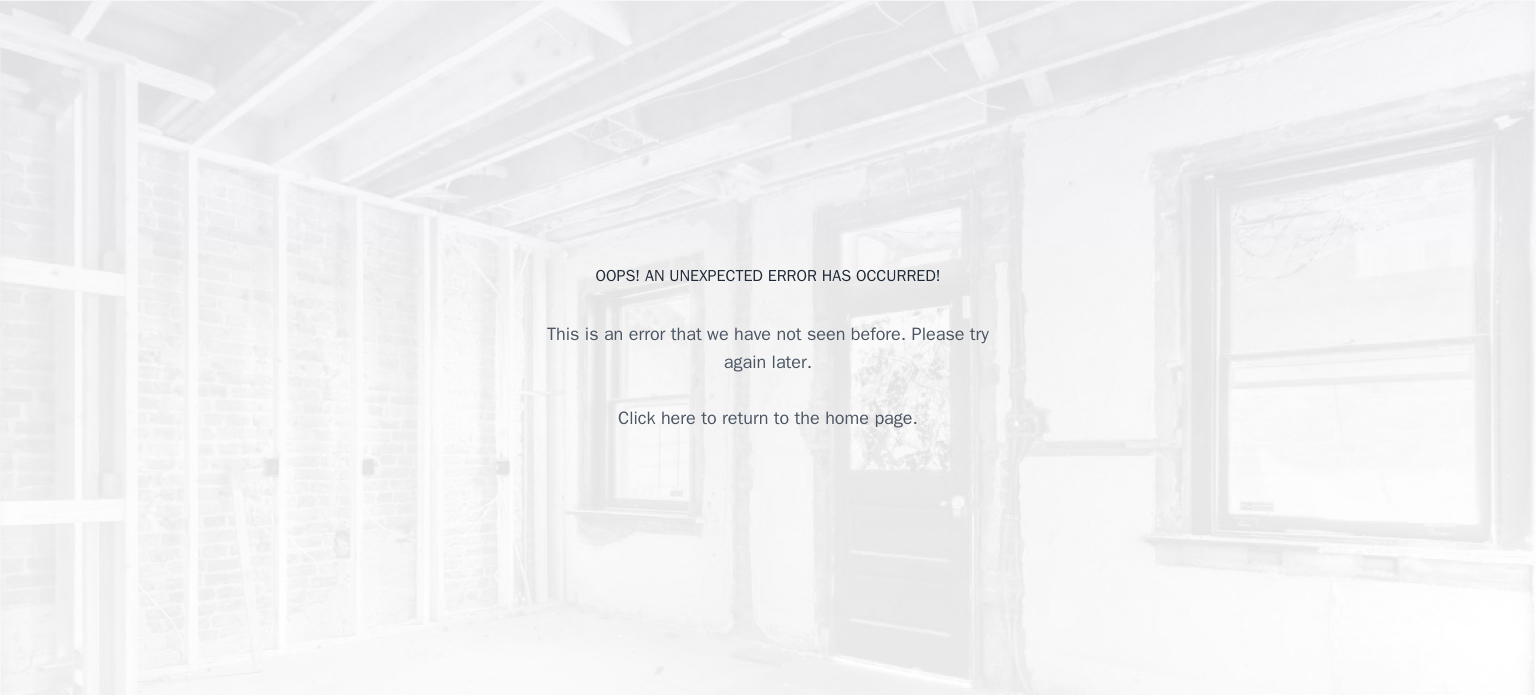 scroll, scrollTop: 0, scrollLeft: 0, axis: both 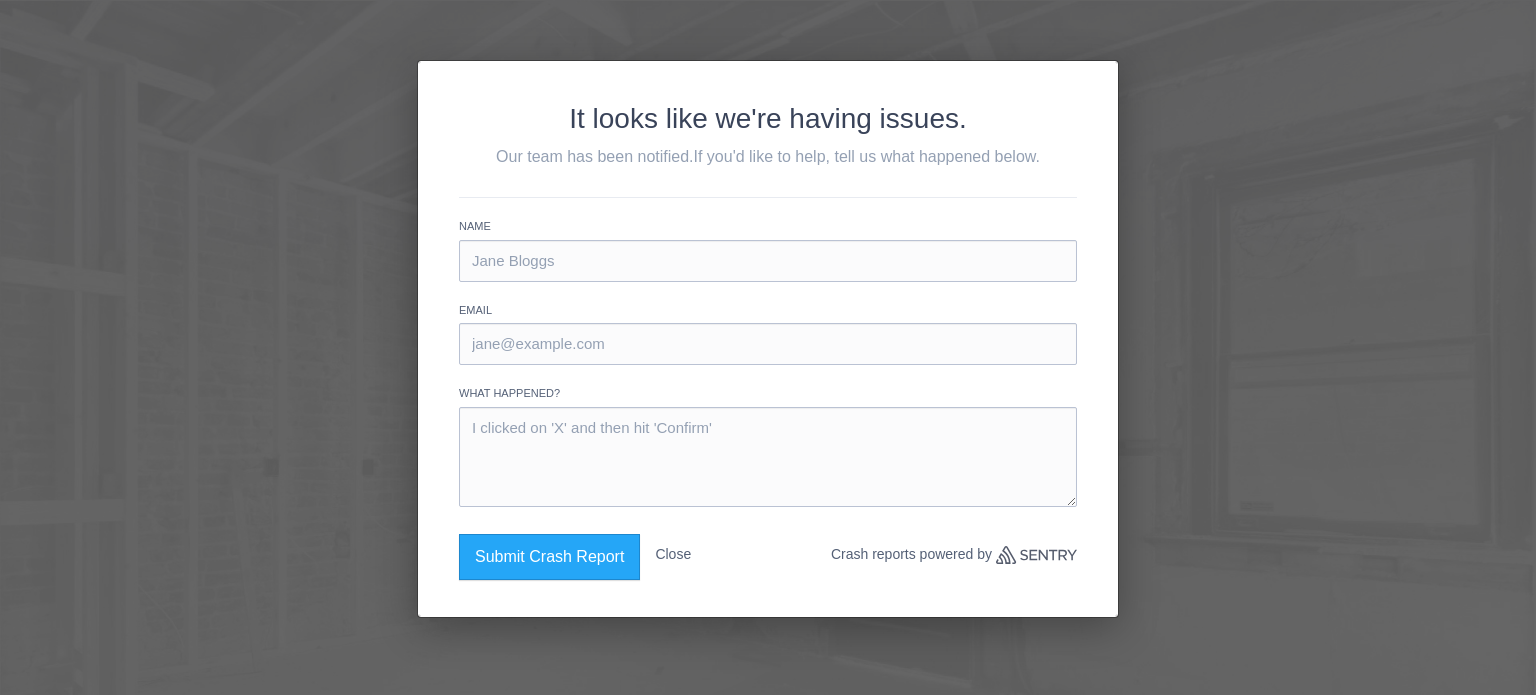 click at bounding box center [768, 261] 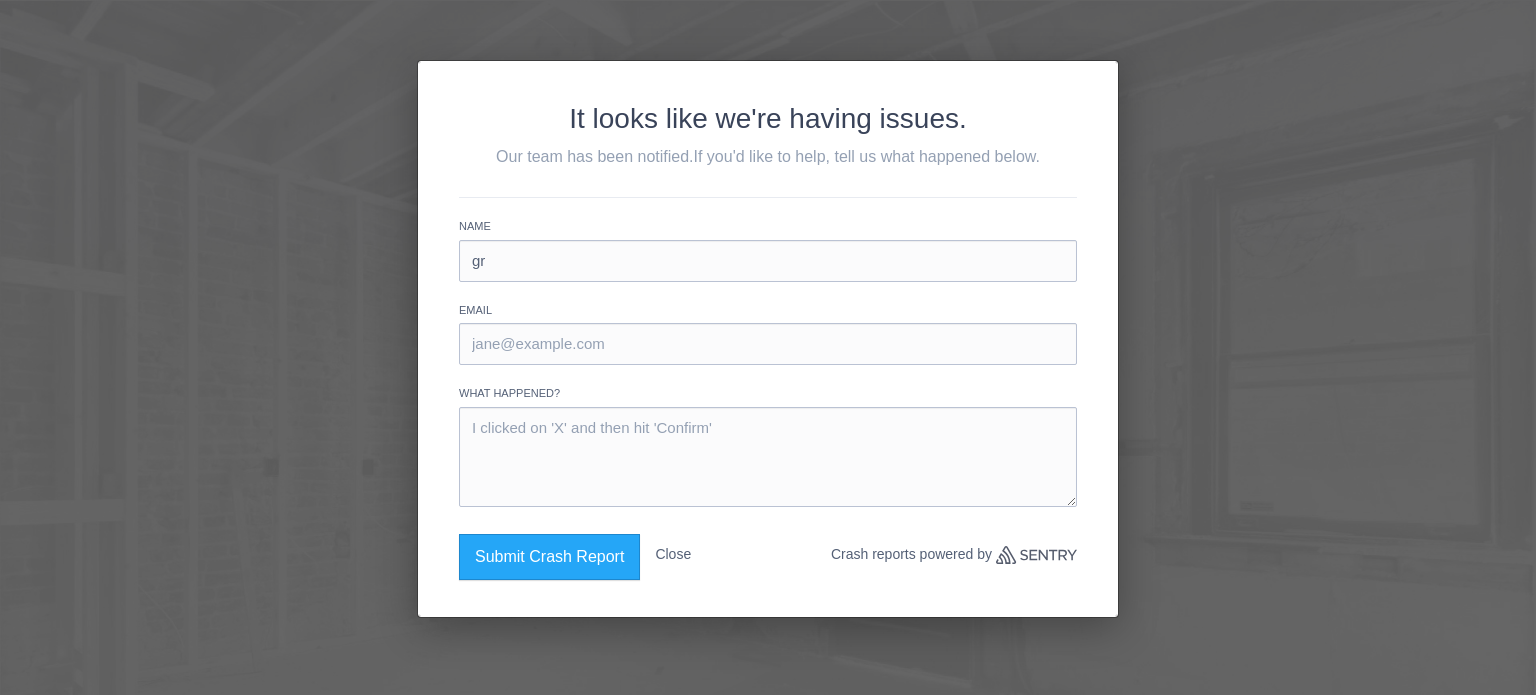 type on "g" 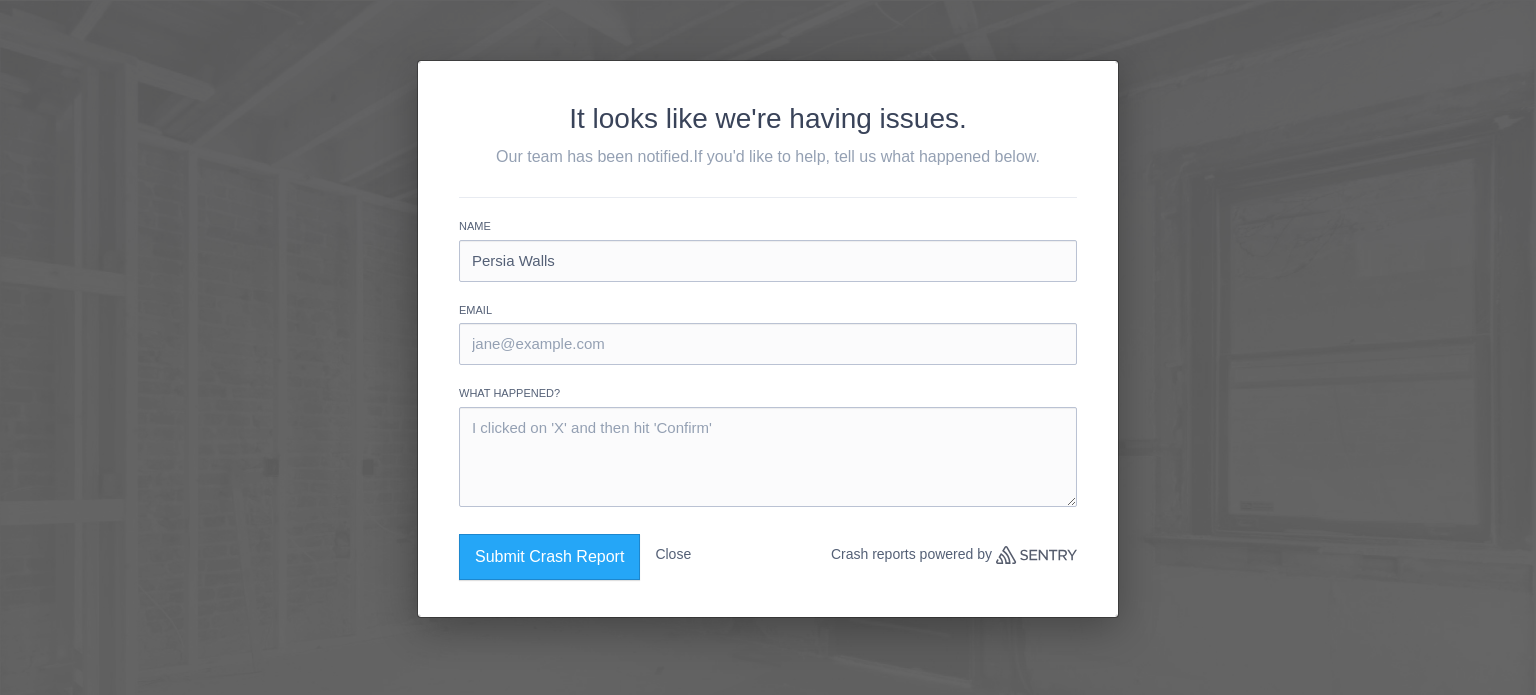 type on "Persia Walls" 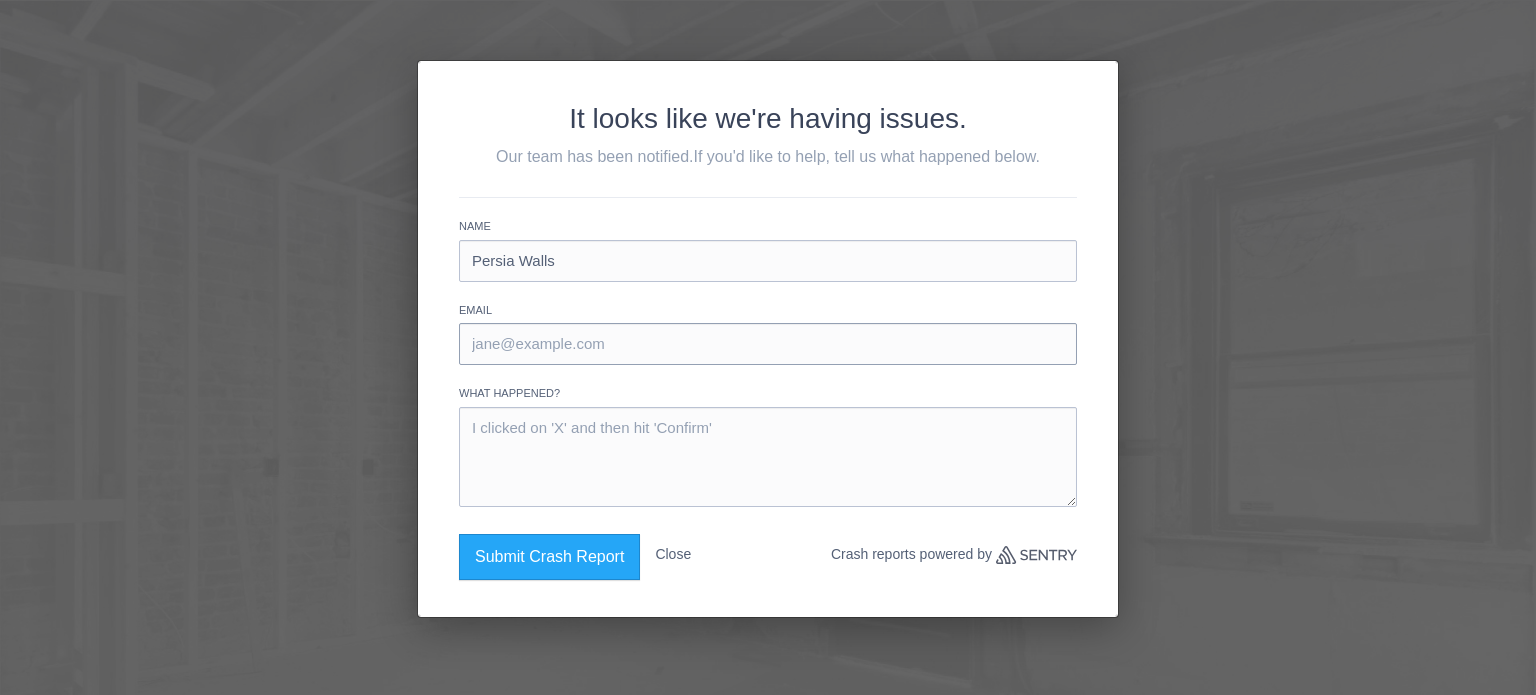 click at bounding box center [768, 344] 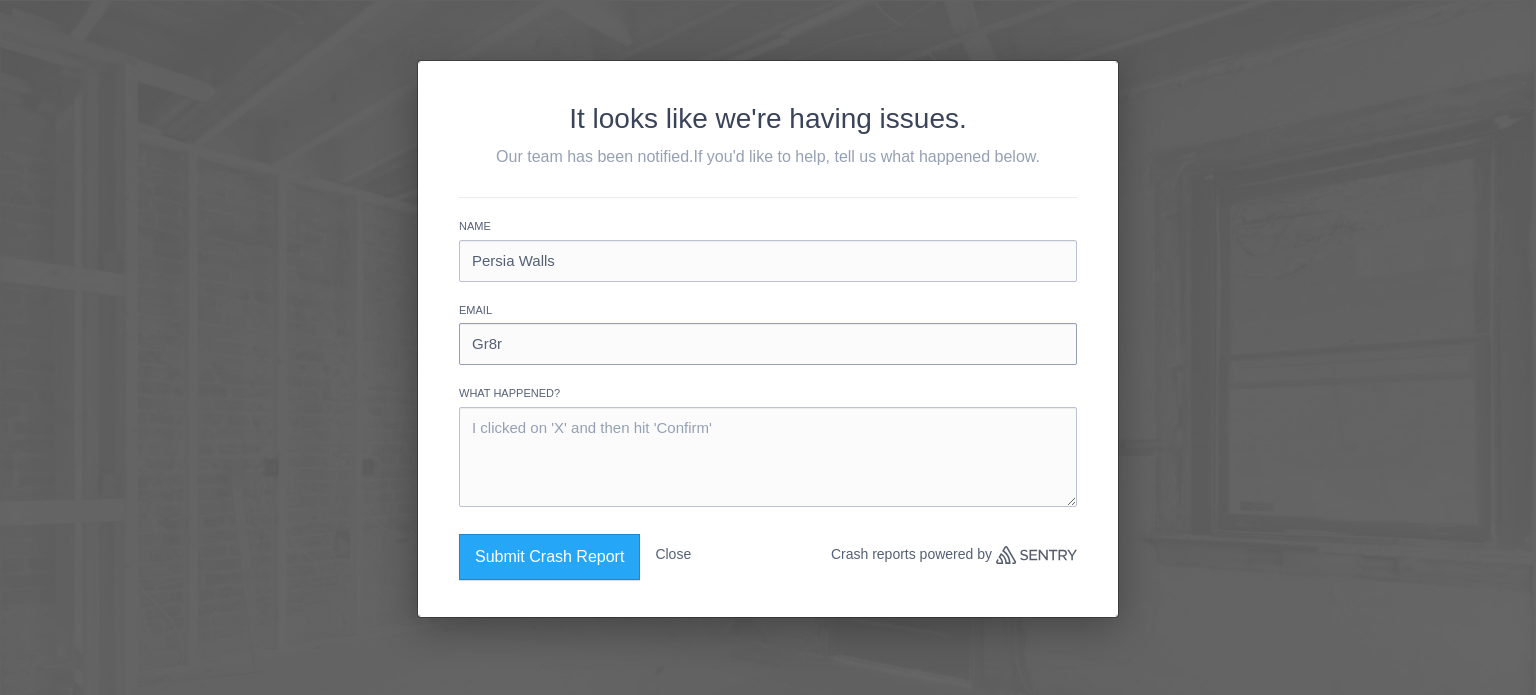 type on "gr8rcommunity@gmail.com" 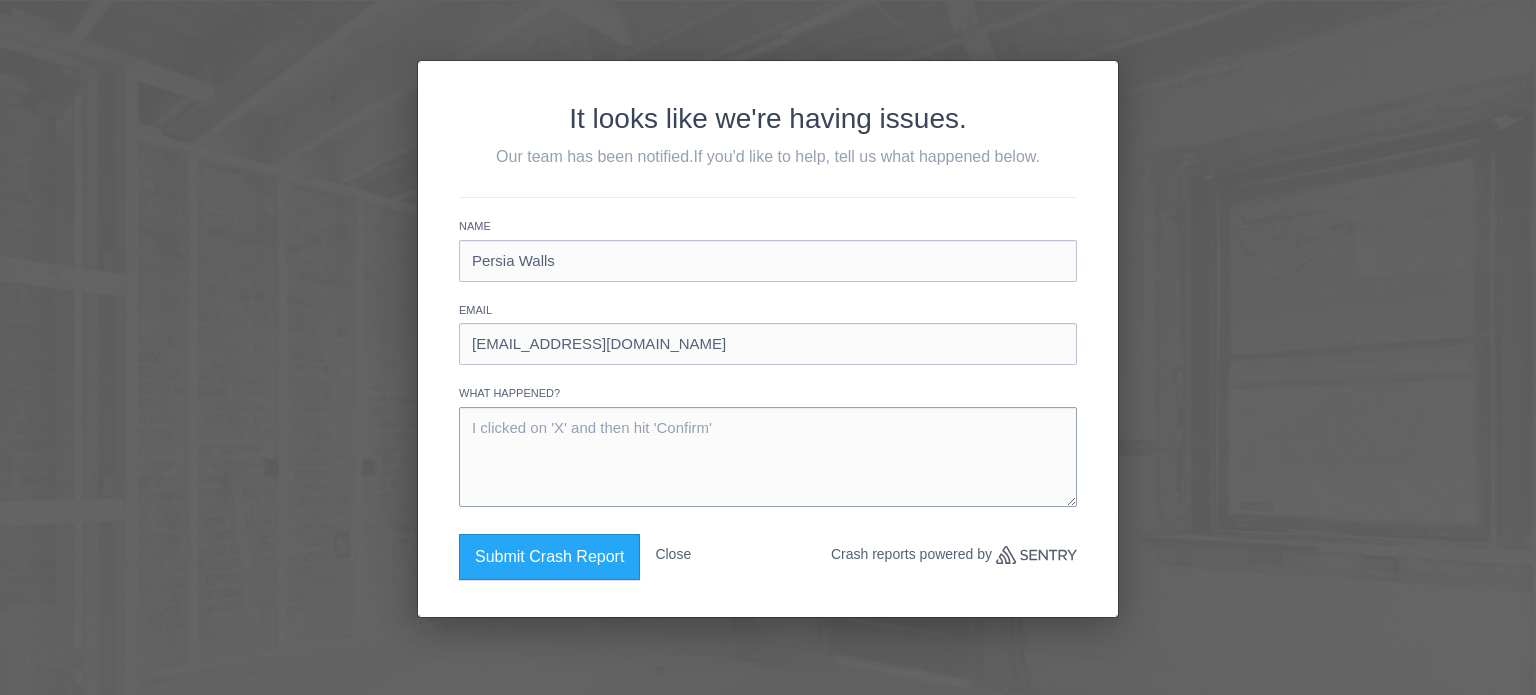 click at bounding box center (768, 457) 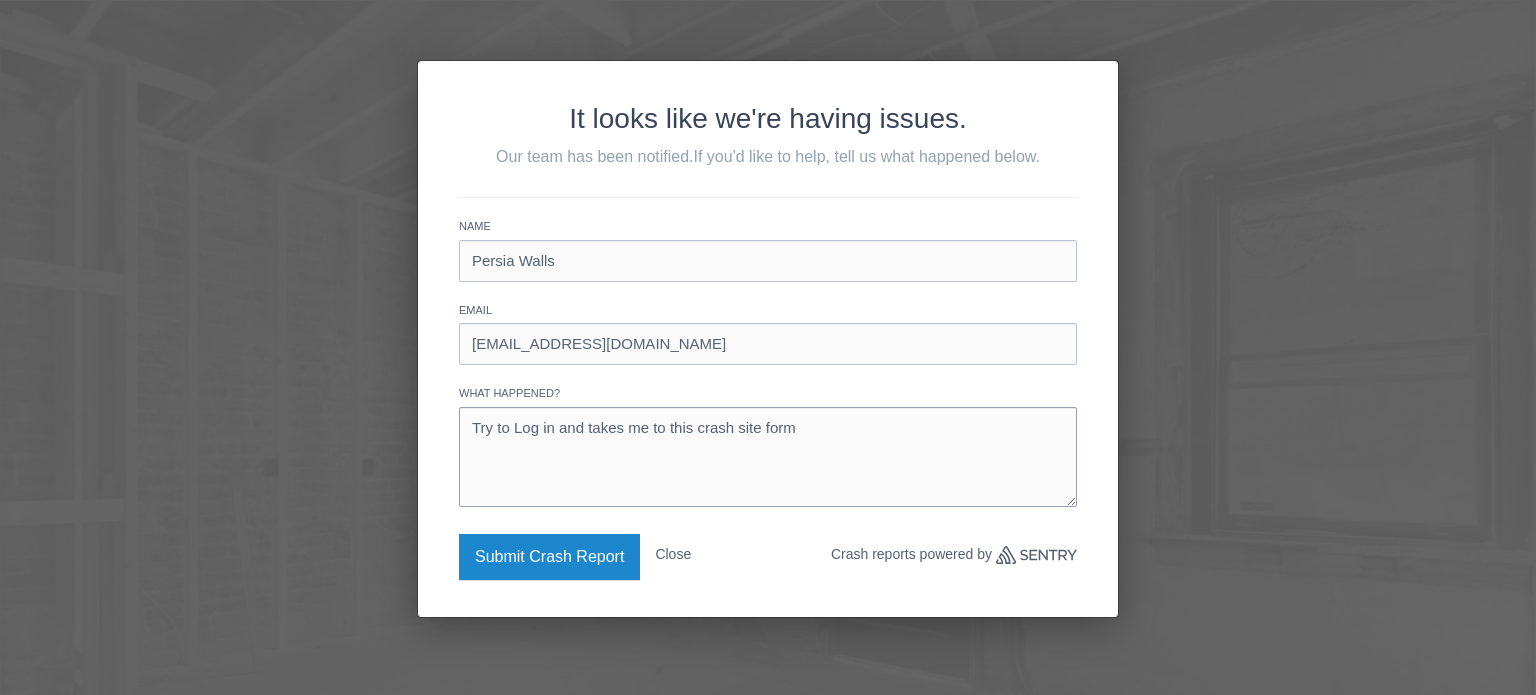 type on "Try to Log in and takes me to this crash site form" 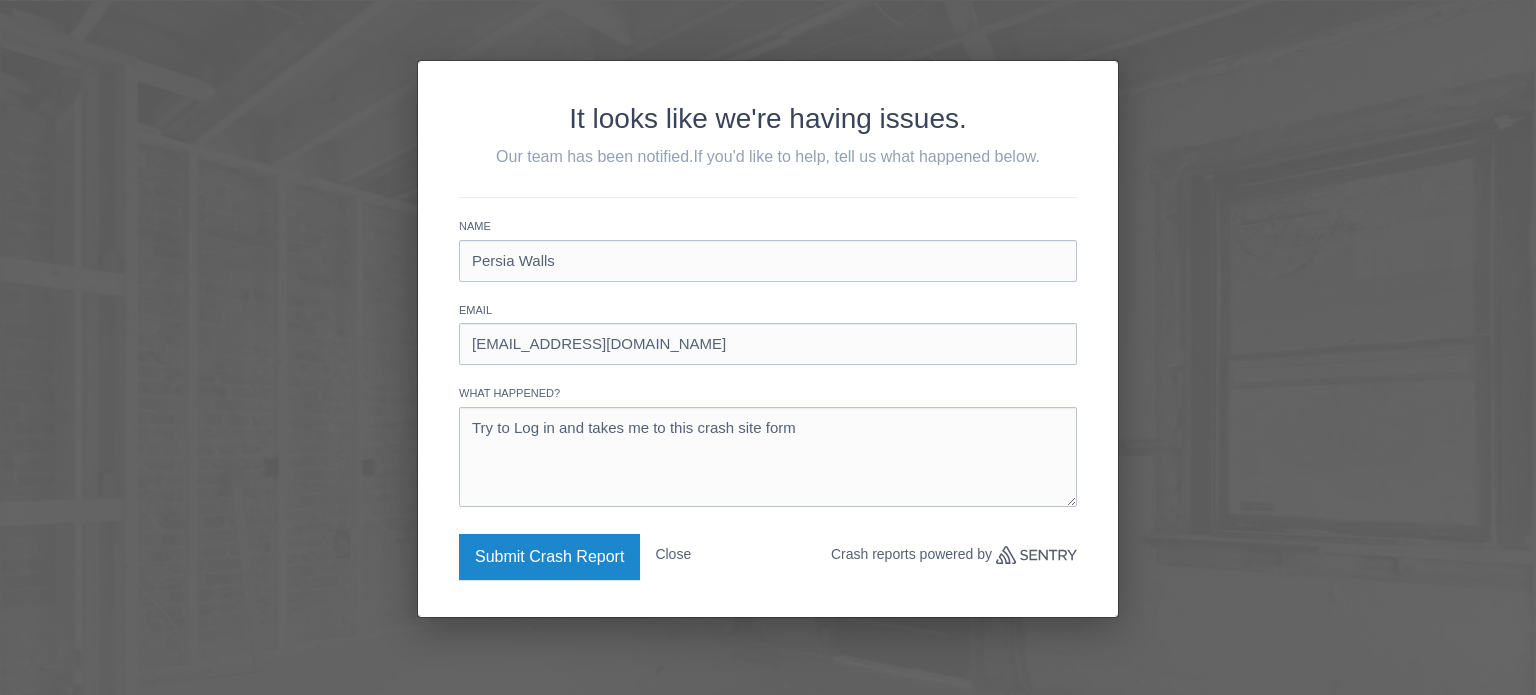 click on "Submit Crash Report" at bounding box center (549, 557) 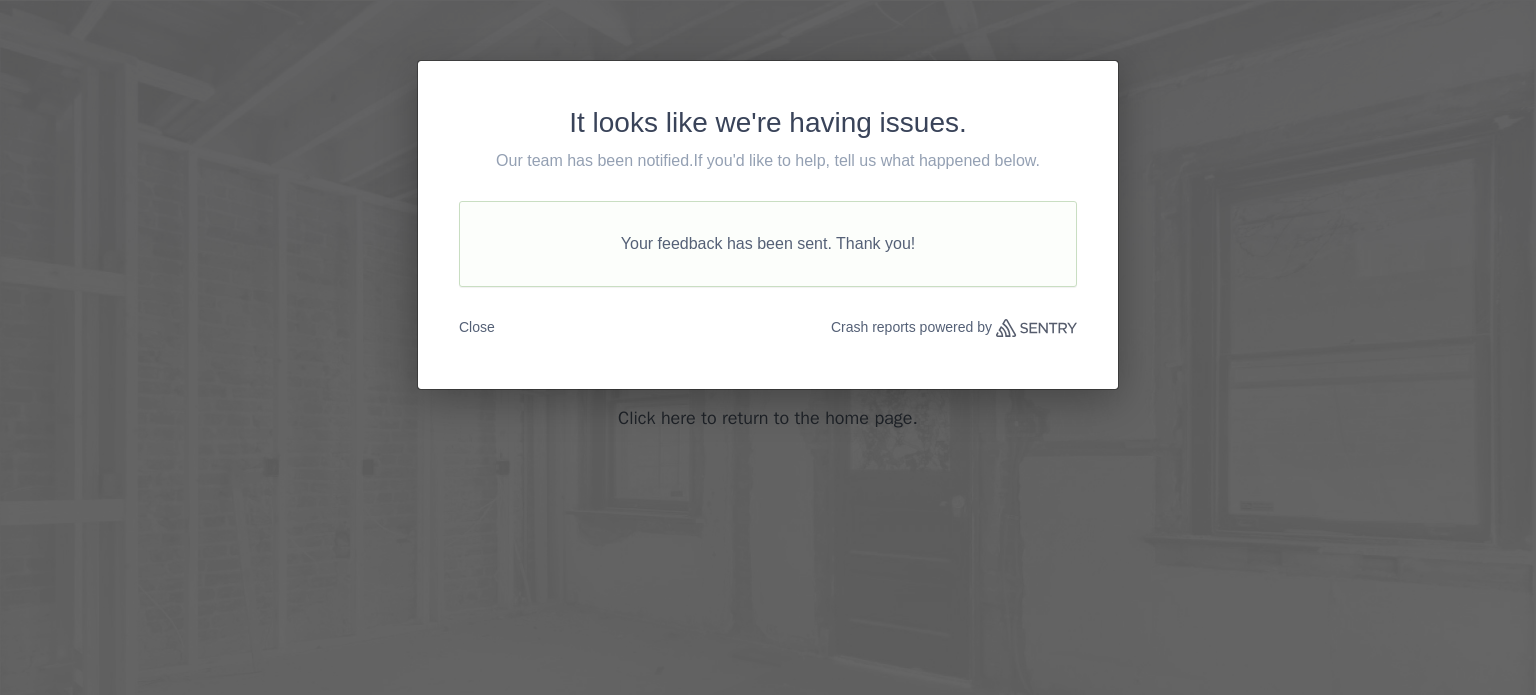 click on "Close" at bounding box center (477, 327) 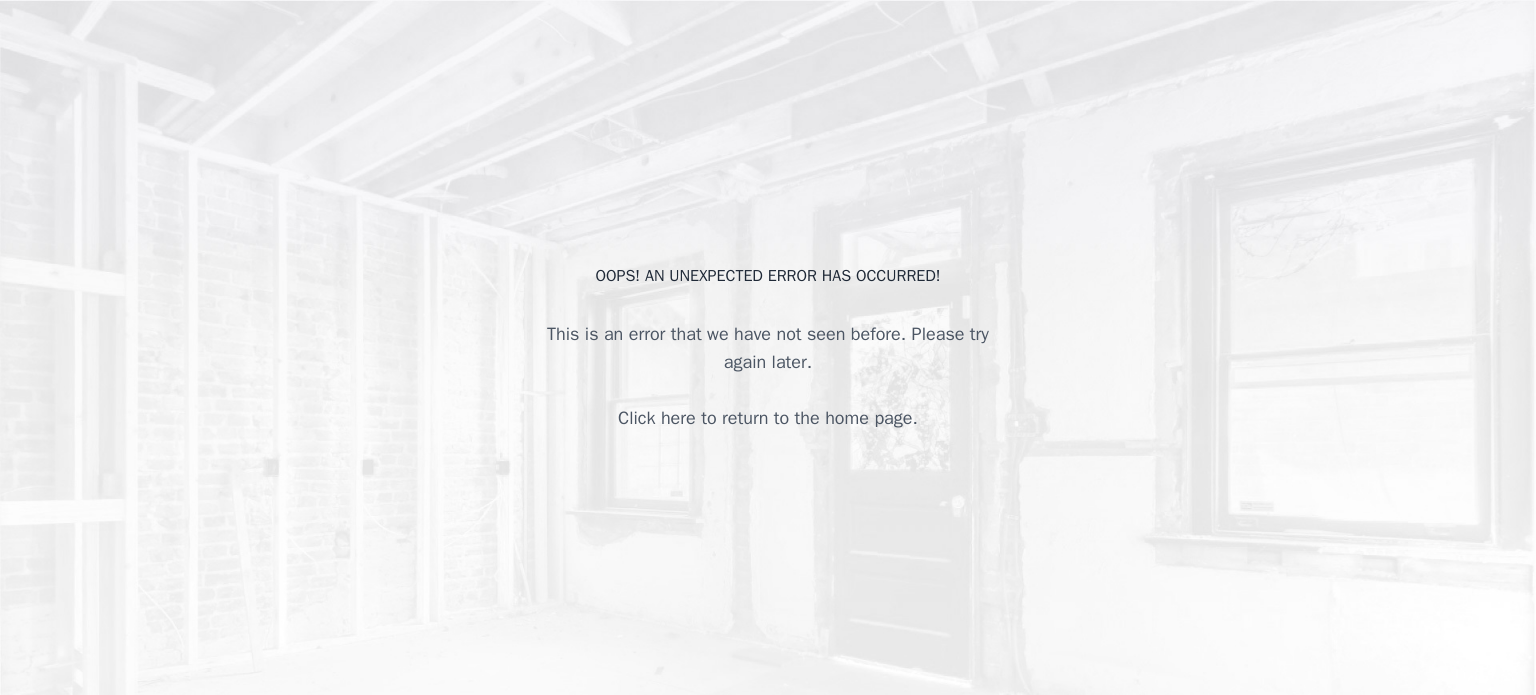 click on "Click here to return to the home page." at bounding box center (768, 418) 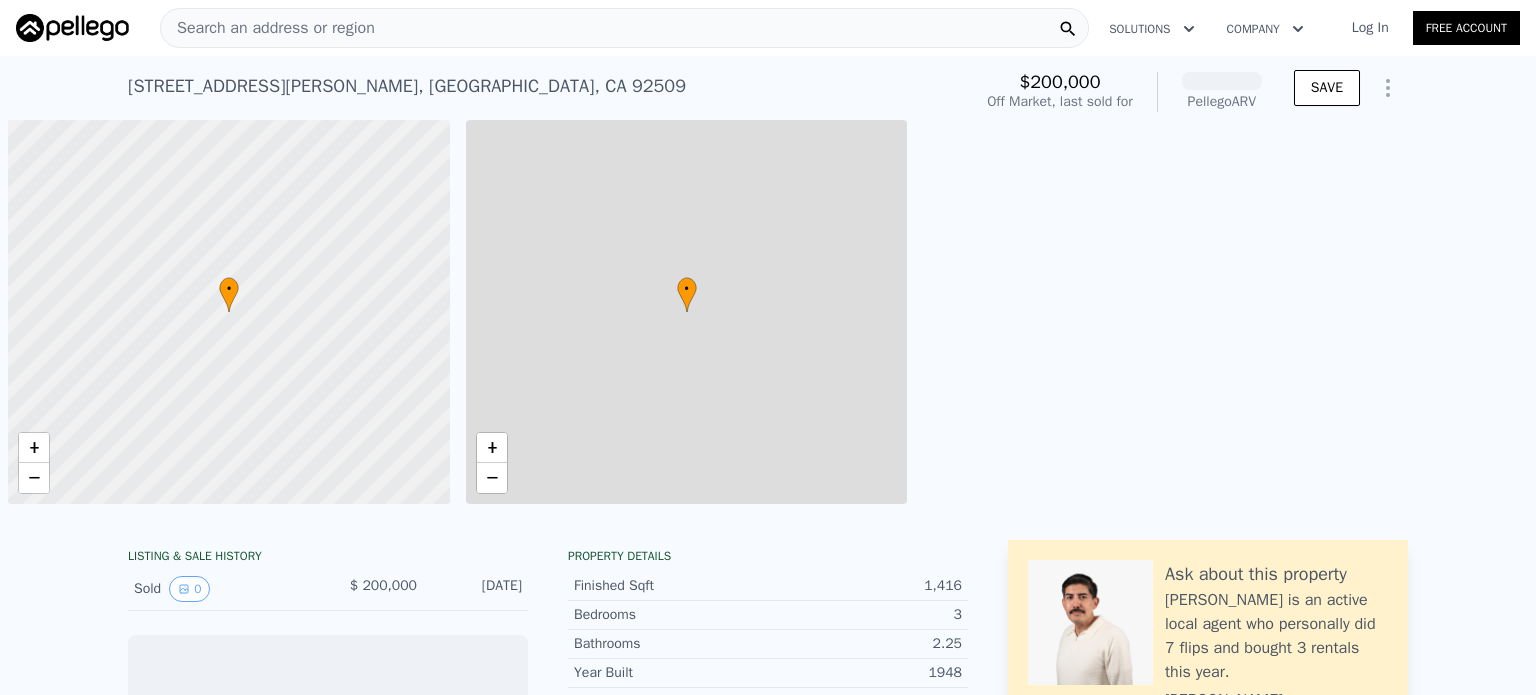 scroll, scrollTop: 0, scrollLeft: 0, axis: both 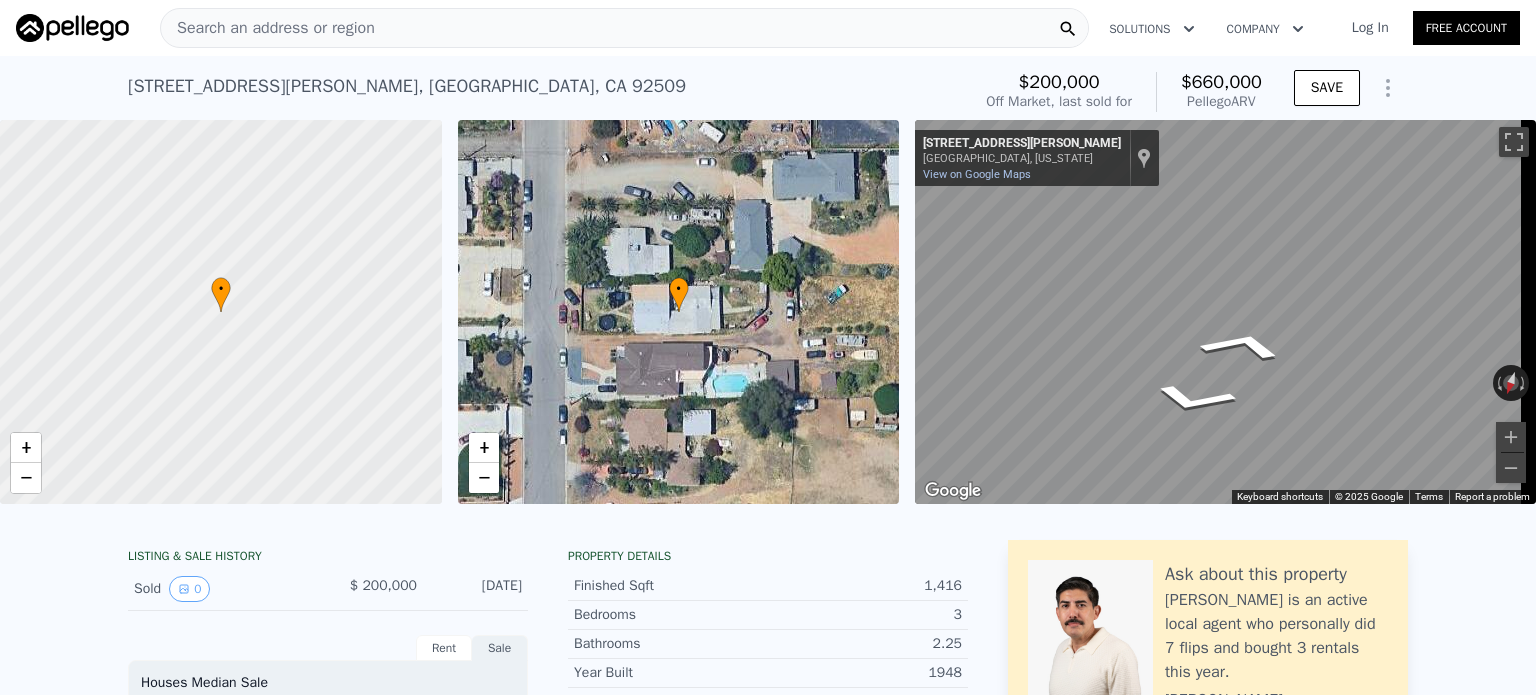 click on "Search an address or region Solutions Company Open main menu Log In Free Account [STREET_ADDRESS][PERSON_NAME] Sold [DATE] for  $200k (~ARV  $660k ) $200,000 Off Market, last sold for $660,000 Pellego  ARV SAVE
•
+ −
•
+ −                 ← Move left → Move right ↑ Move up ↓ Move down + Zoom in - Zoom out             [STREET_ADDRESS][PERSON_NAME][US_STATE][PERSON_NAME]            View on Google Maps        Custom Imagery                 This image is no longer available                                      Rotate the view          Keyboard shortcuts Map Data © 2025 Google © 2025 Google Terms Report a problem   LISTING & SALE HISTORY Sold 0 $ 200,000 [DATE] Rent Sale Rent over time Price per Square Foot 1Y 3Y 10Y Max 2008 2010 2012 2013 2015 2017 2019 2020 2022 2024 $0.81 $0.96 $1.11 $1.26 $1.41 $1.56 $1.71 $1.93 Riverside Co. Jurupa Valley Metro 1Y 3Y 10Y Max 3" at bounding box center [768, 347] 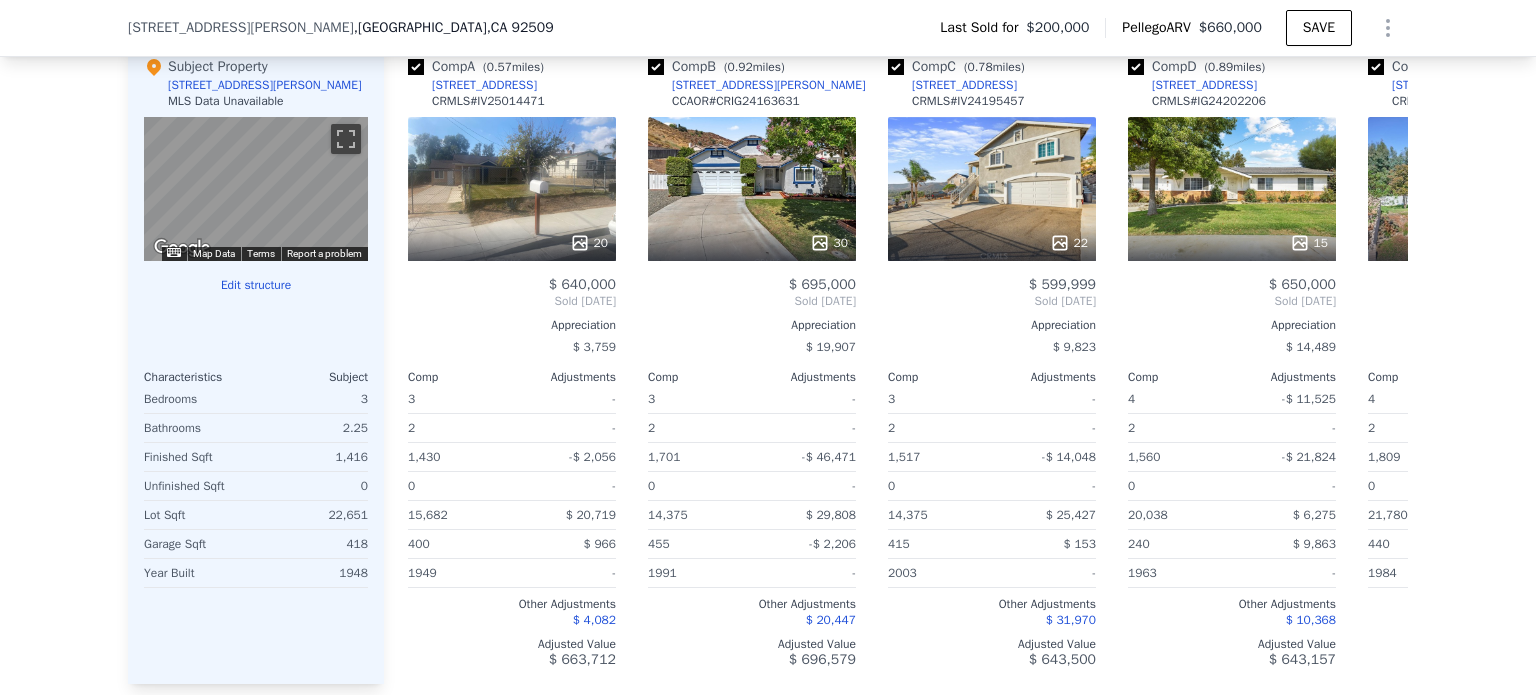 scroll, scrollTop: 1980, scrollLeft: 0, axis: vertical 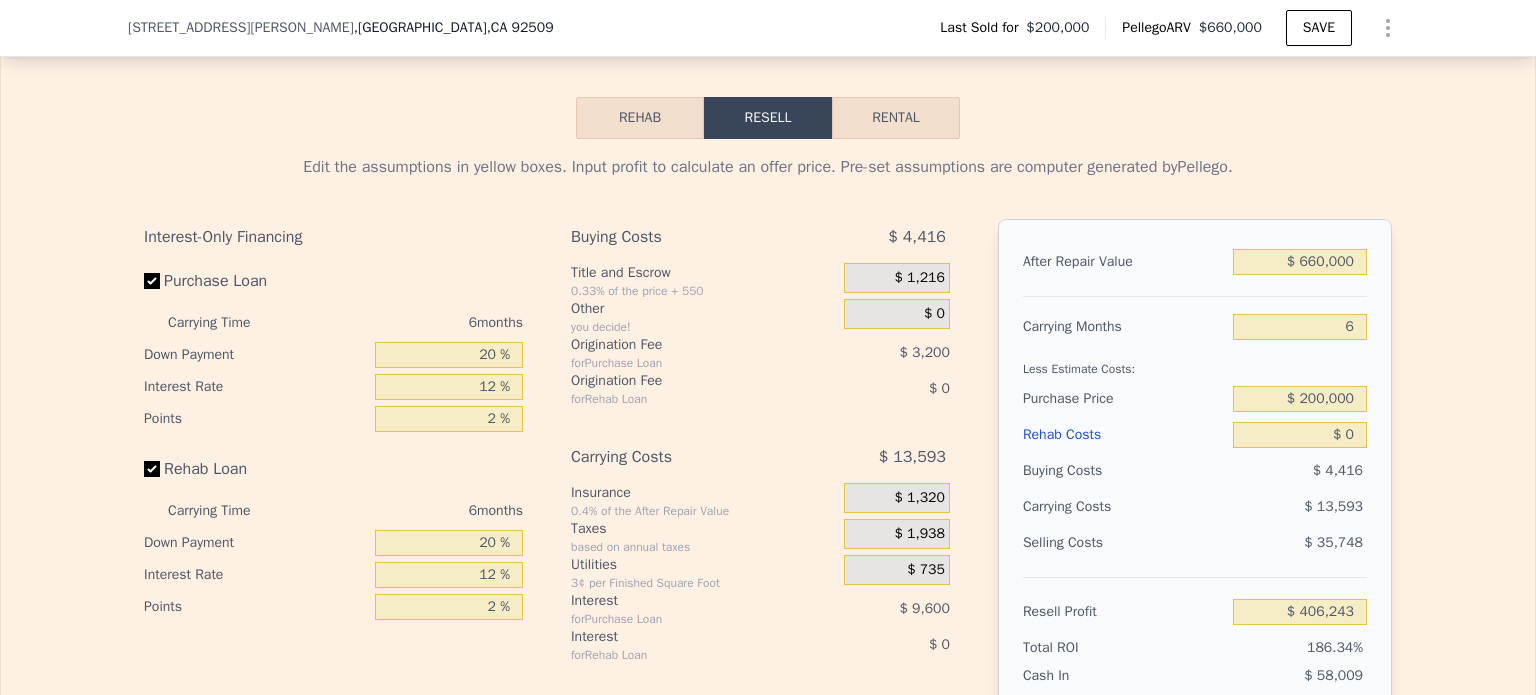 click on "Rental" at bounding box center [896, 118] 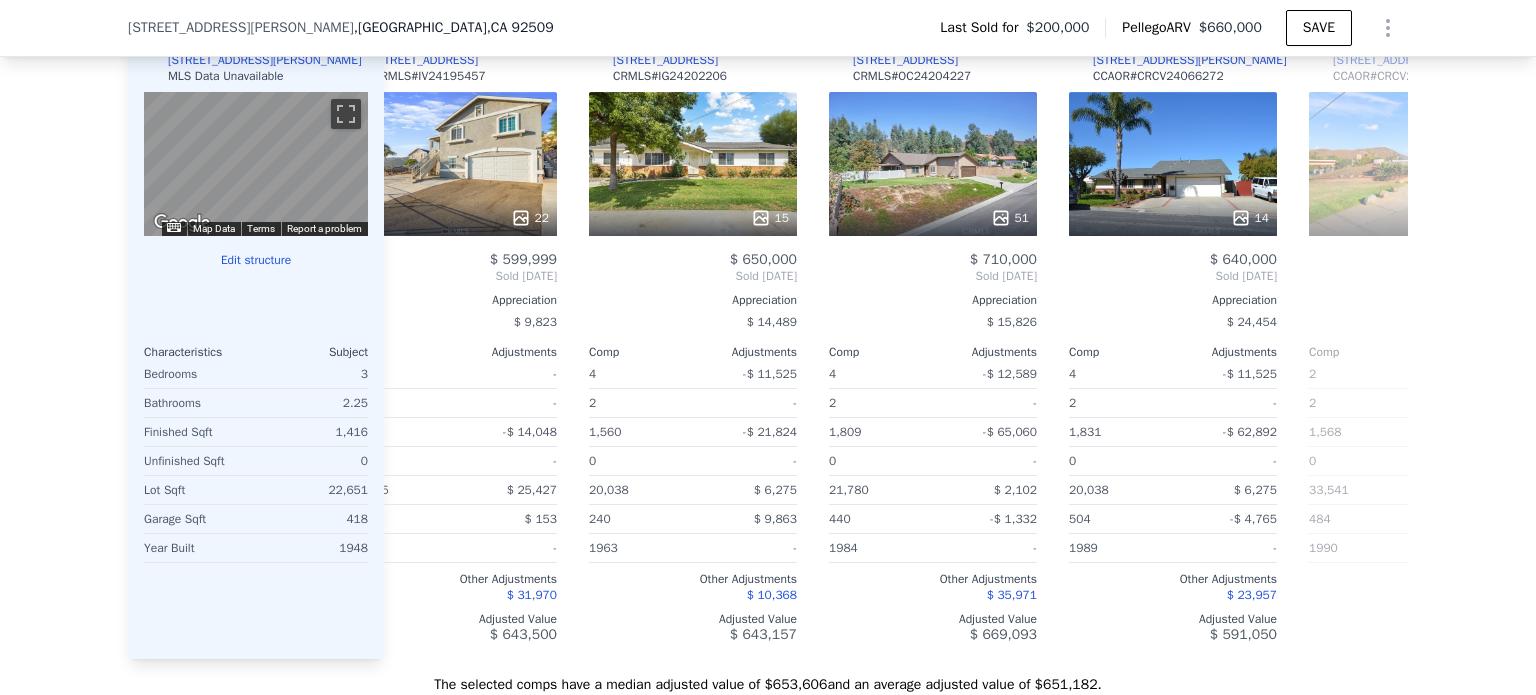 scroll, scrollTop: 1989, scrollLeft: 0, axis: vertical 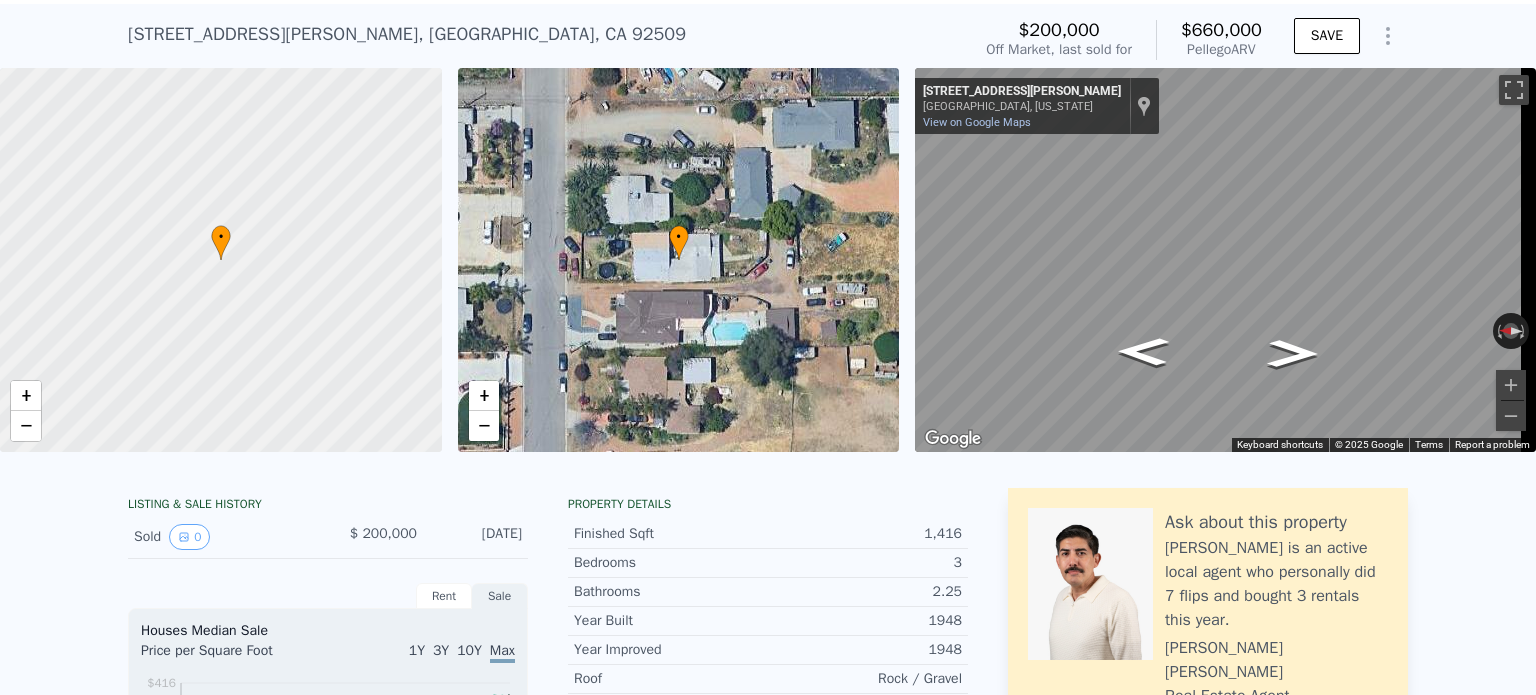 click on "Search an address or region" at bounding box center (268, -24) 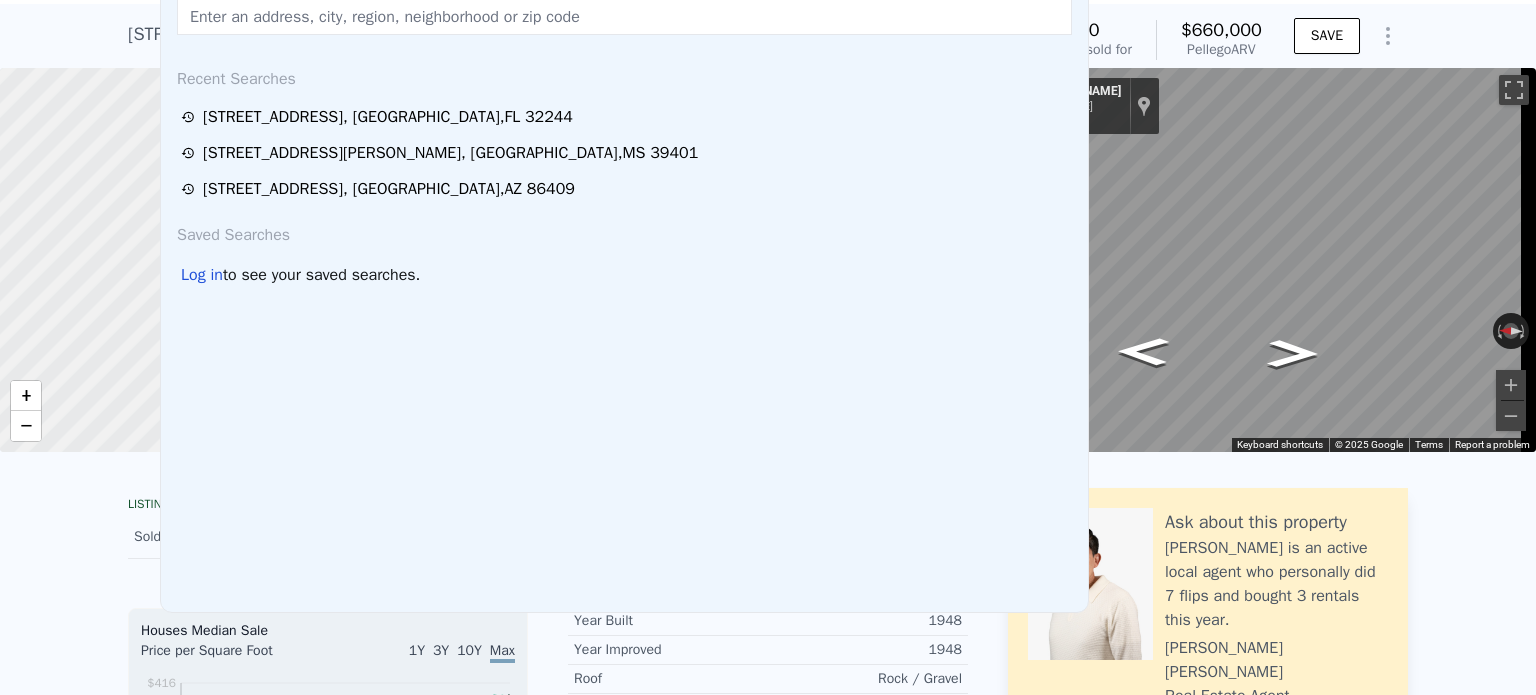 scroll, scrollTop: 0, scrollLeft: 0, axis: both 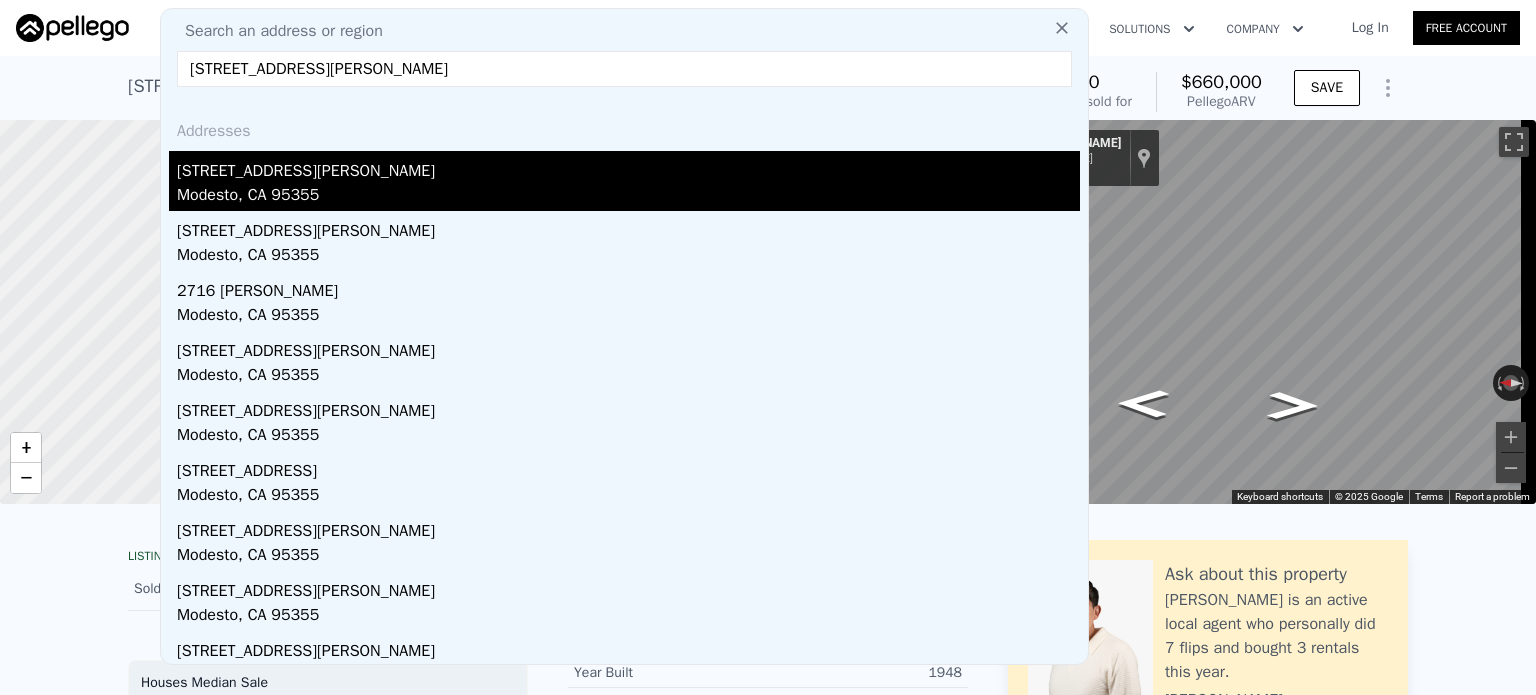 type on "[STREET_ADDRESS][PERSON_NAME]" 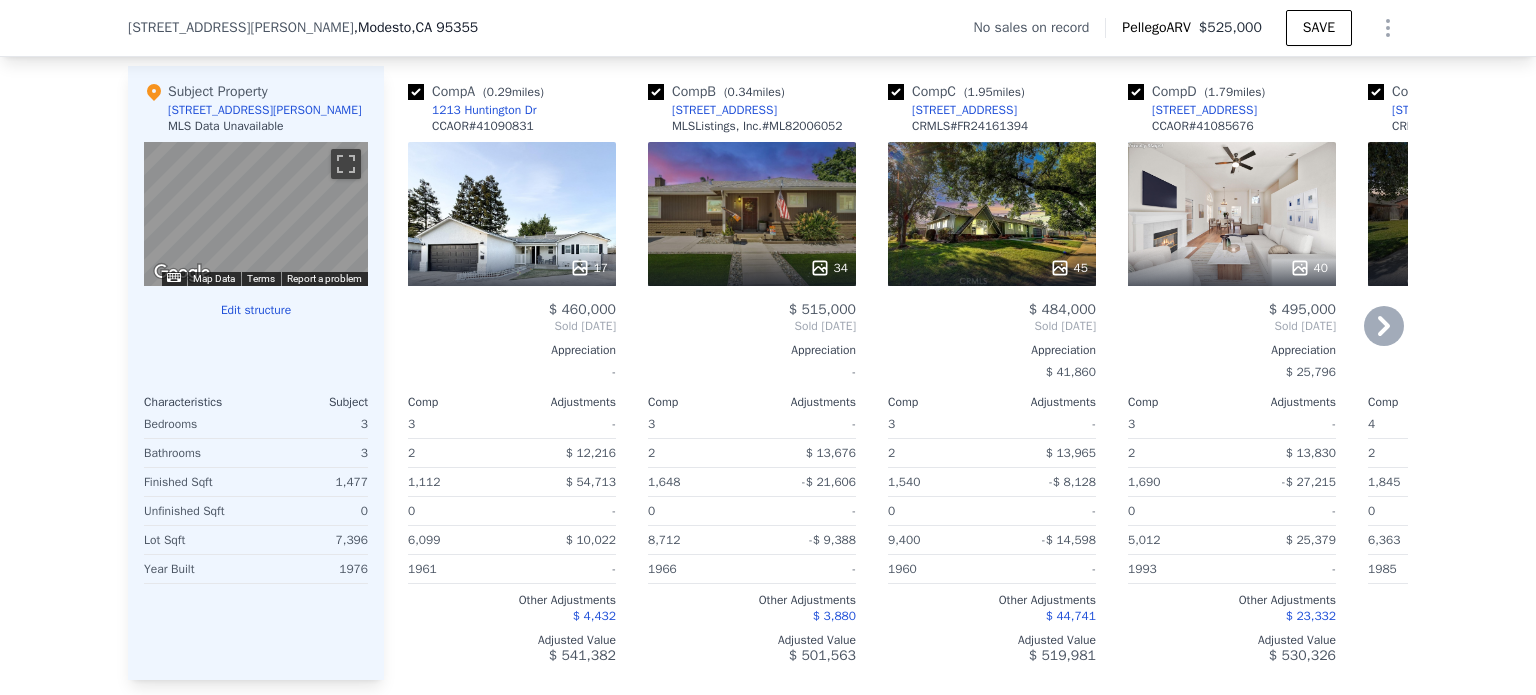 scroll, scrollTop: 1933, scrollLeft: 0, axis: vertical 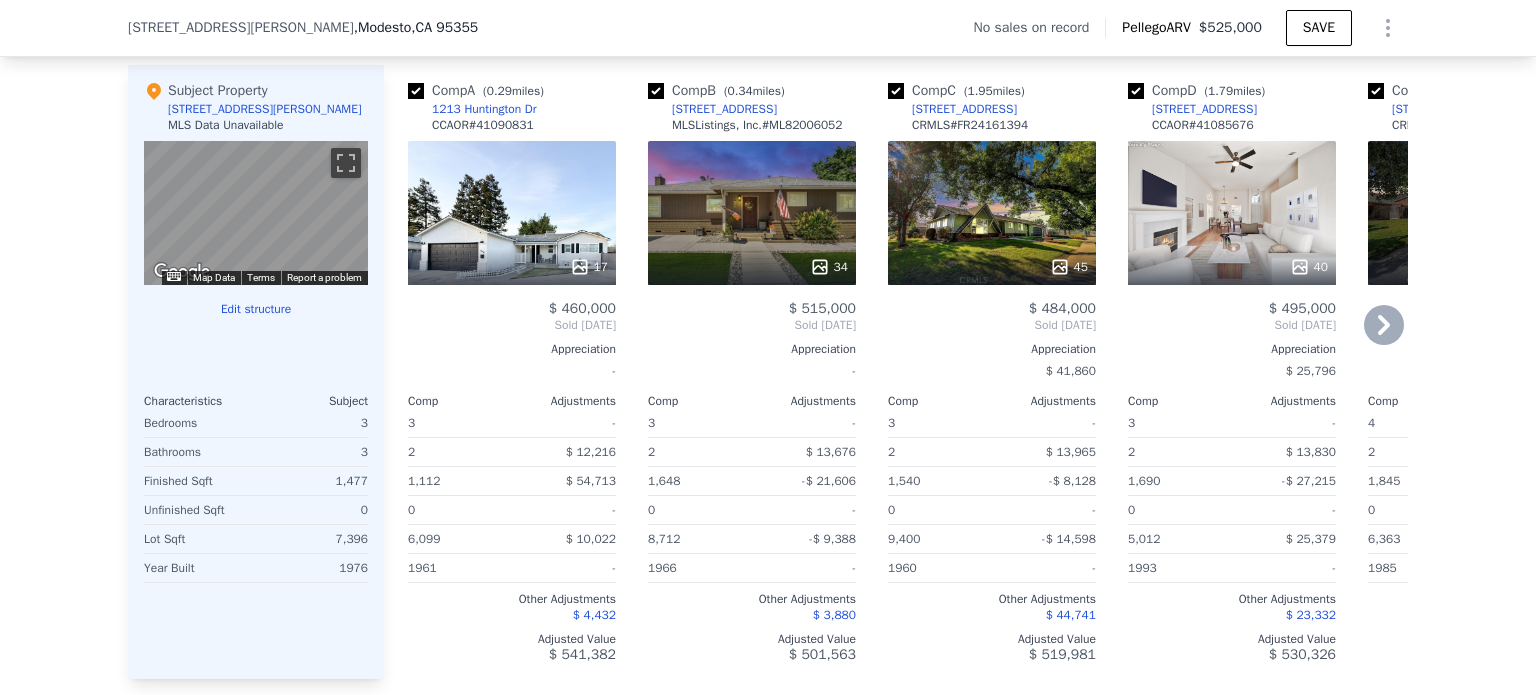 click at bounding box center (896, 91) 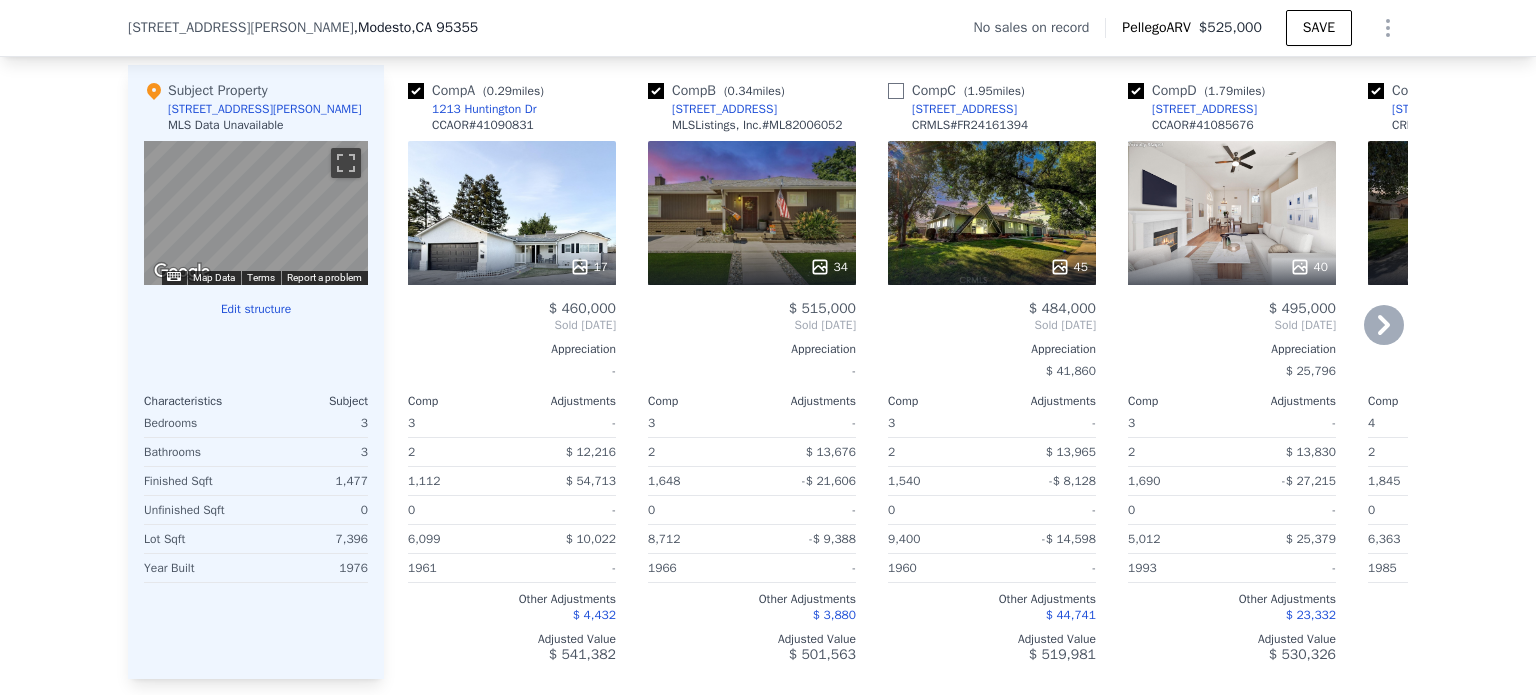 checkbox on "false" 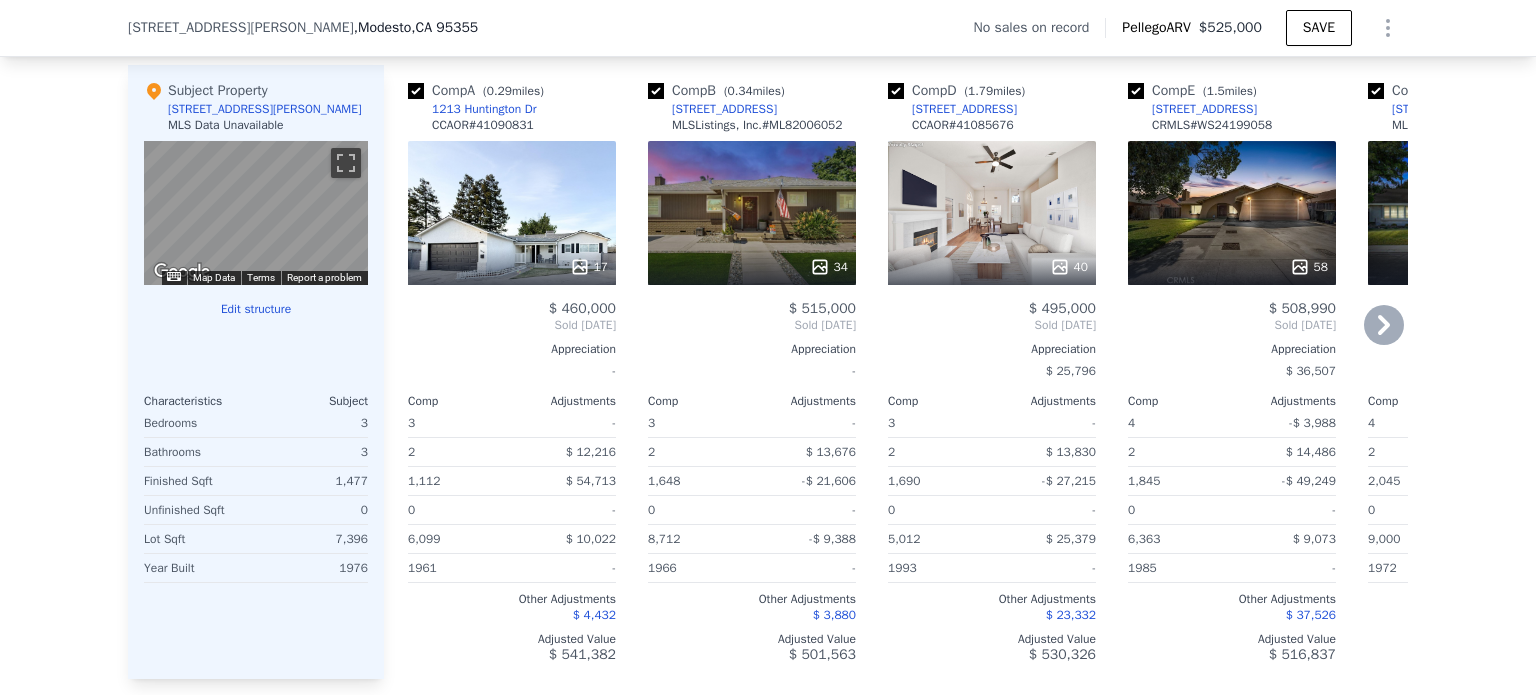 click at bounding box center [656, 91] 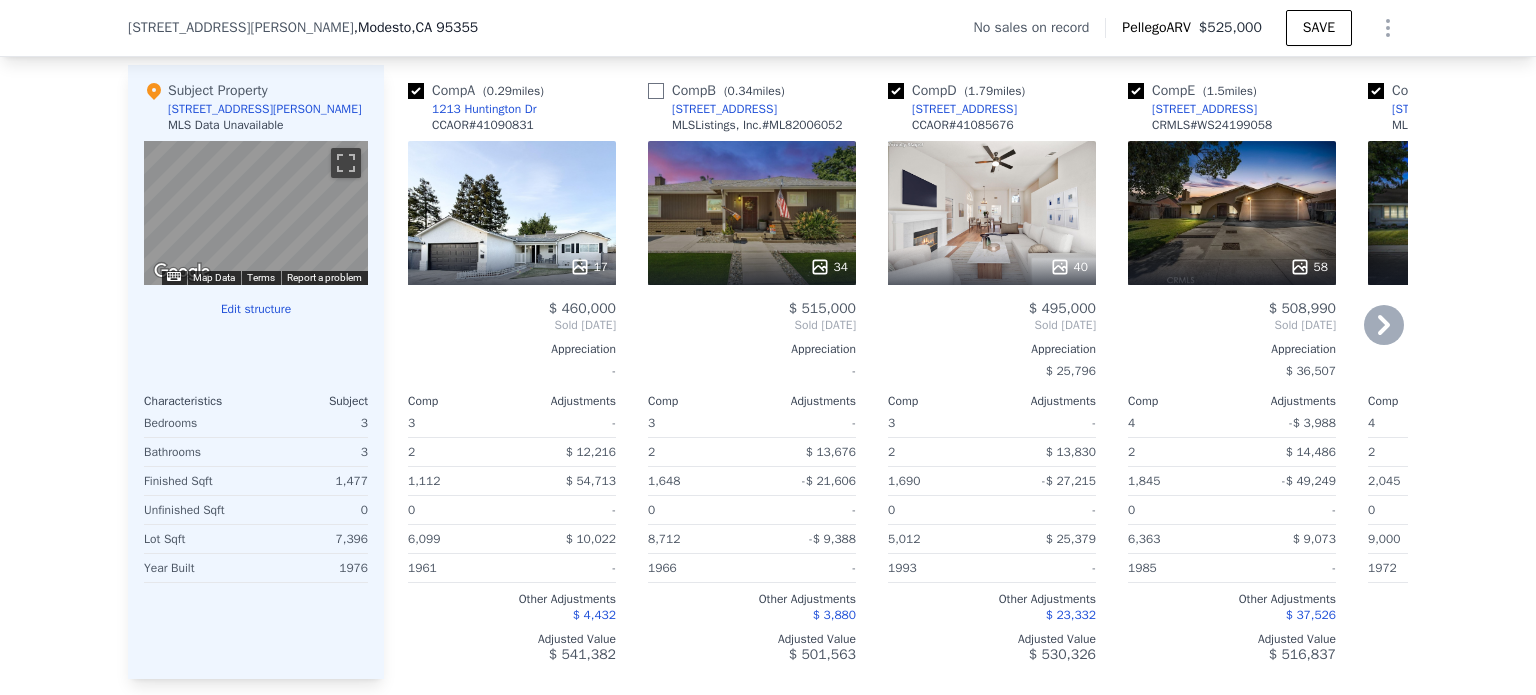 checkbox on "false" 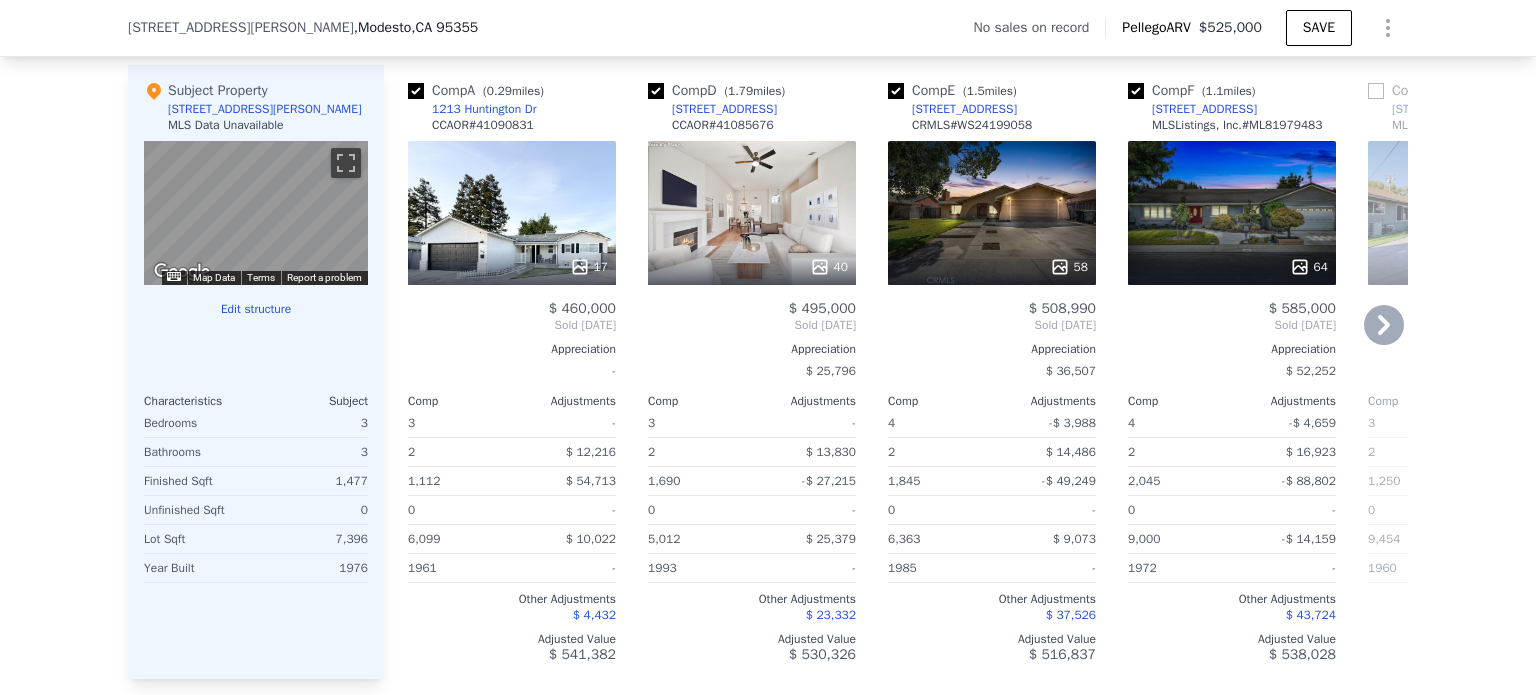 click at bounding box center [656, 91] 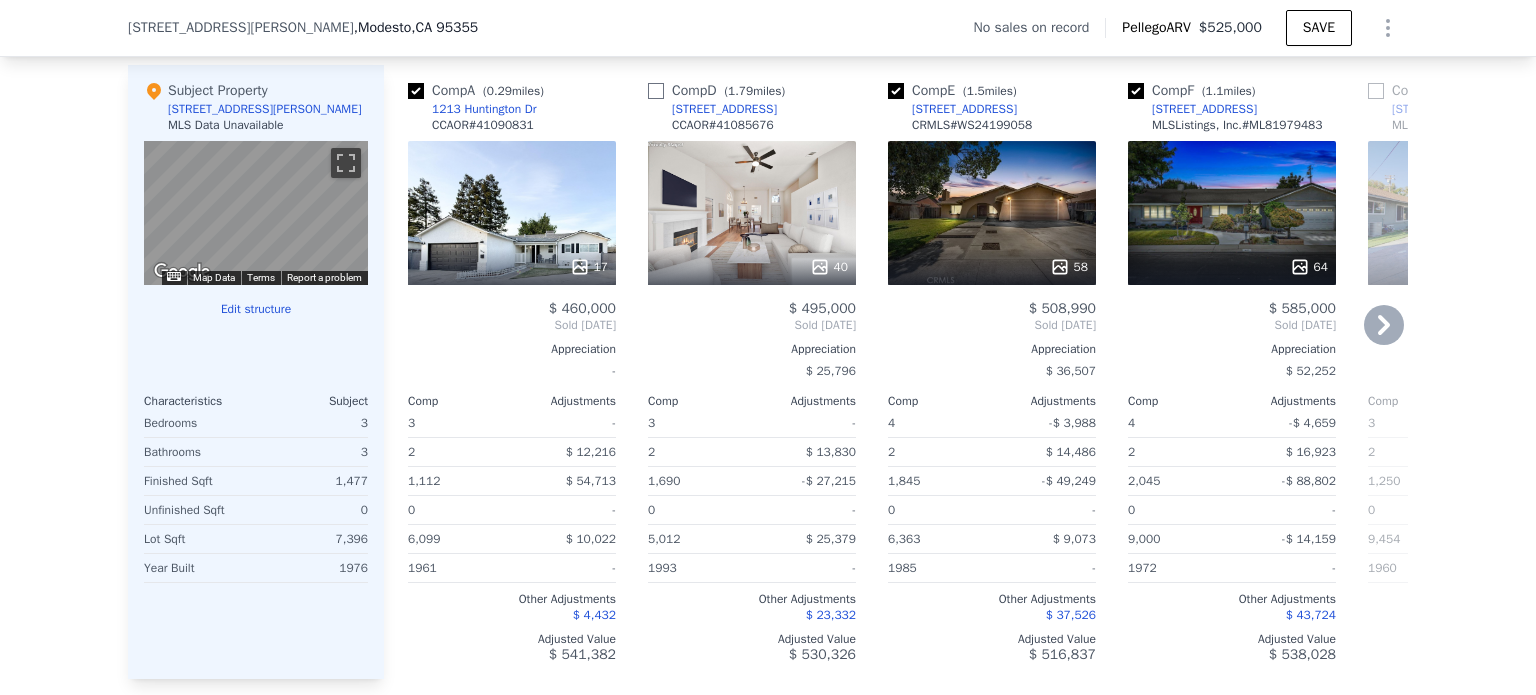checkbox on "false" 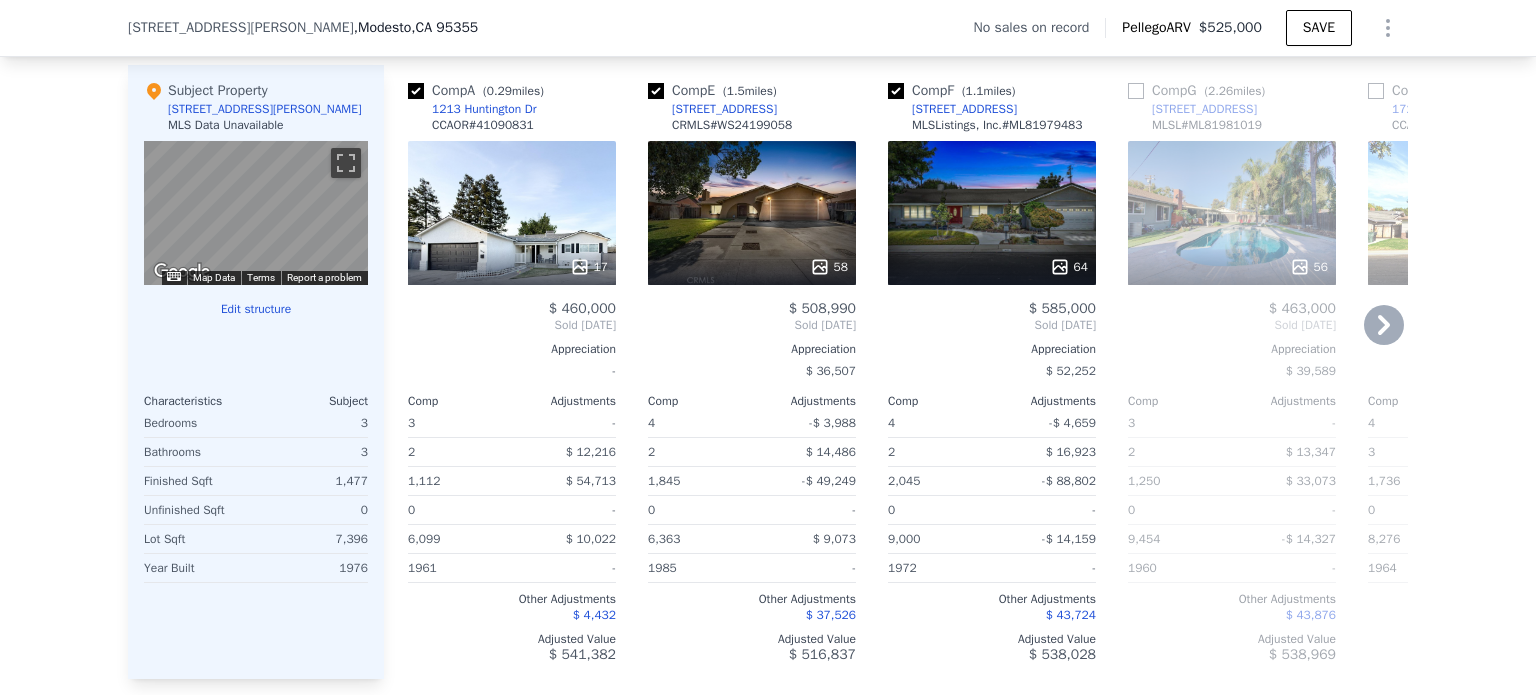 click at bounding box center (656, 91) 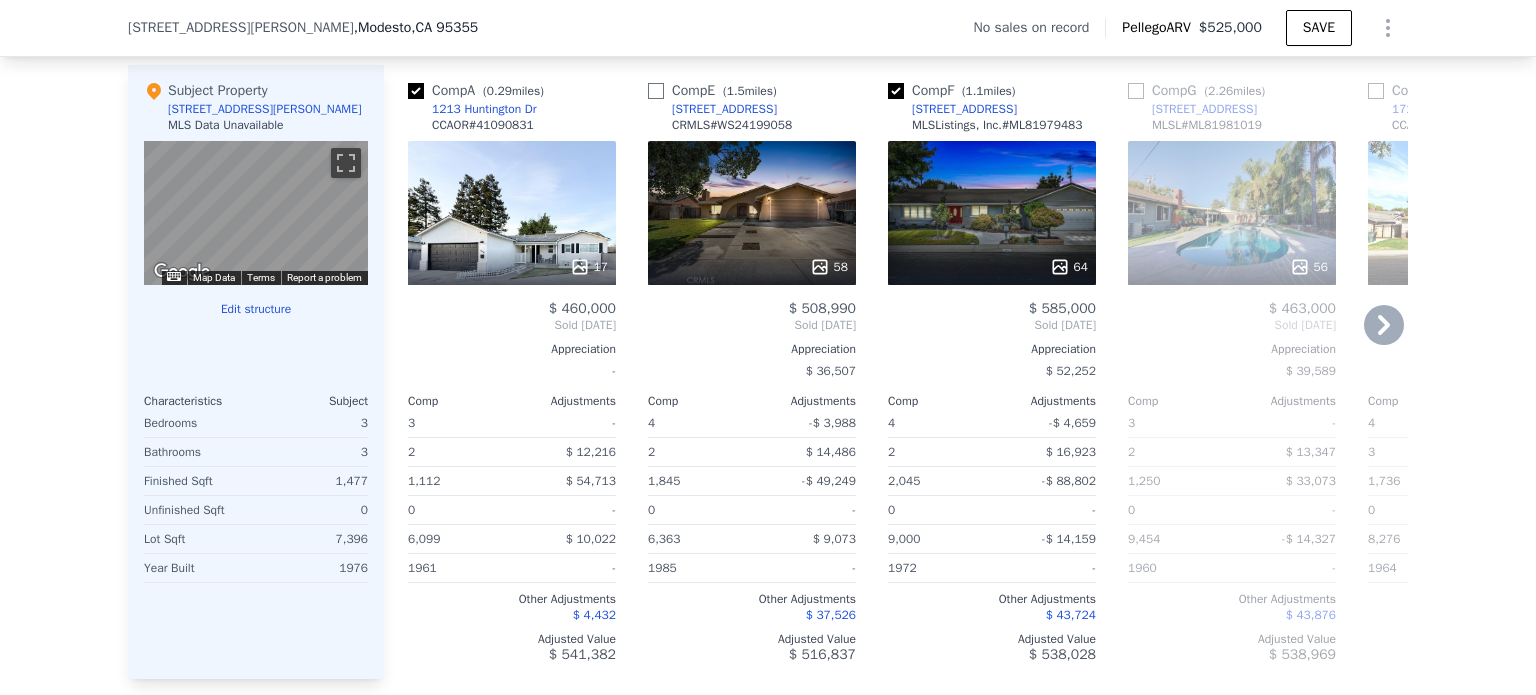 checkbox on "false" 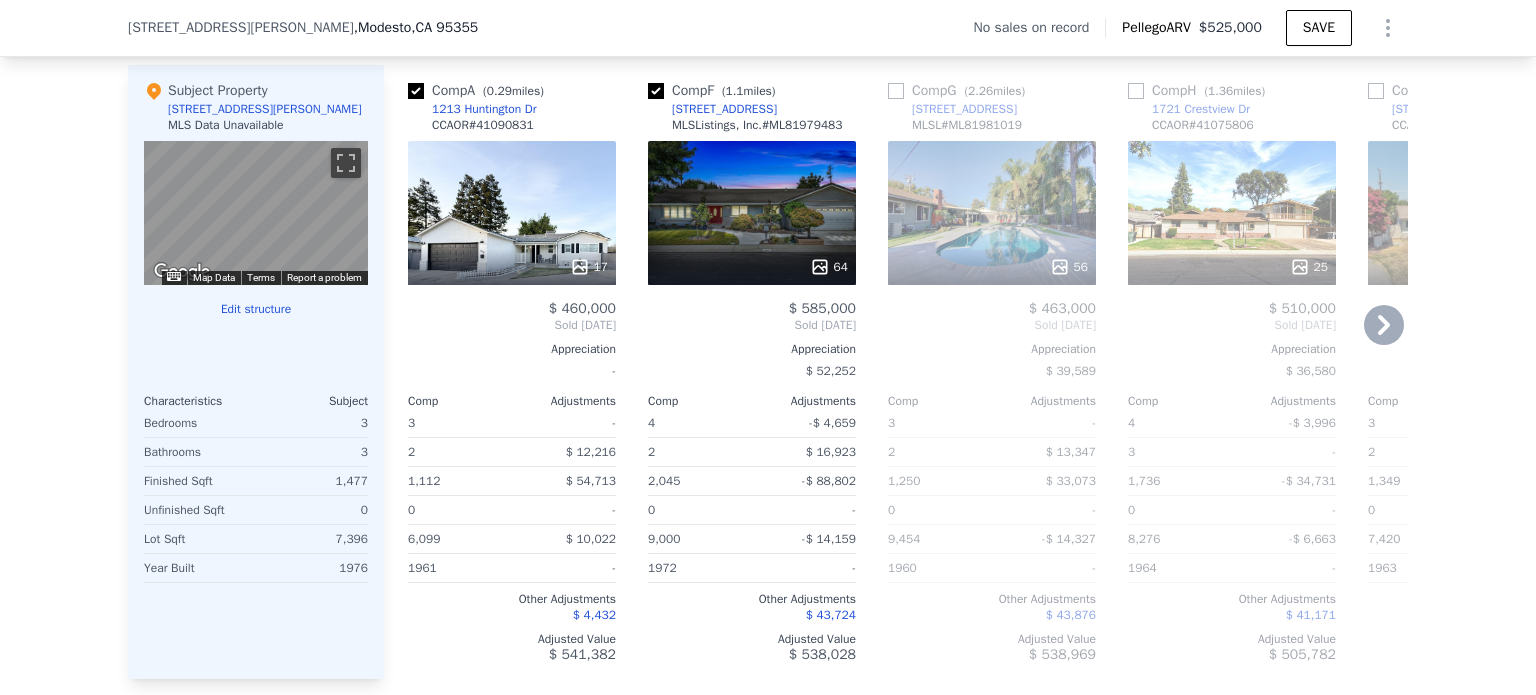 click at bounding box center [656, 91] 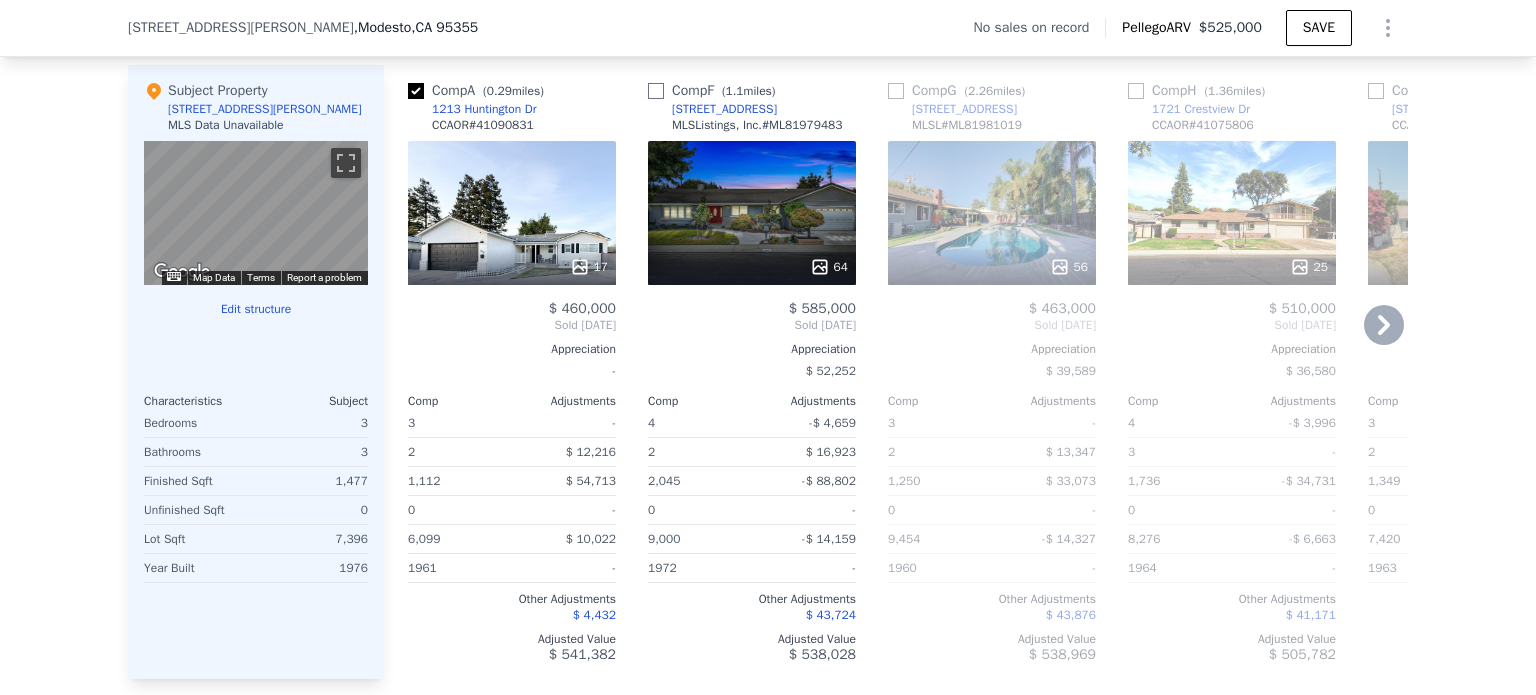 checkbox on "false" 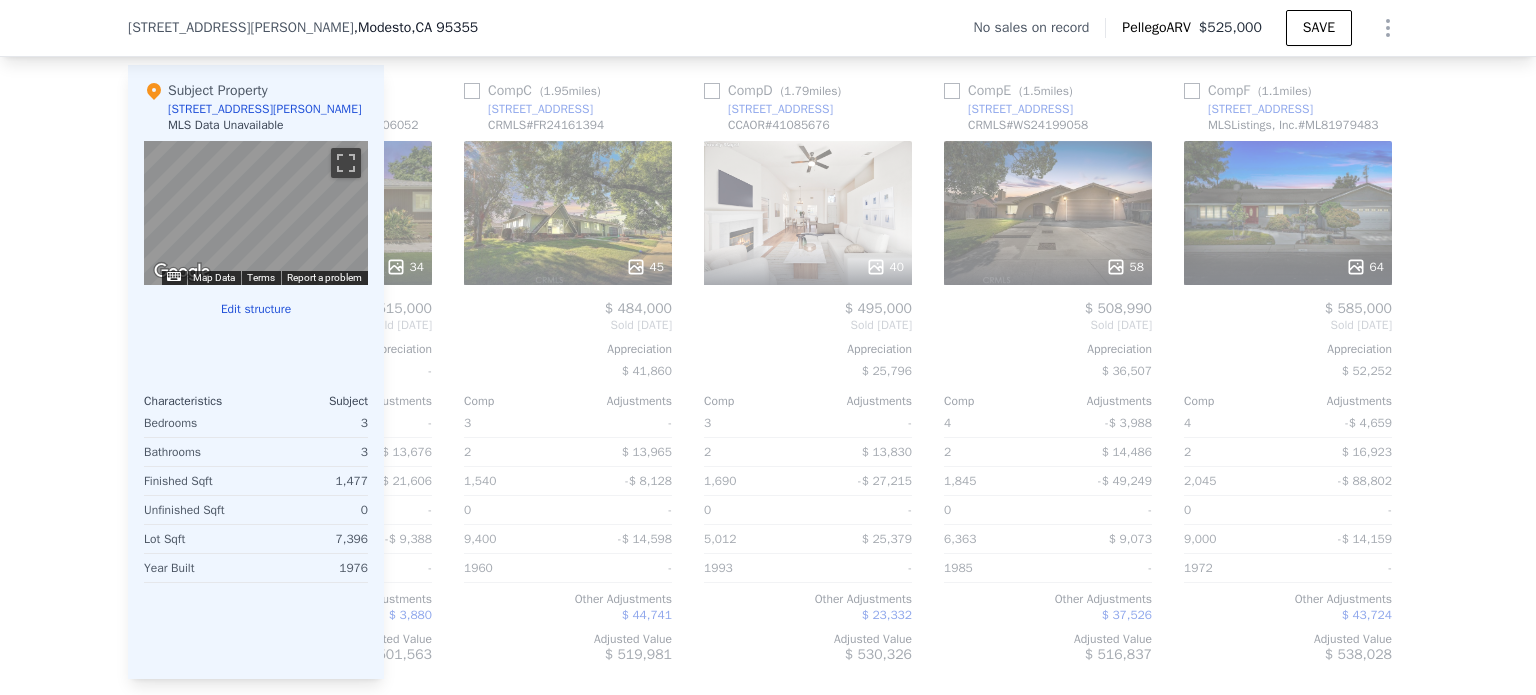 scroll, scrollTop: 0, scrollLeft: 1878, axis: horizontal 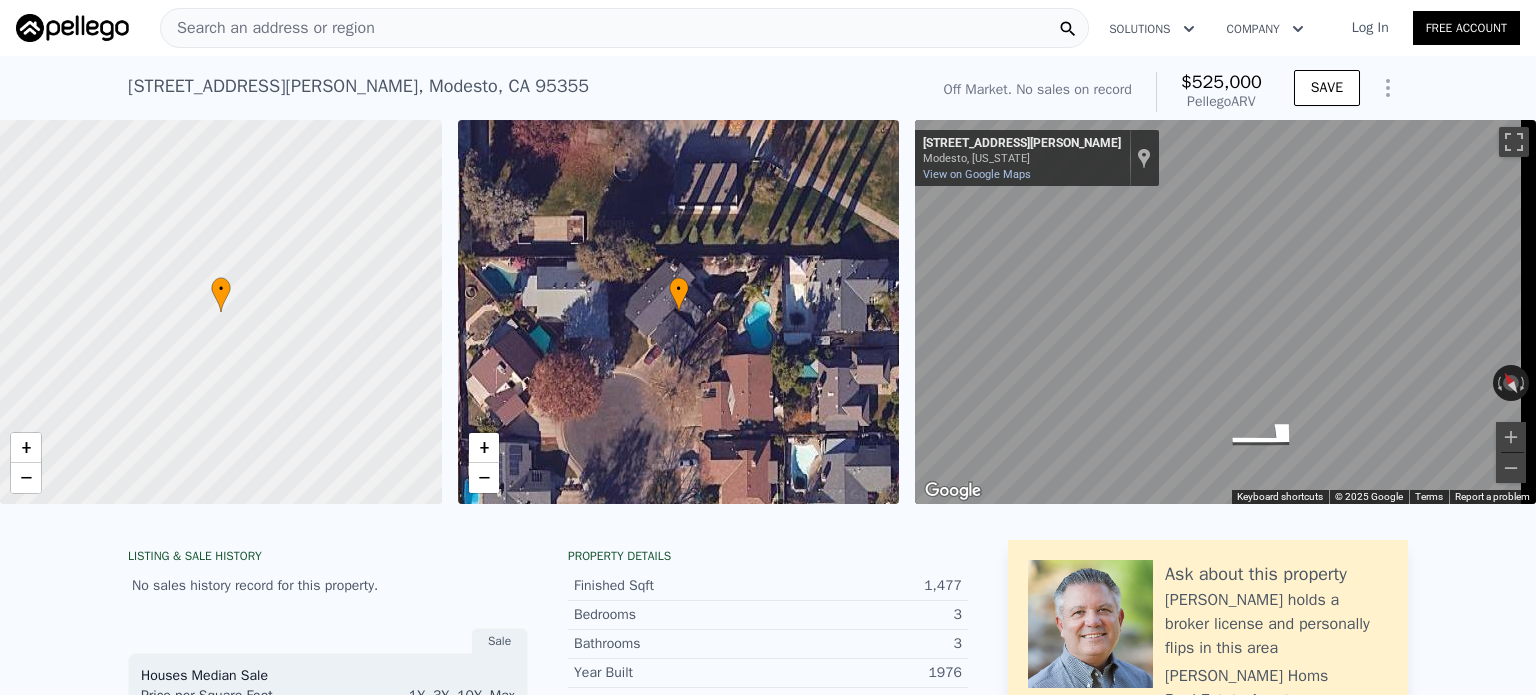 click on "Search an address or region" at bounding box center [268, 28] 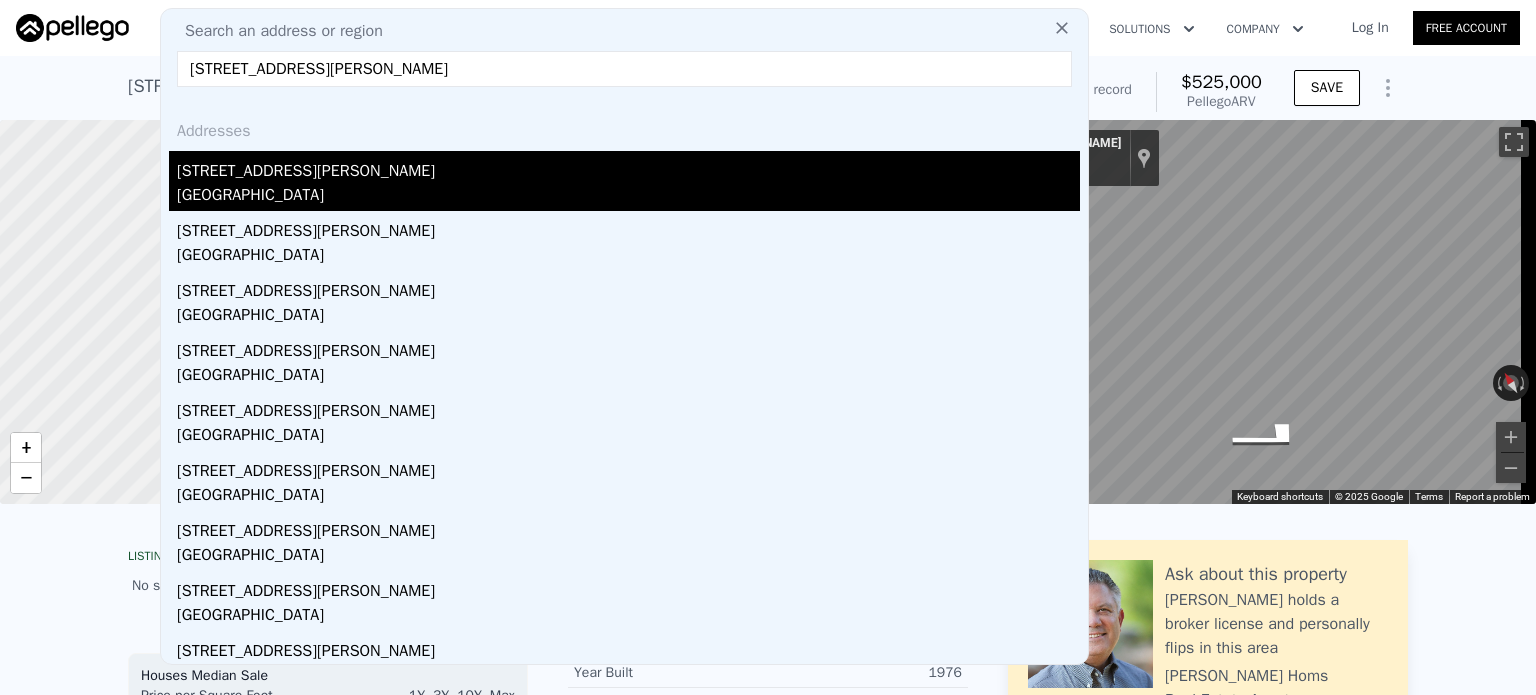 type on "[STREET_ADDRESS][PERSON_NAME]" 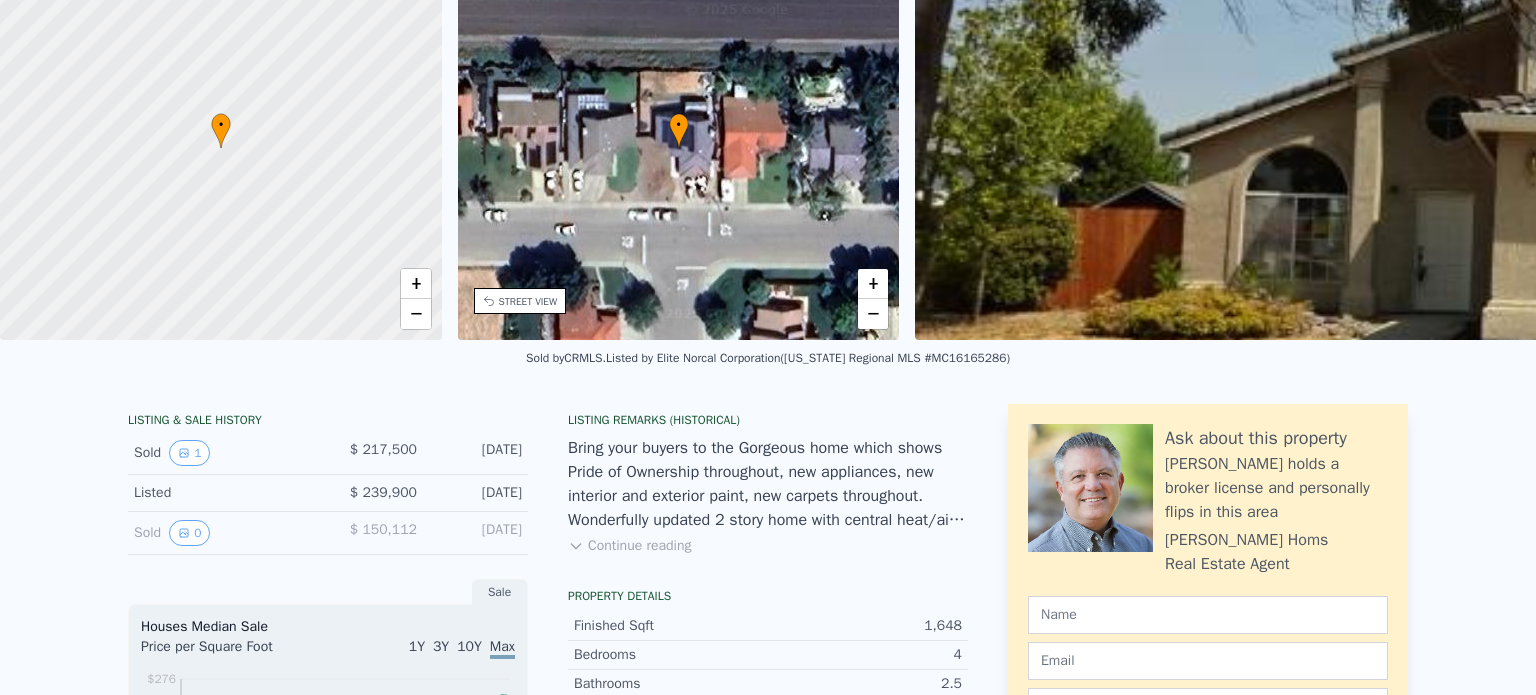 scroll, scrollTop: 0, scrollLeft: 0, axis: both 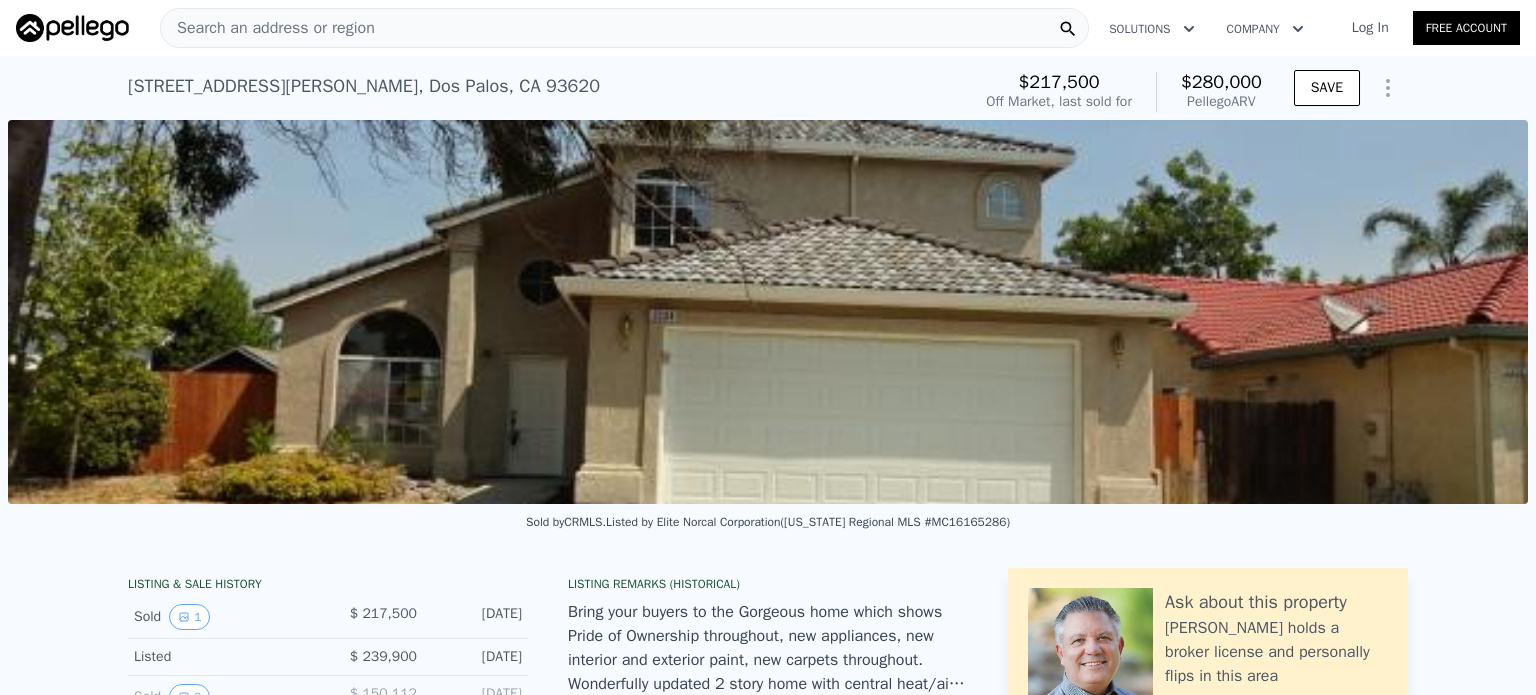 click on "Search an address or region" at bounding box center [268, 28] 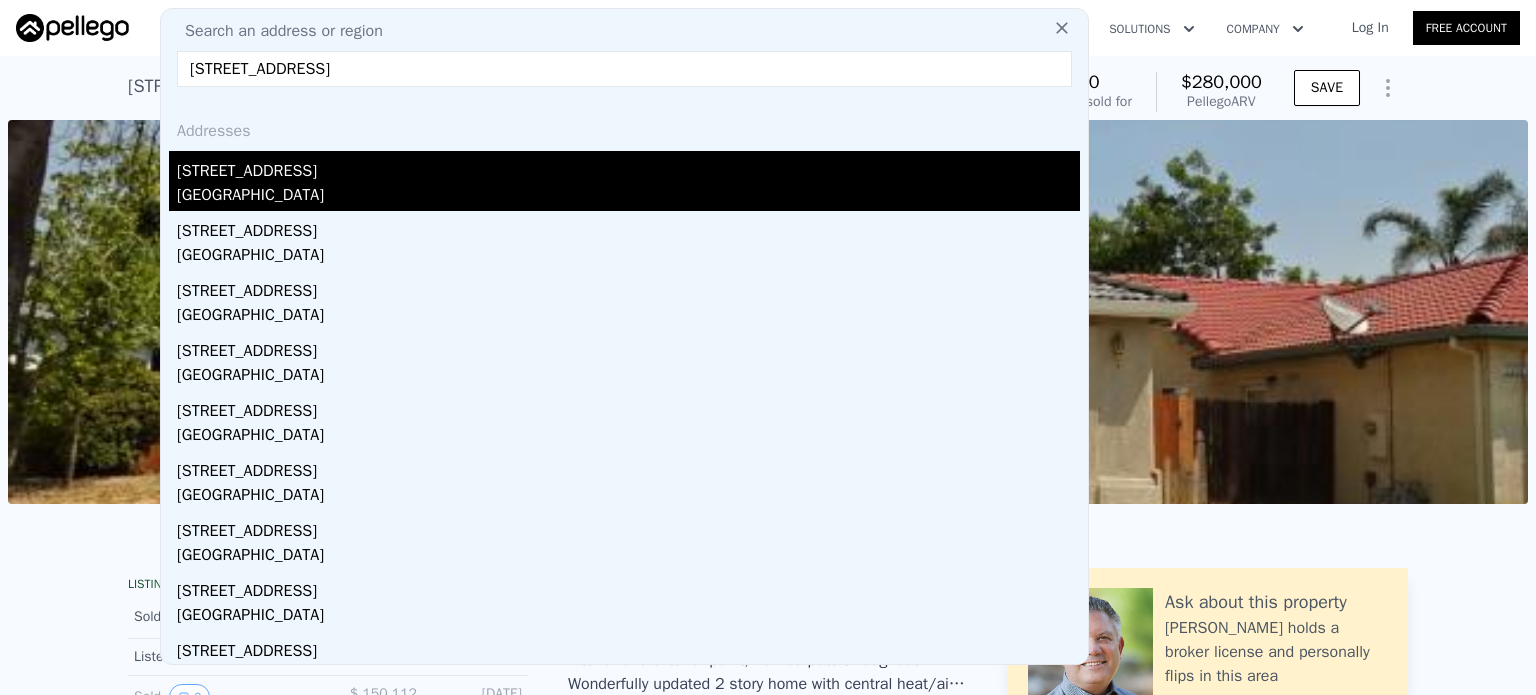 type on "[STREET_ADDRESS]" 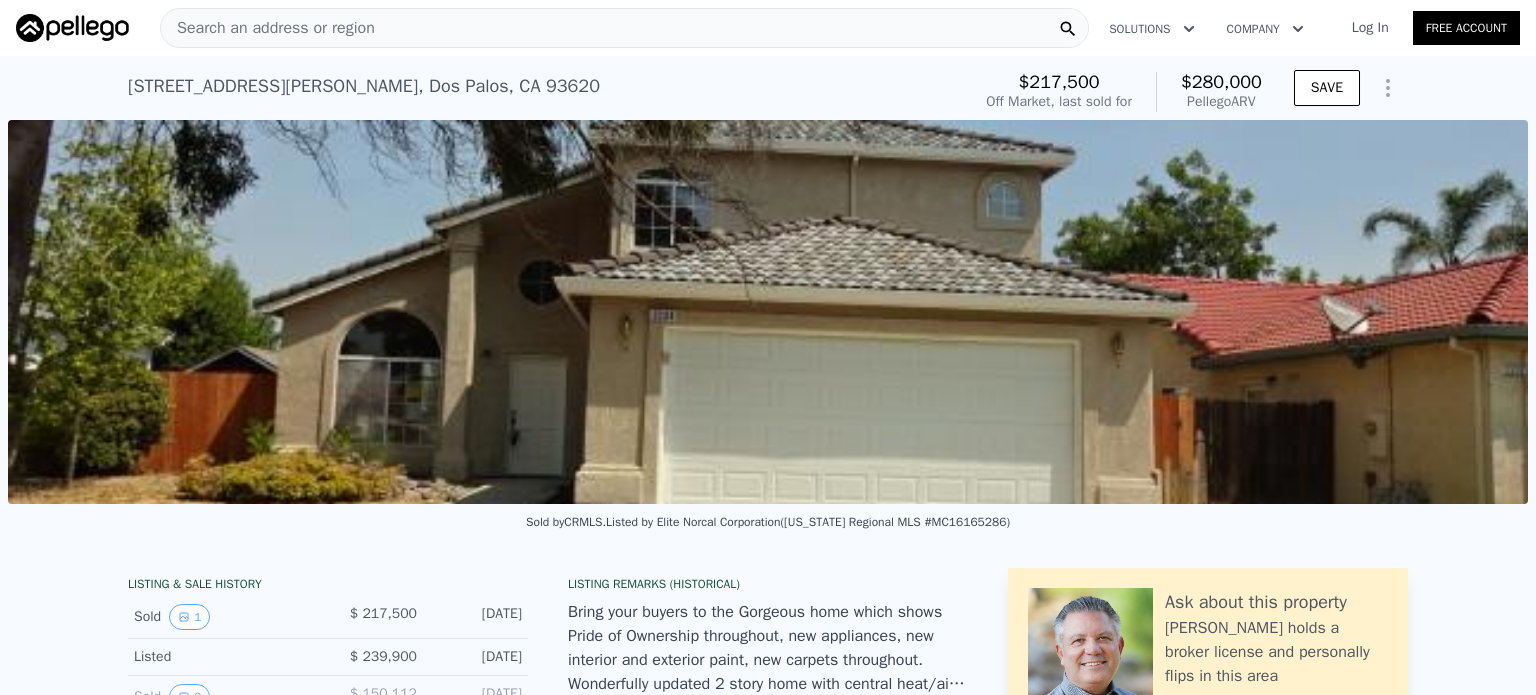 type on "1296" 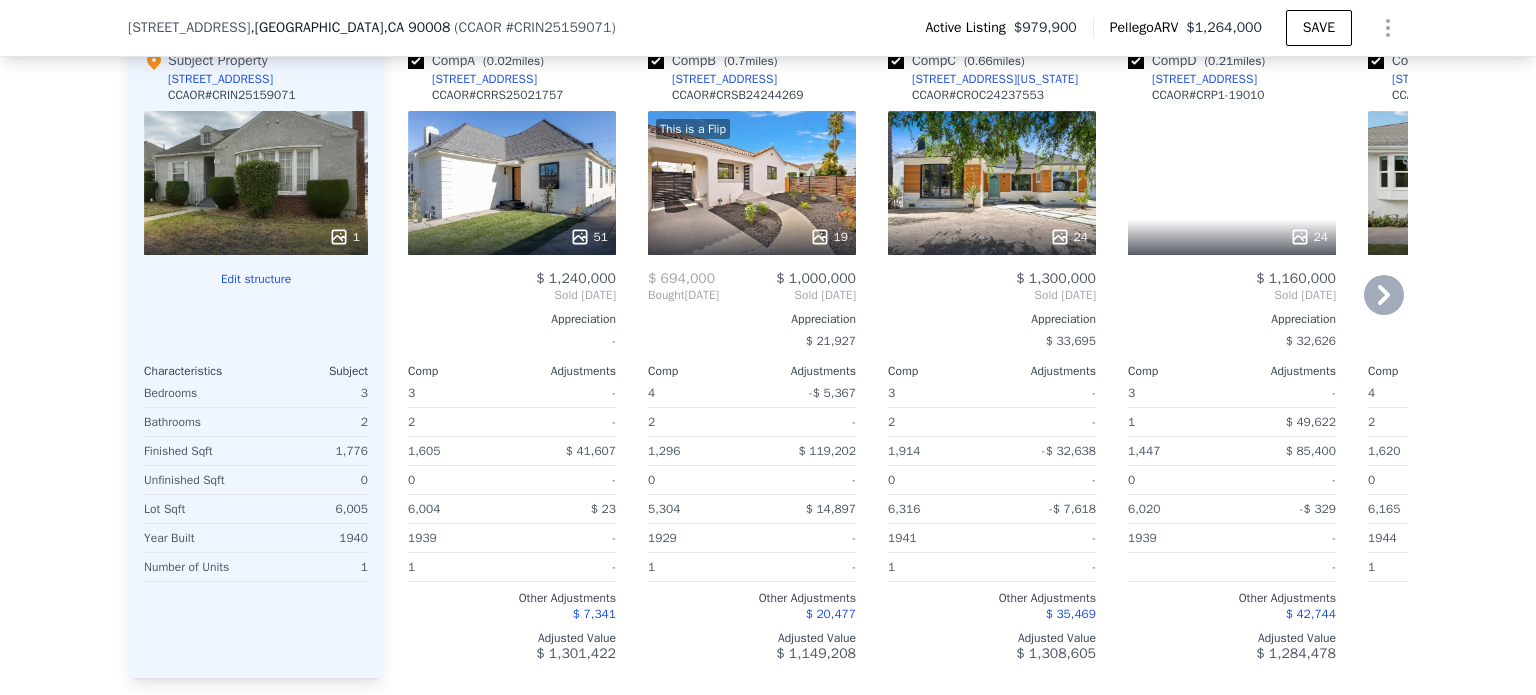 scroll, scrollTop: 2432, scrollLeft: 0, axis: vertical 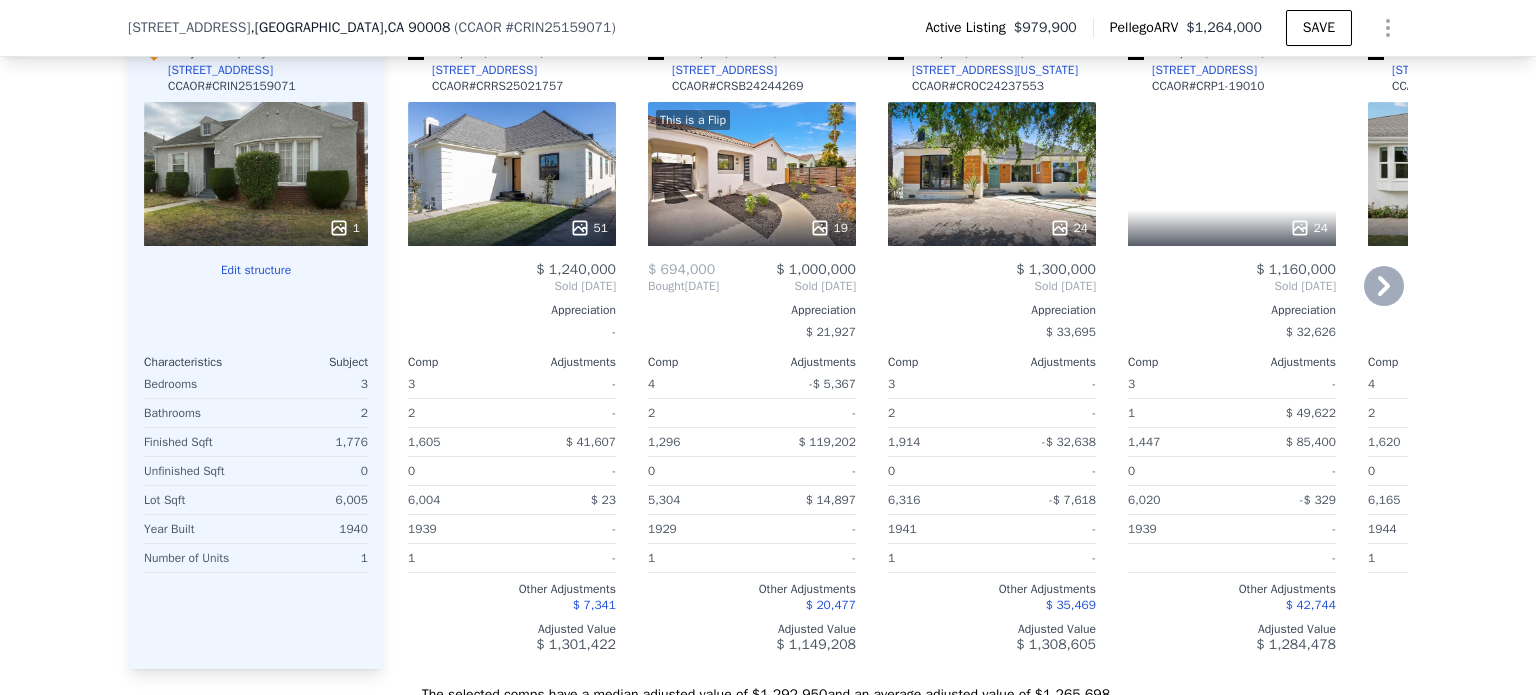 click at bounding box center (896, 52) 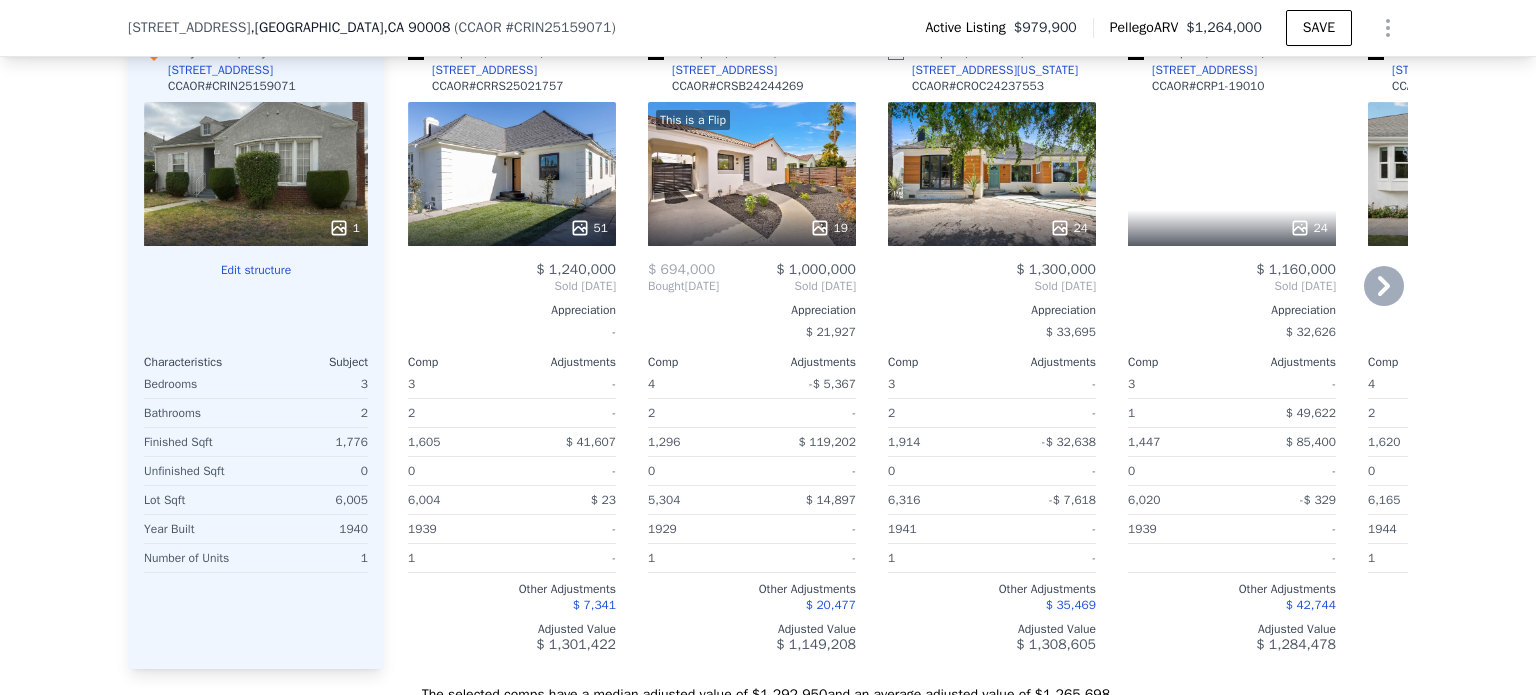 checkbox on "false" 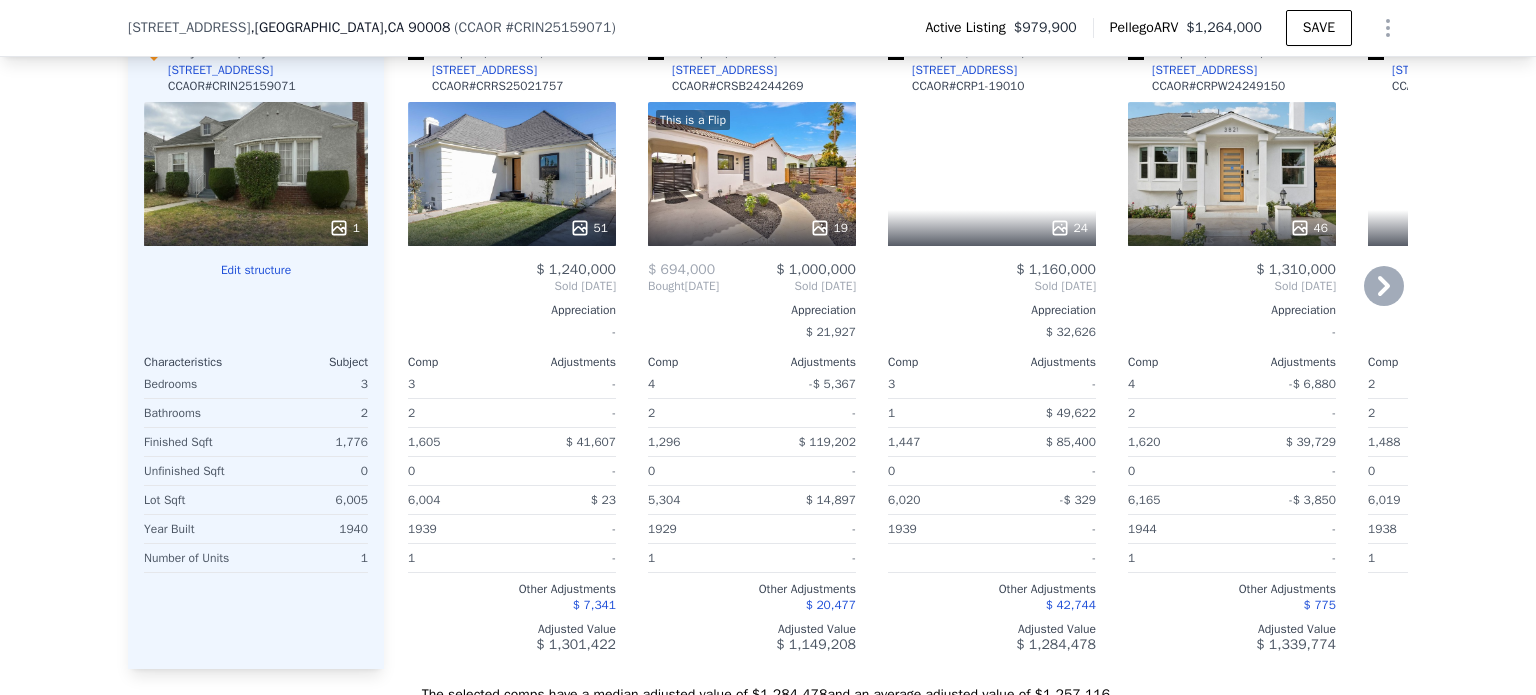 click on "24" at bounding box center (992, 174) 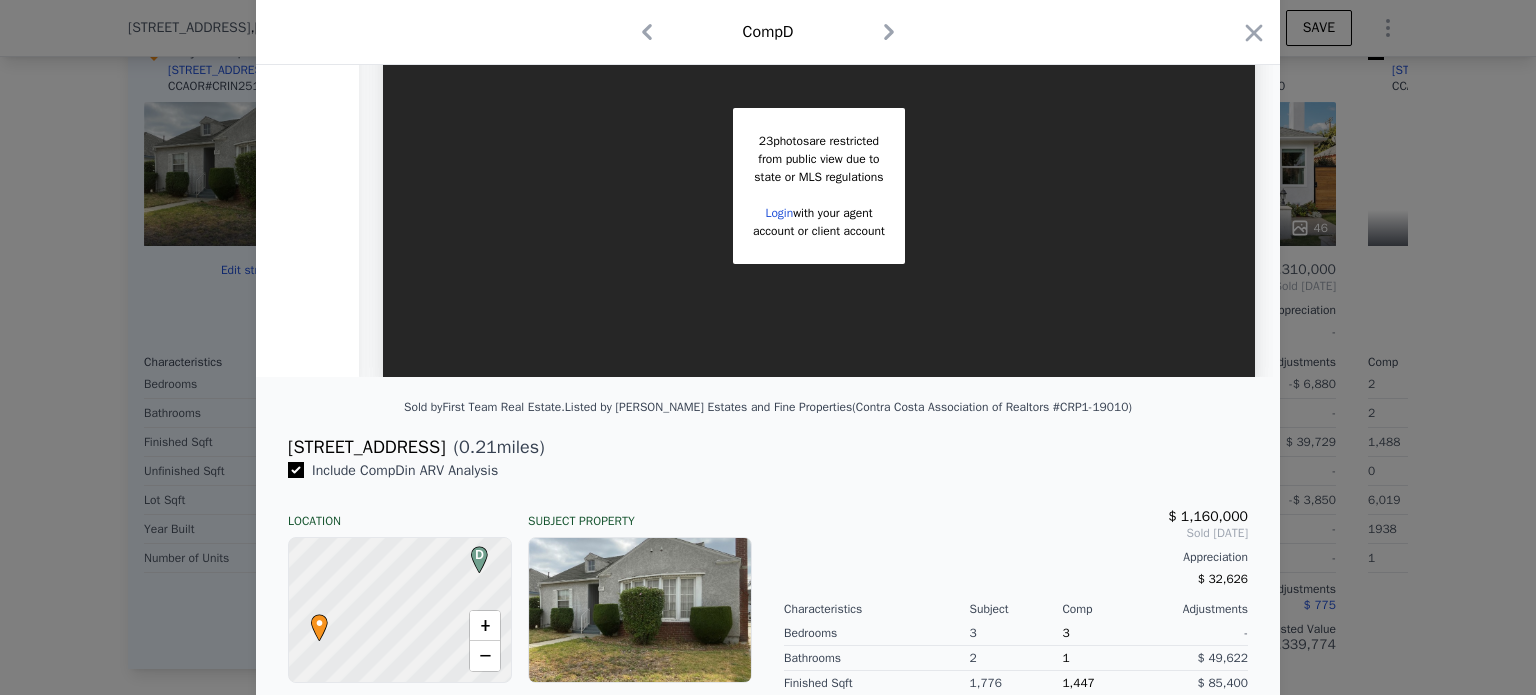 scroll, scrollTop: 130, scrollLeft: 0, axis: vertical 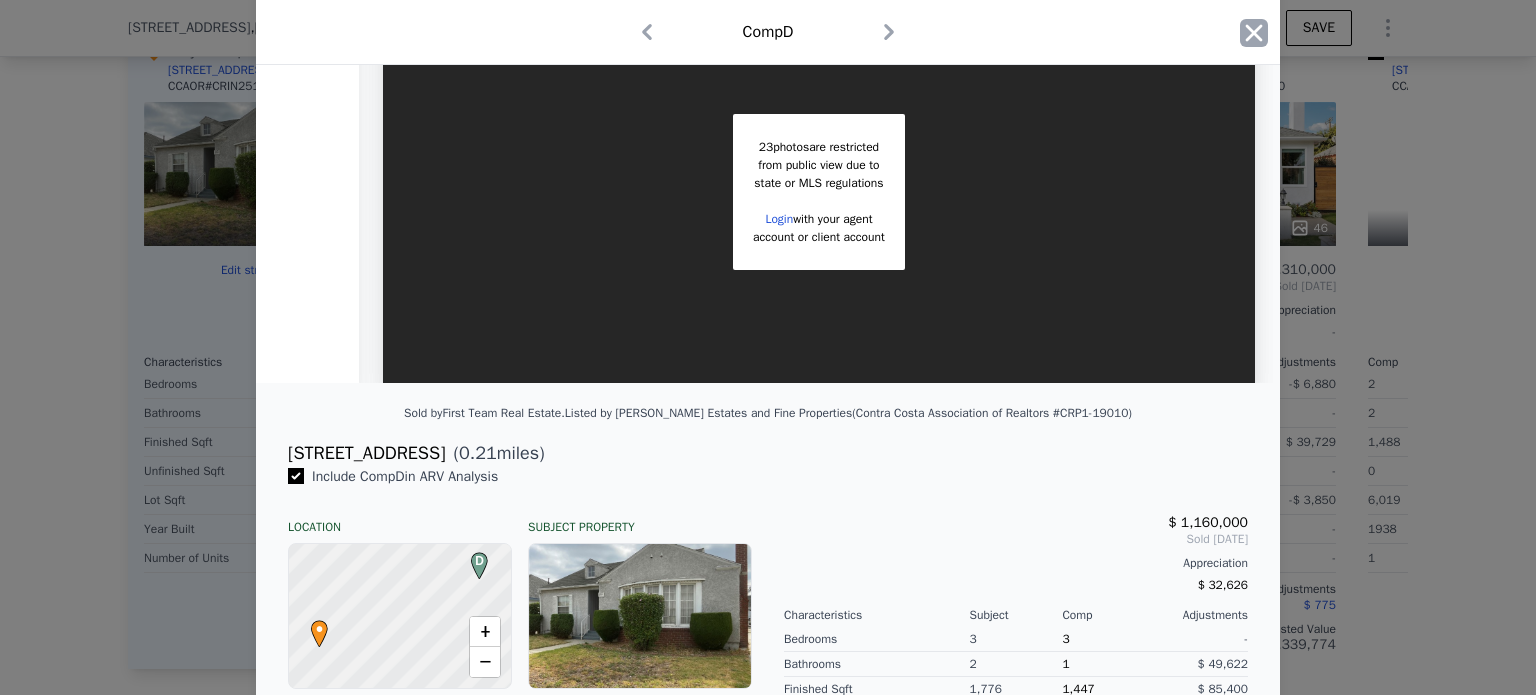 click 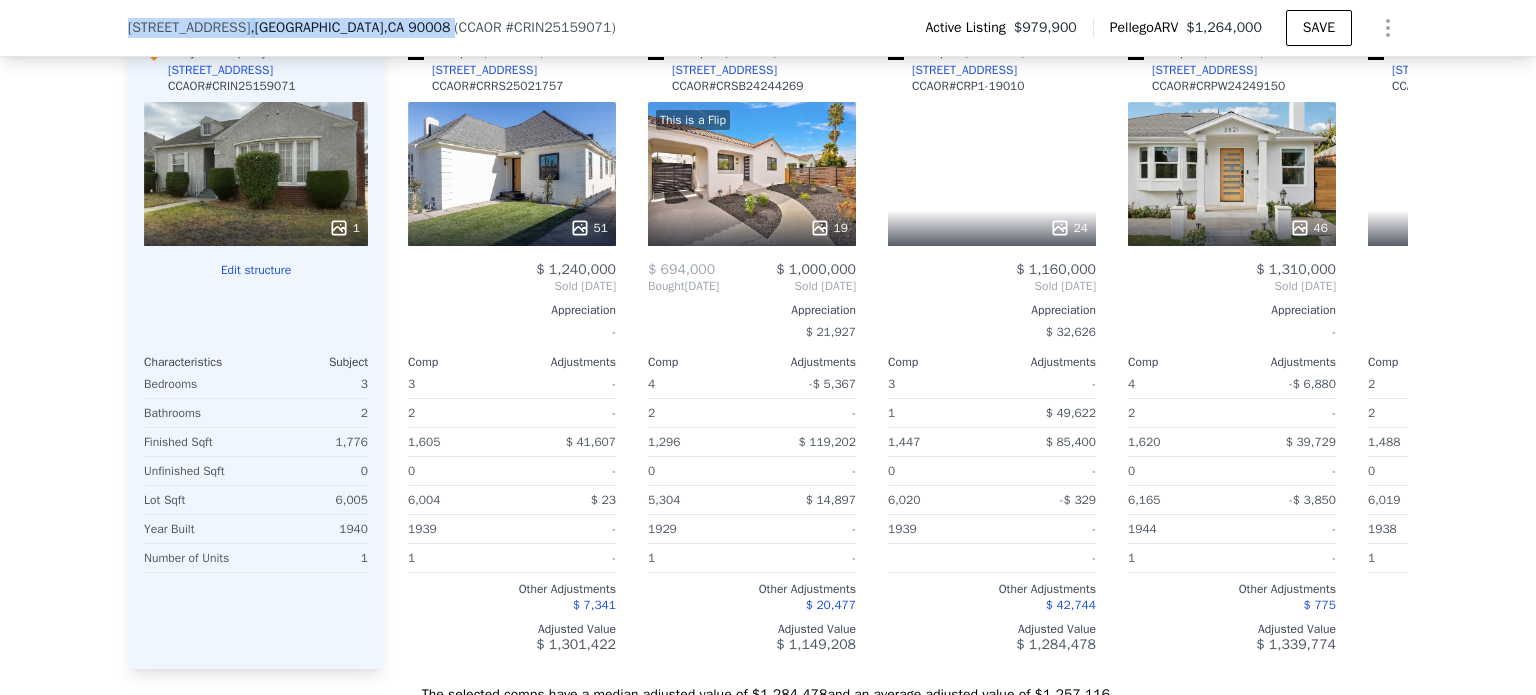 drag, startPoint x: 110, startPoint y: 27, endPoint x: 390, endPoint y: 23, distance: 280.02856 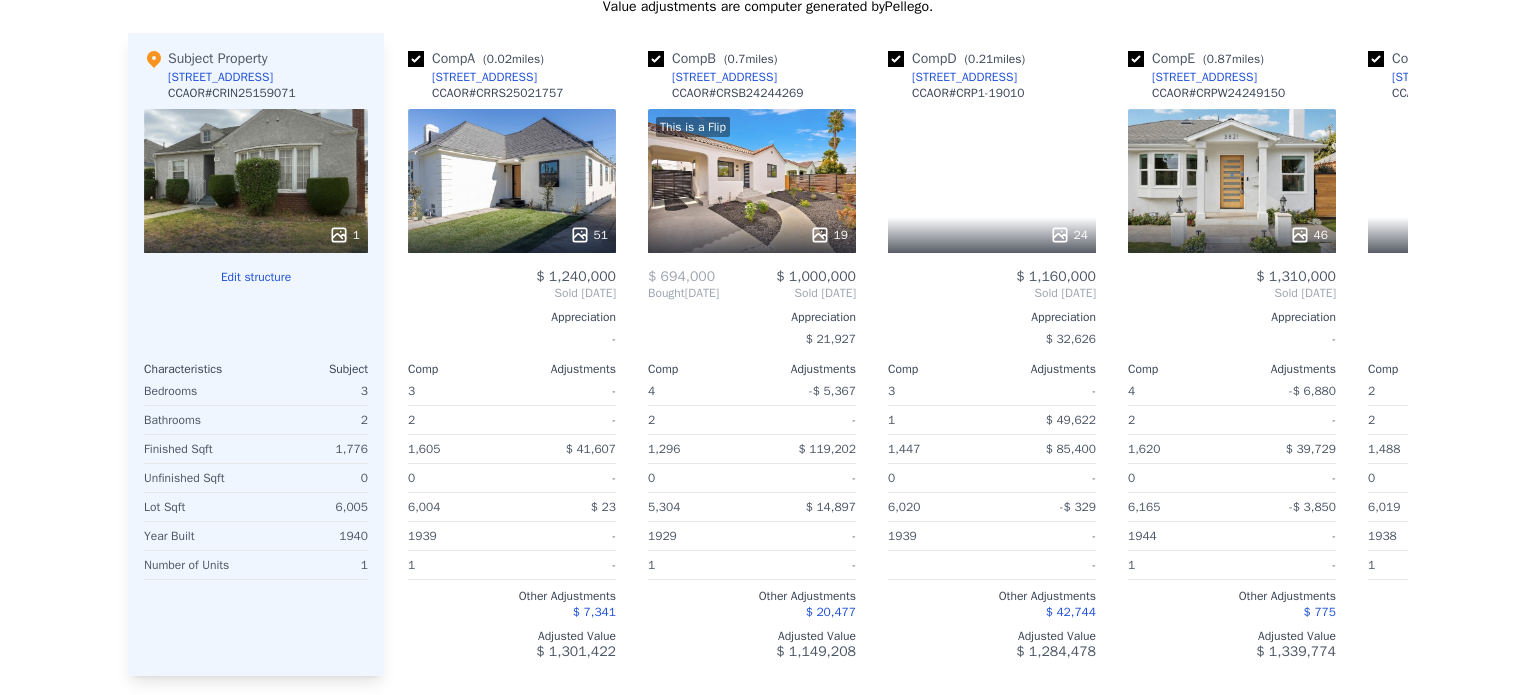 scroll, scrollTop: 7, scrollLeft: 0, axis: vertical 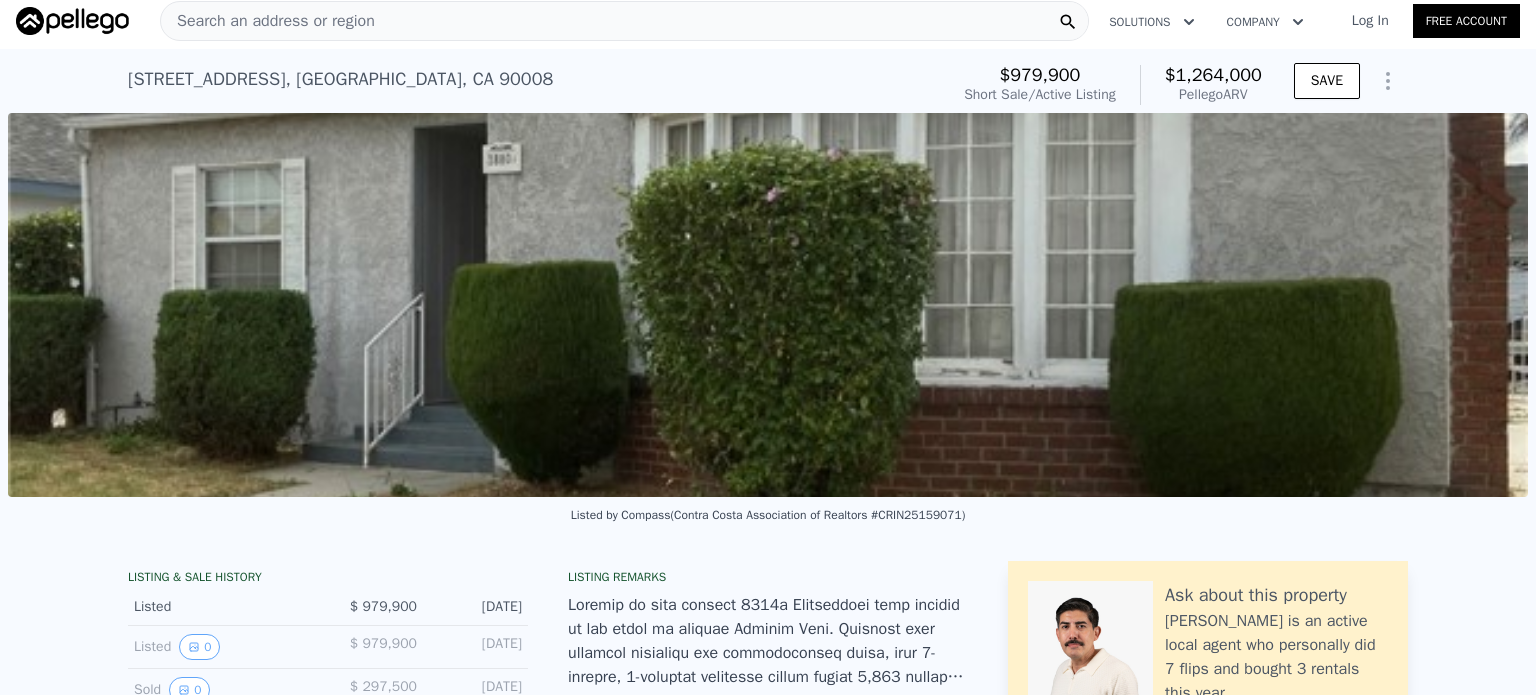 click on "Search an address or region" at bounding box center (268, 21) 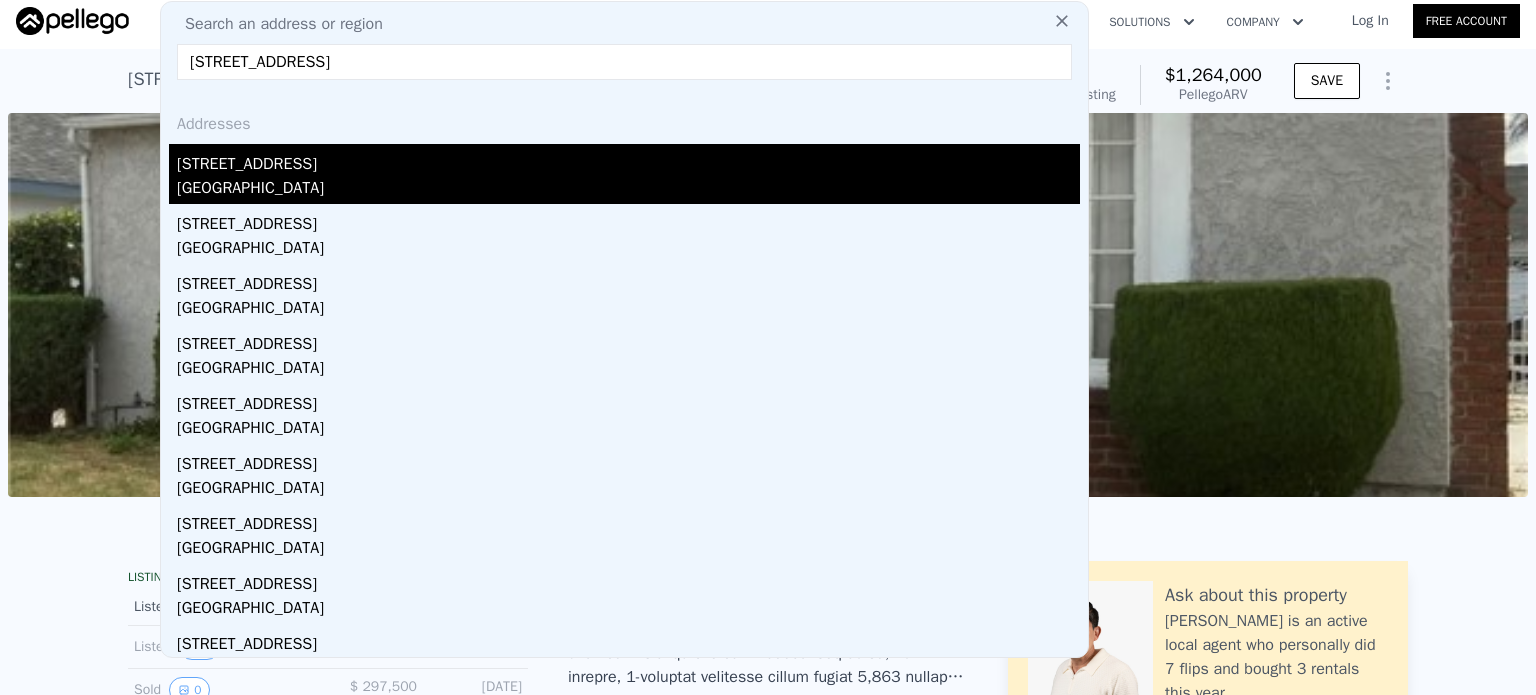 type on "[STREET_ADDRESS]" 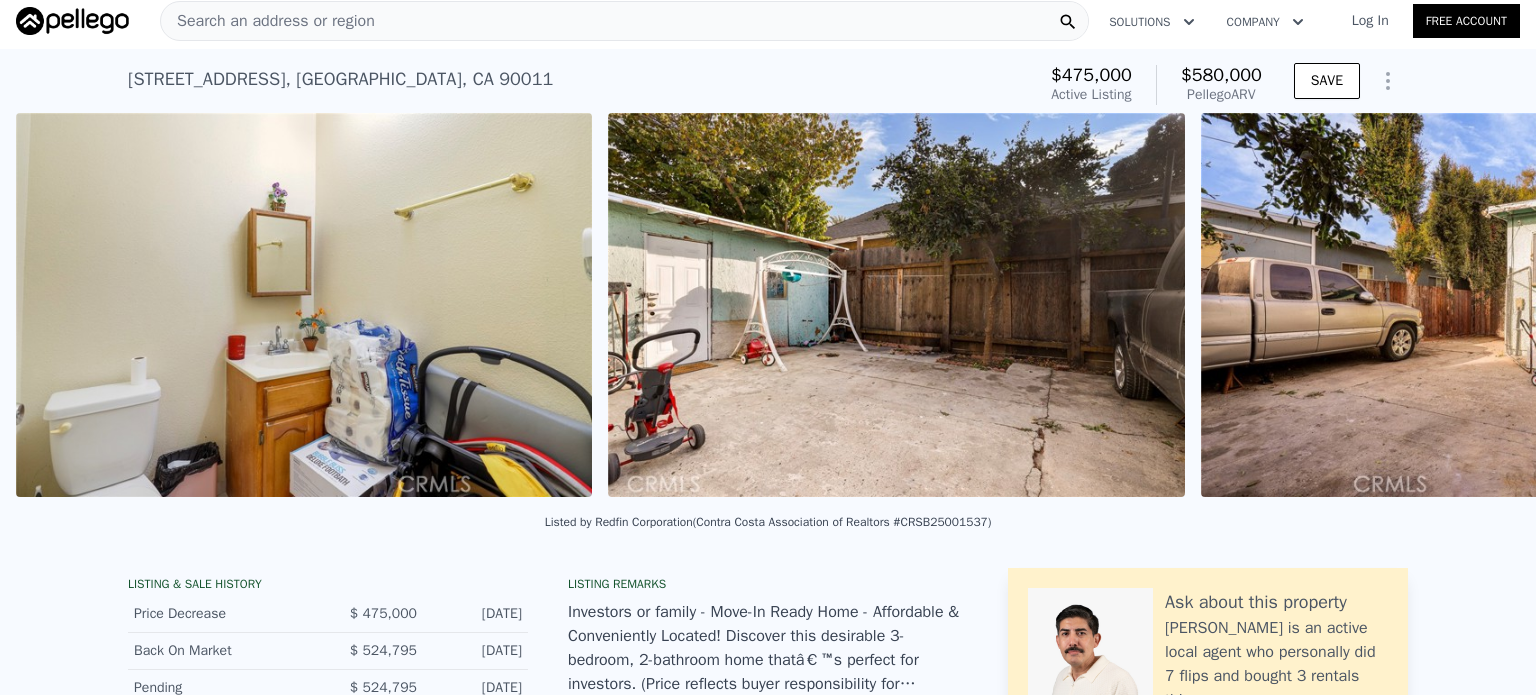 scroll, scrollTop: 0, scrollLeft: 9808, axis: horizontal 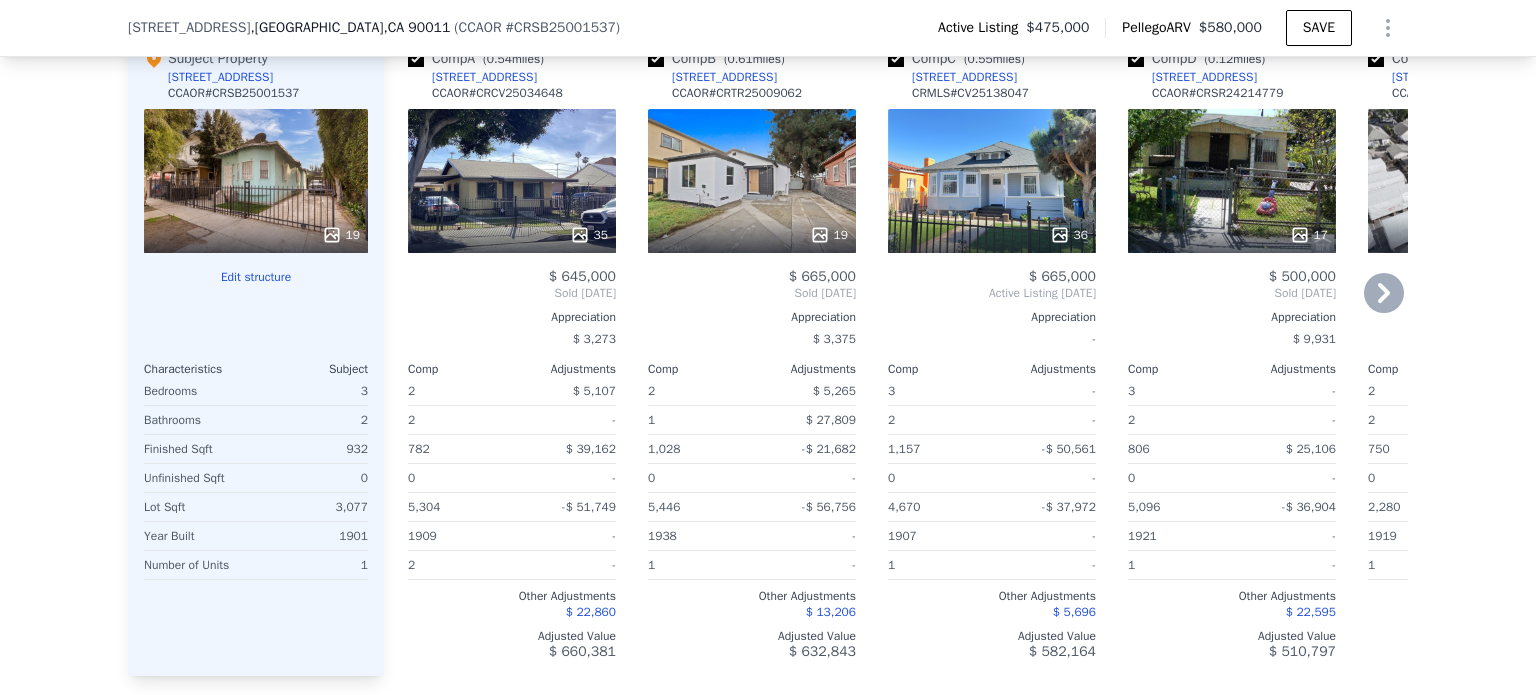 click 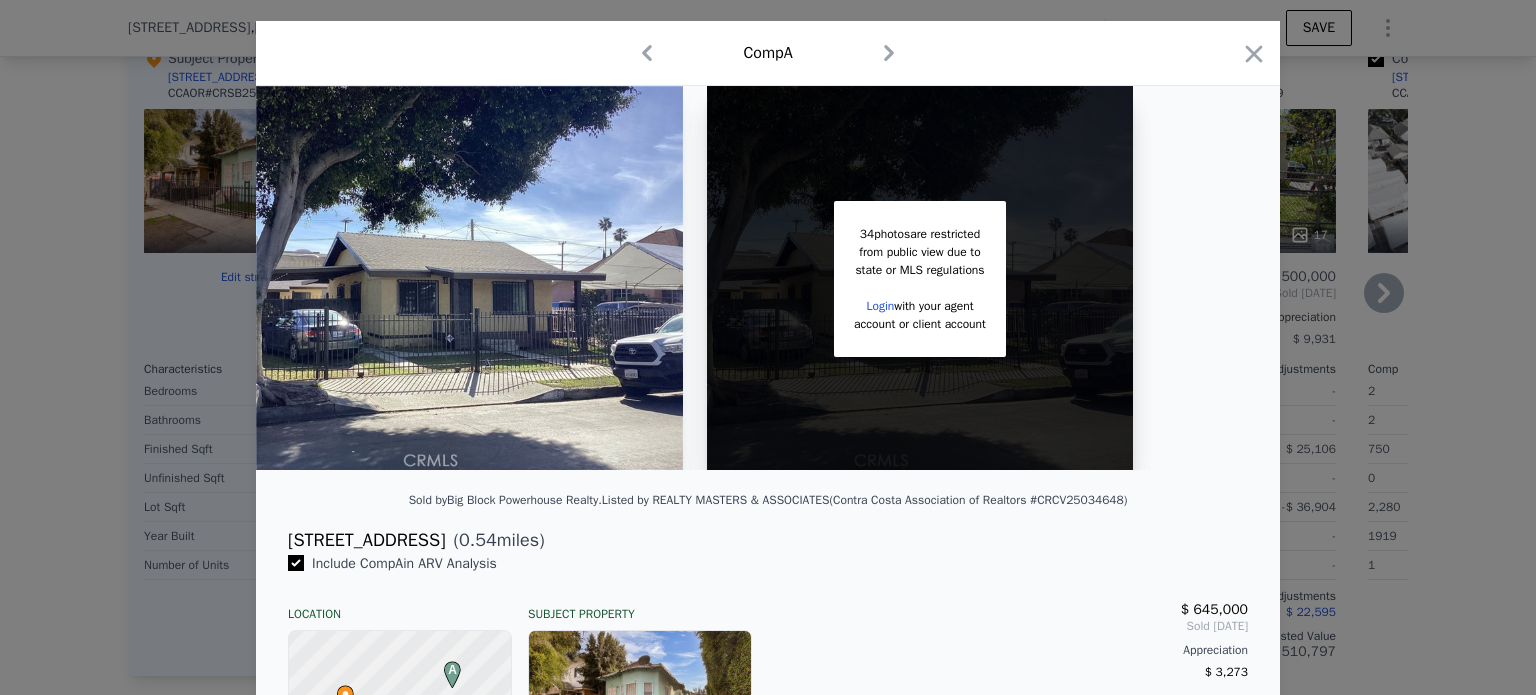 scroll, scrollTop: 0, scrollLeft: 0, axis: both 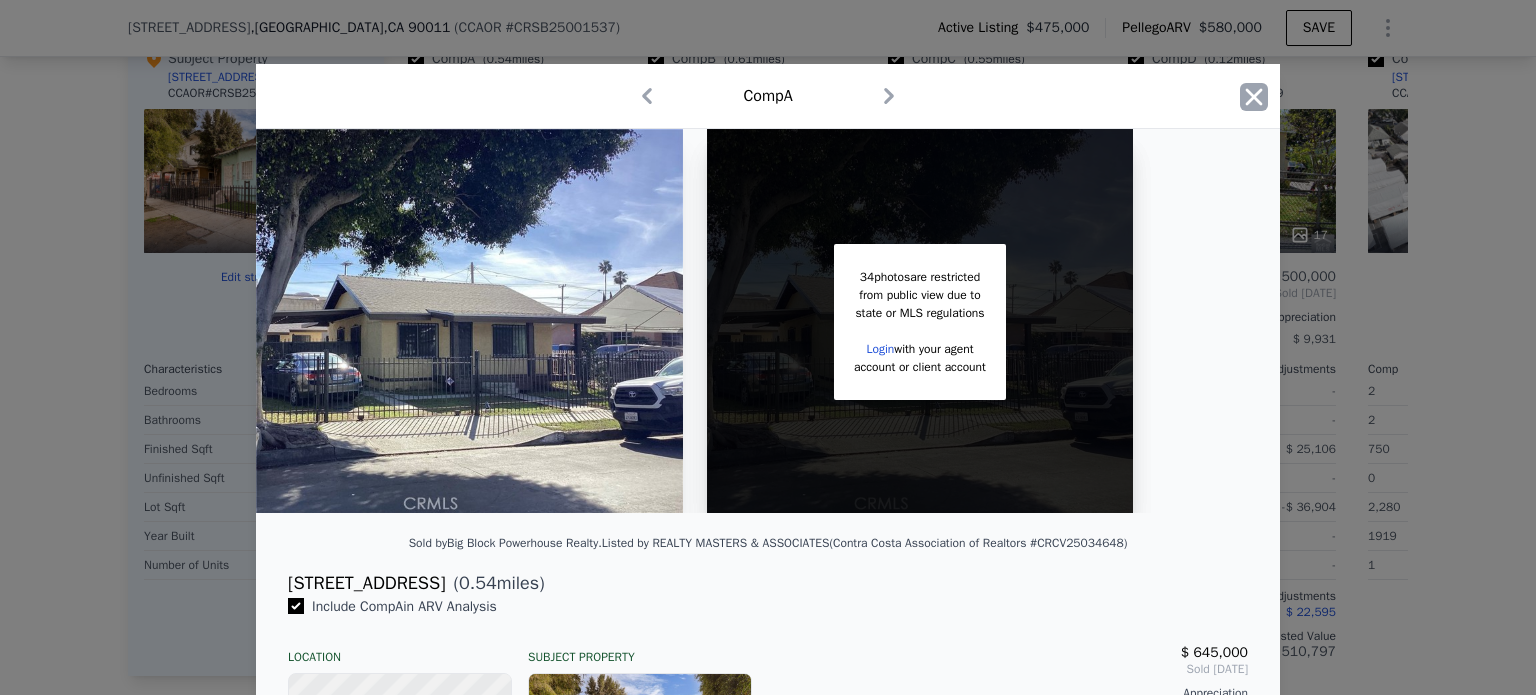 click 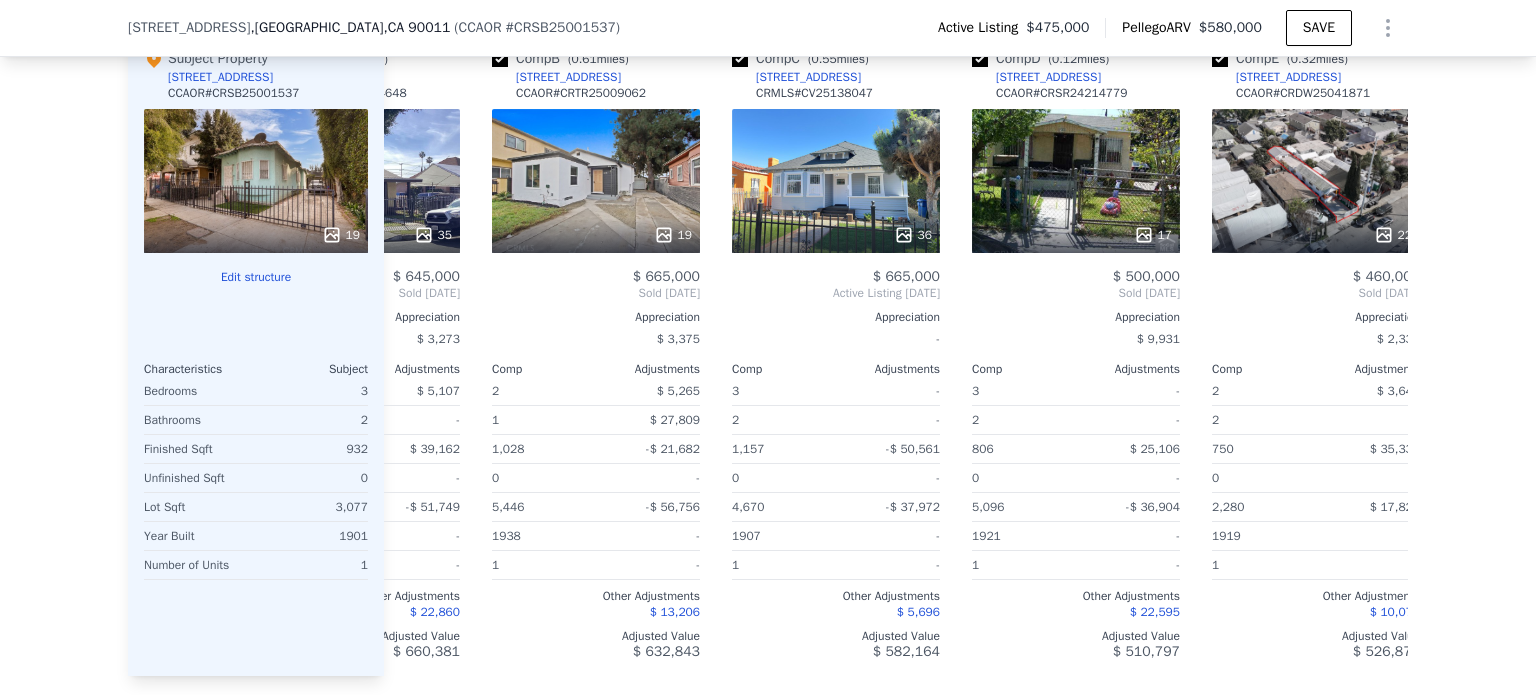 scroll, scrollTop: 0, scrollLeft: 38, axis: horizontal 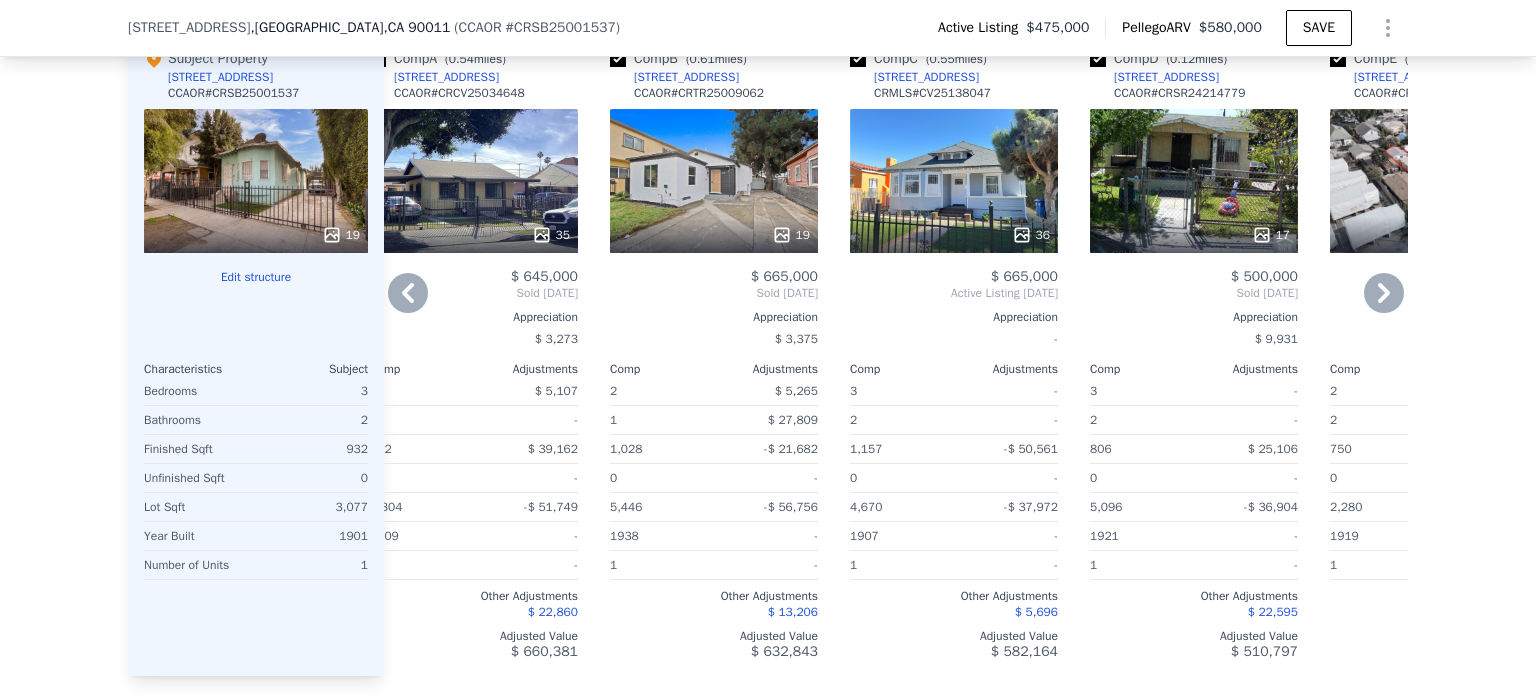 click at bounding box center (858, 59) 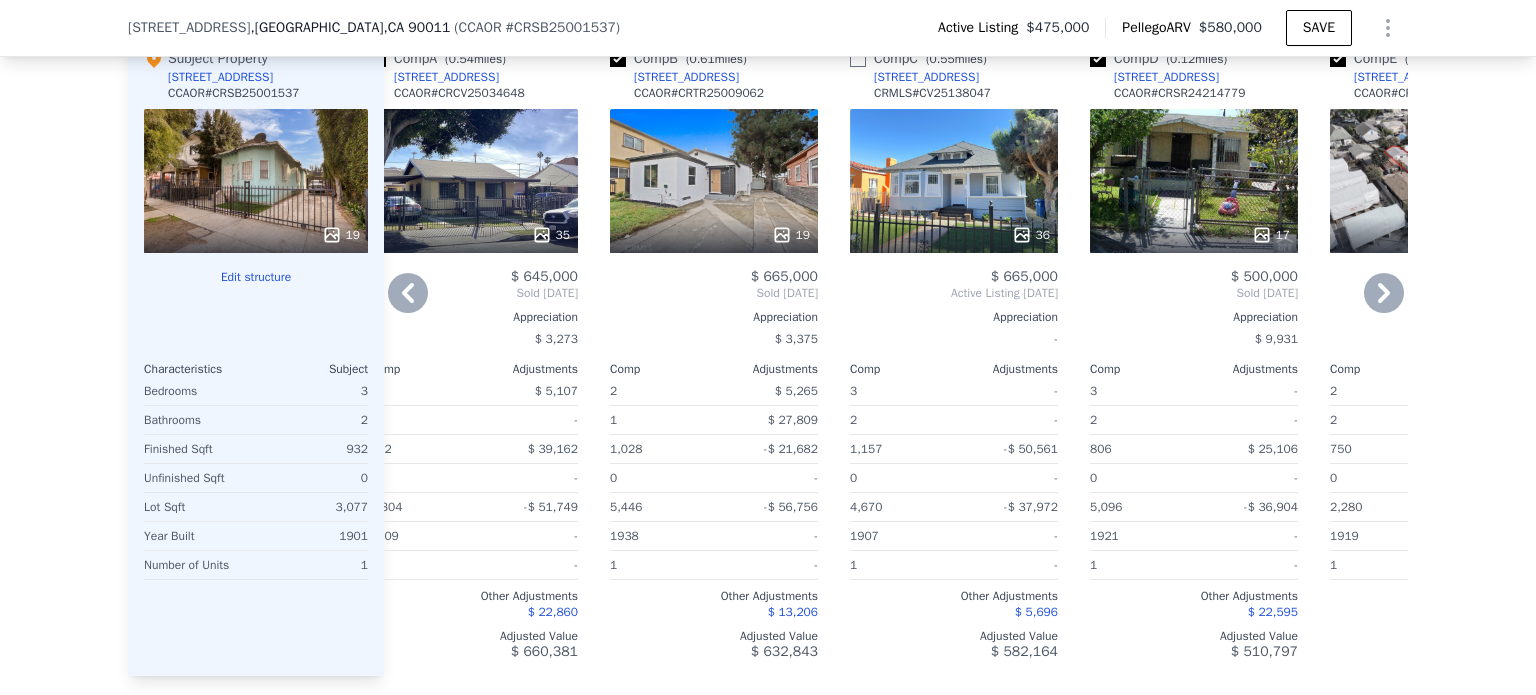 checkbox on "false" 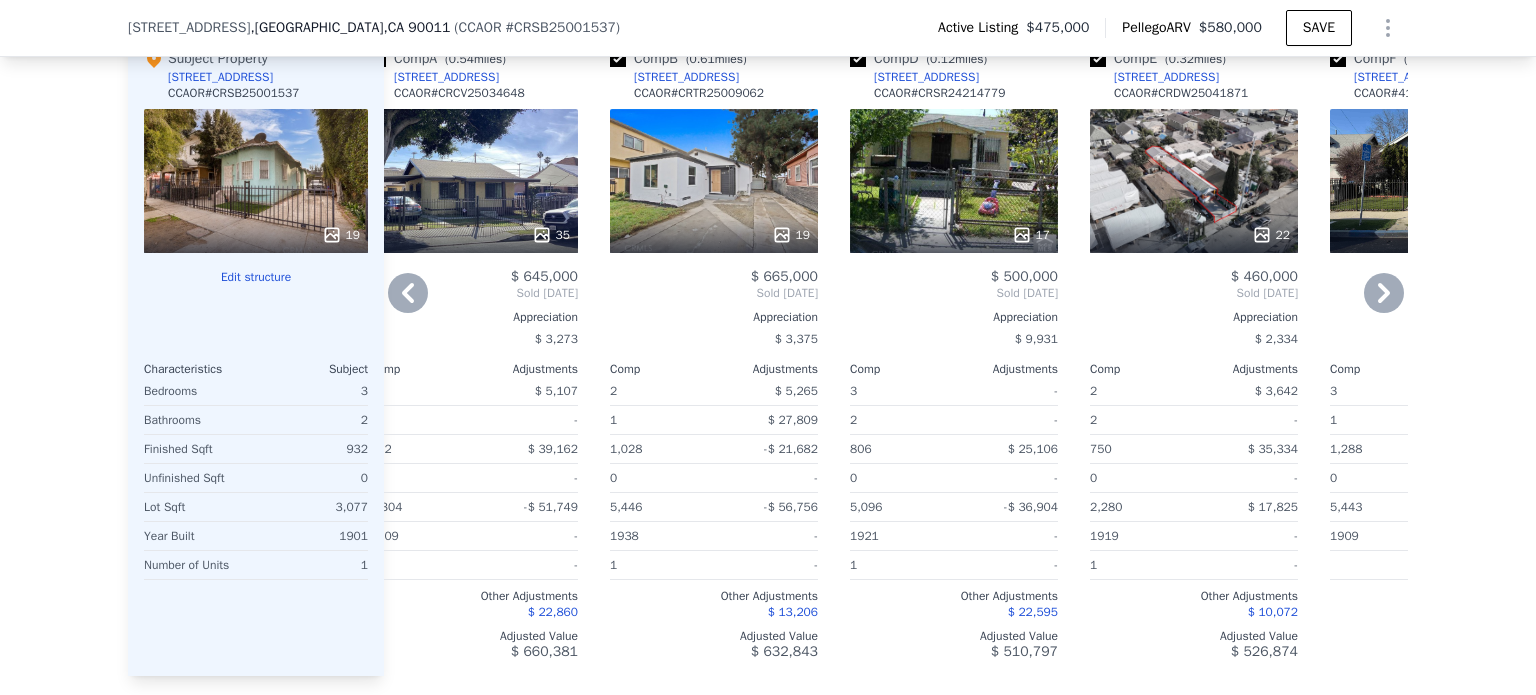 click at bounding box center (858, 59) 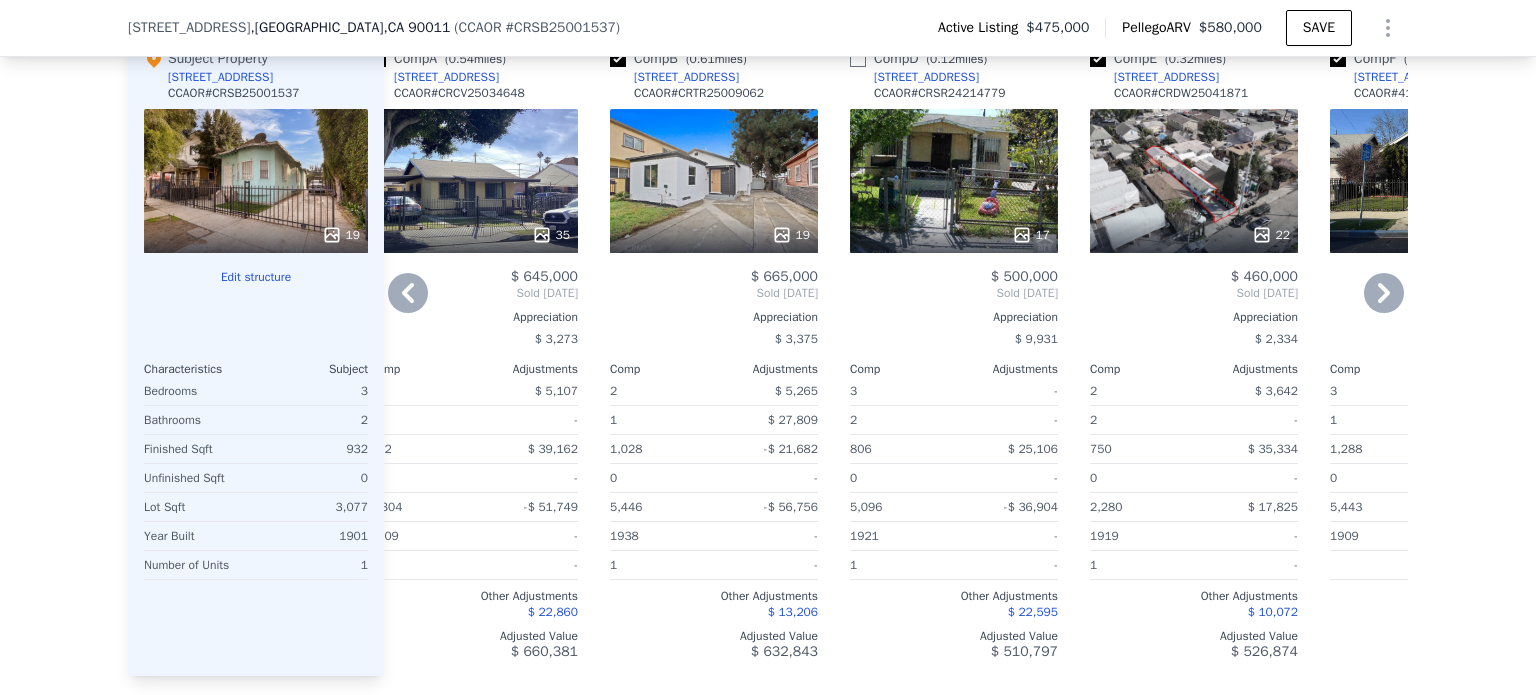 checkbox on "false" 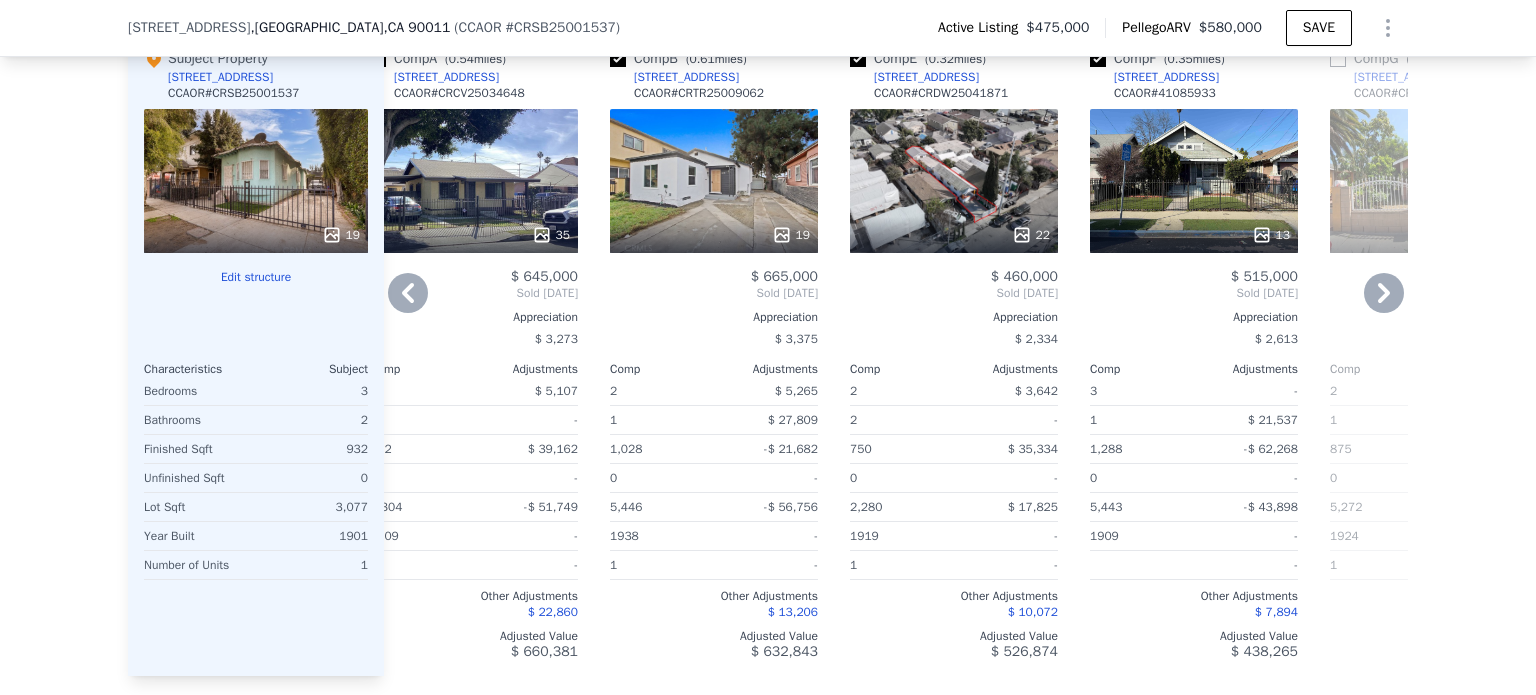 click at bounding box center [858, 59] 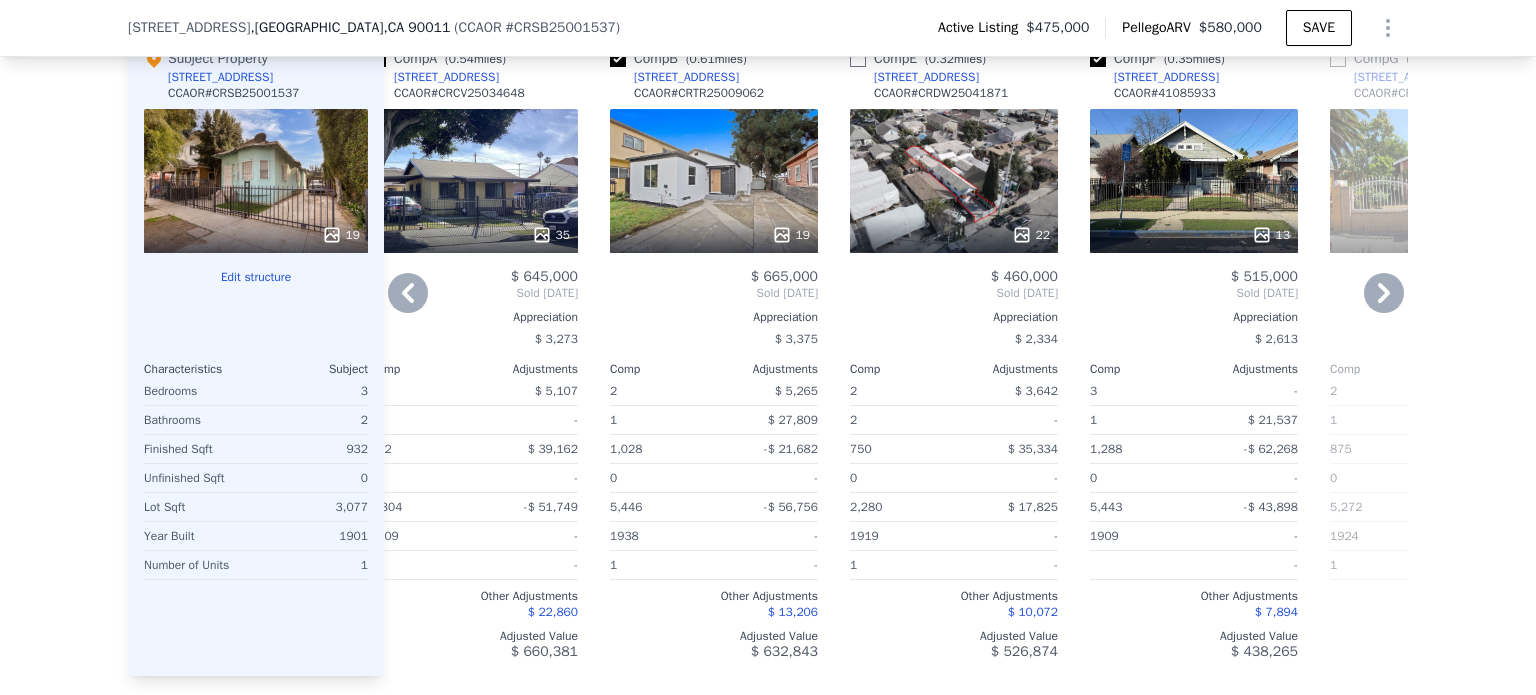 checkbox on "false" 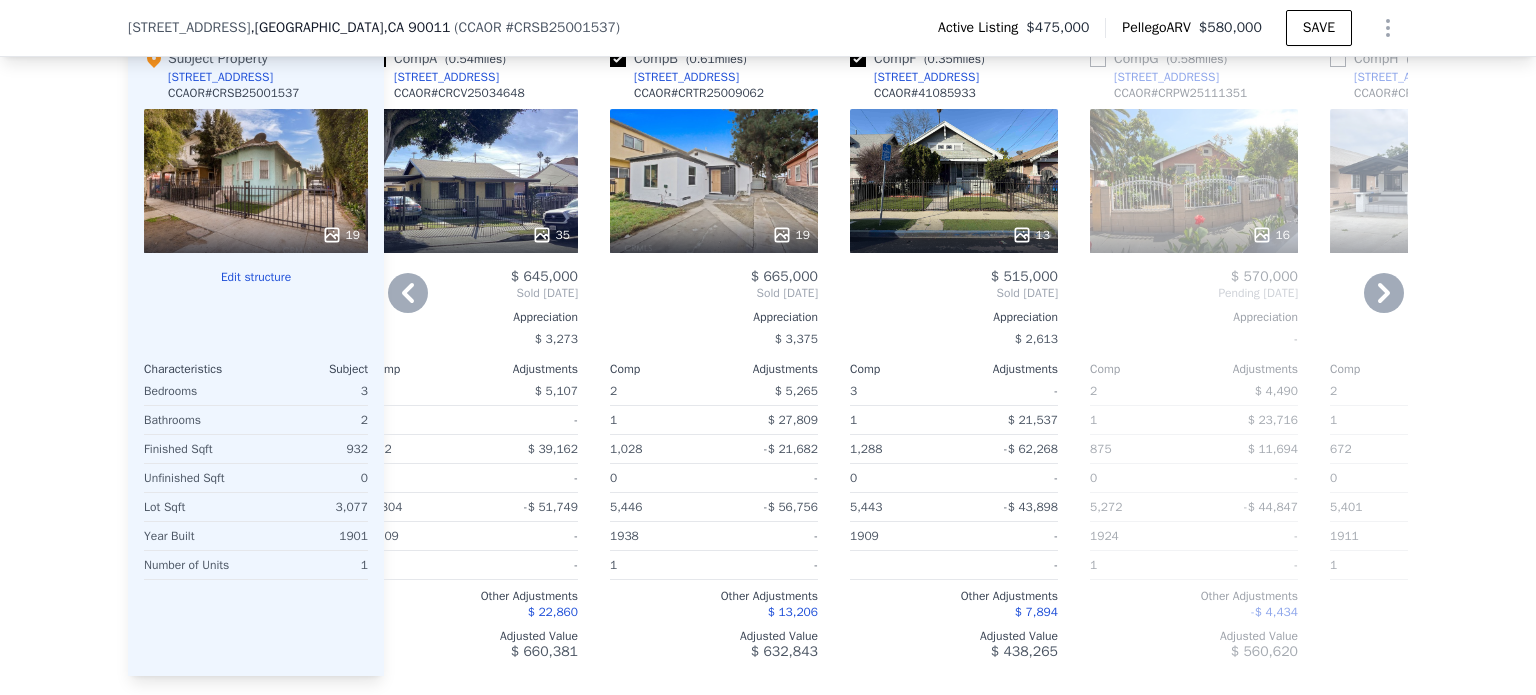click at bounding box center (858, 59) 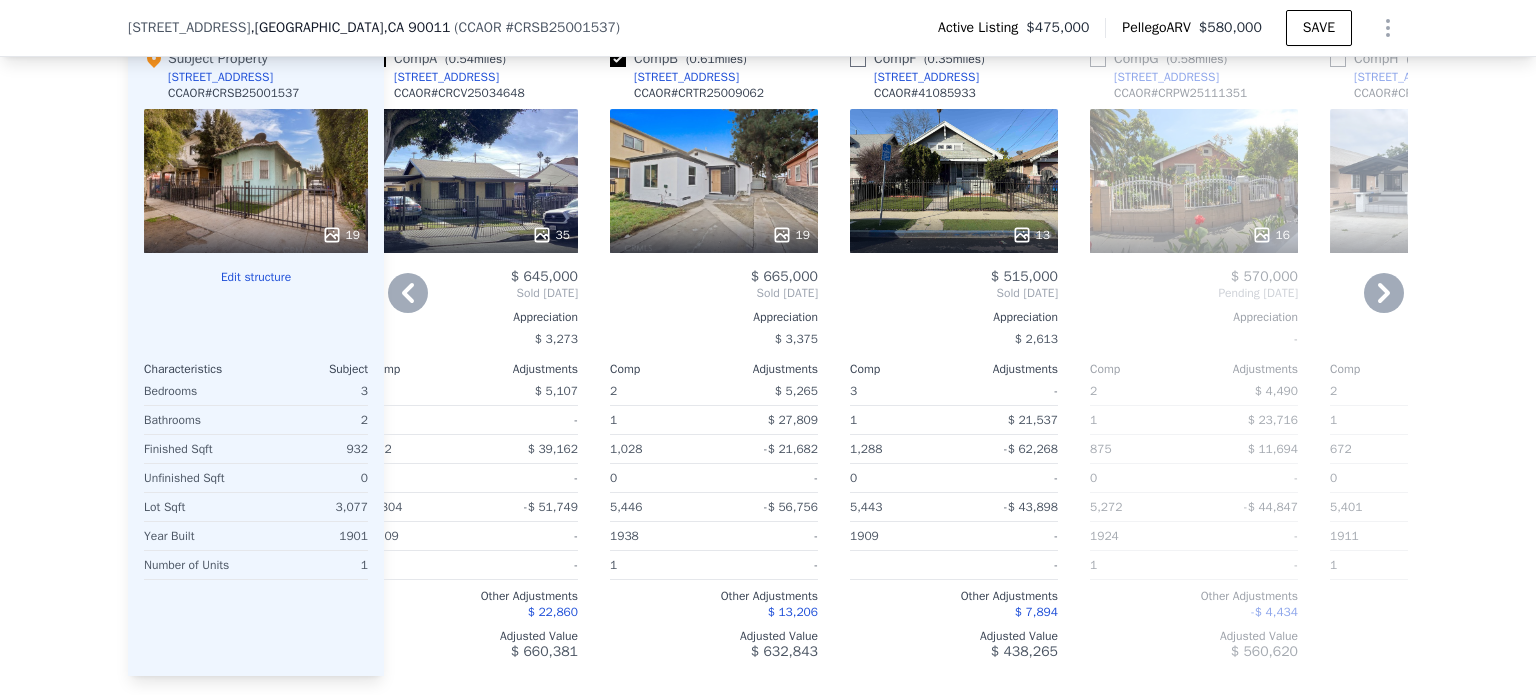 checkbox on "false" 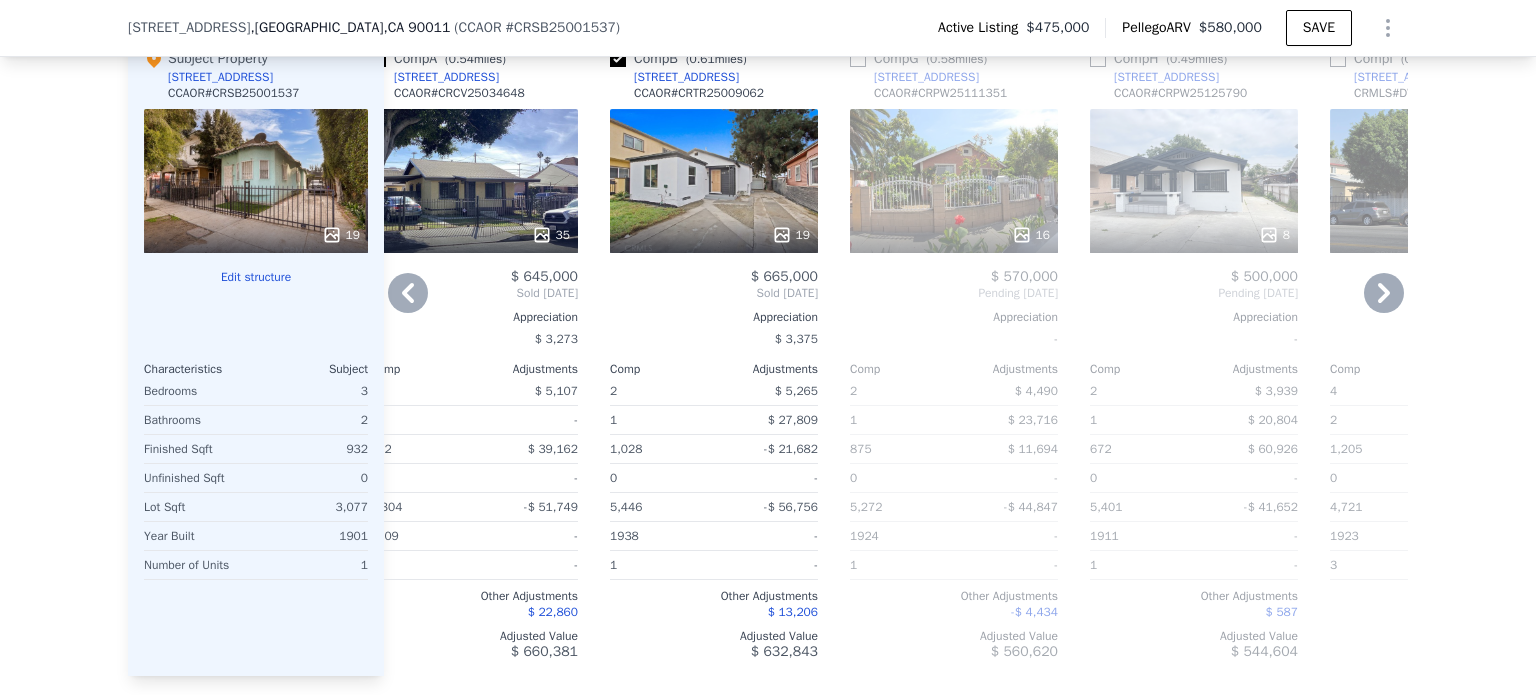 click at bounding box center (858, 59) 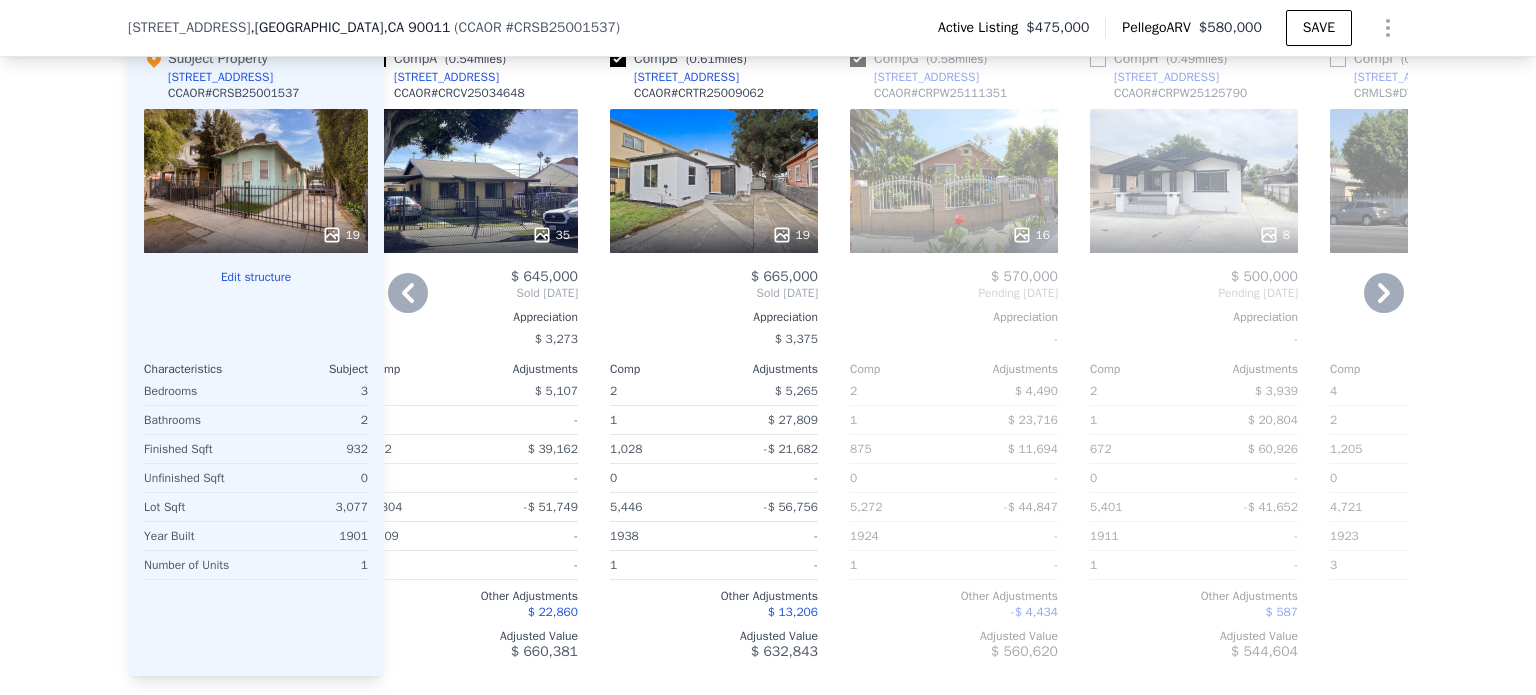 checkbox on "true" 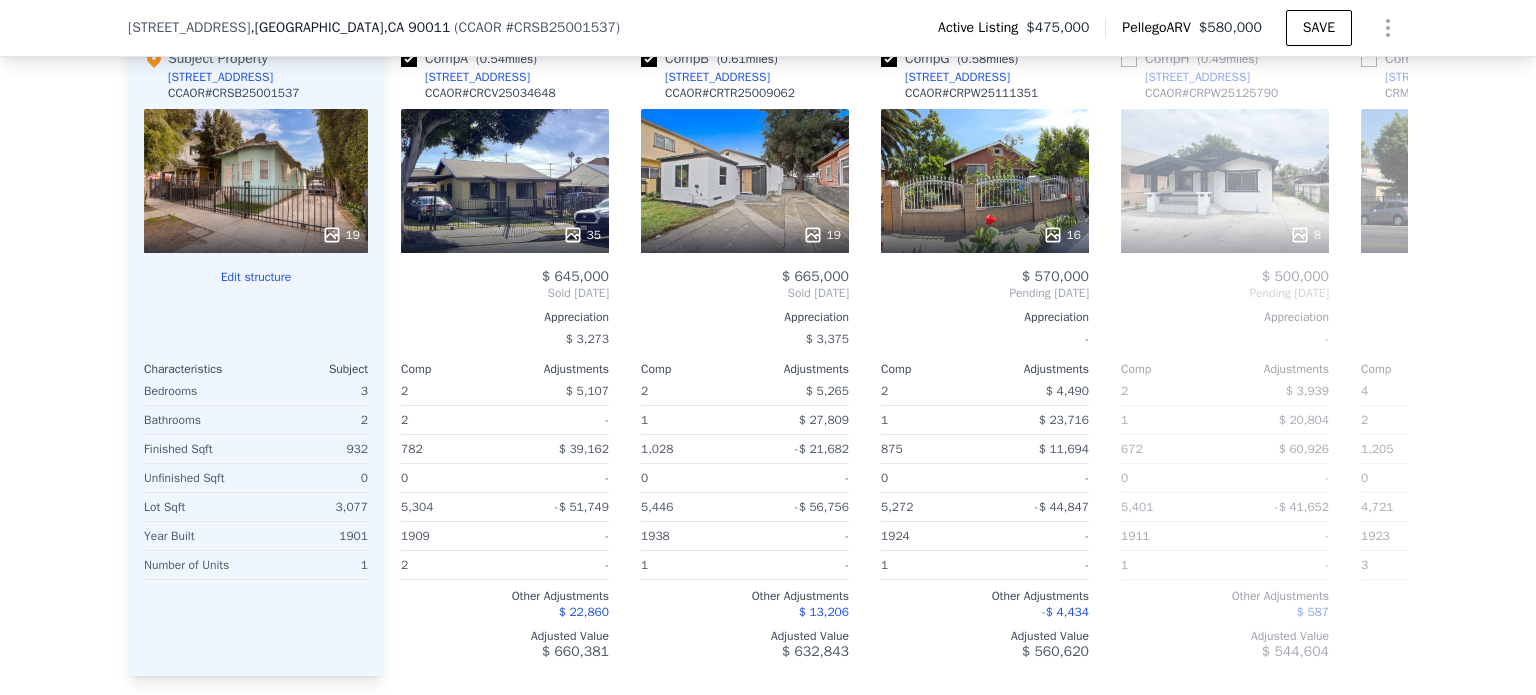 scroll, scrollTop: 0, scrollLeft: 0, axis: both 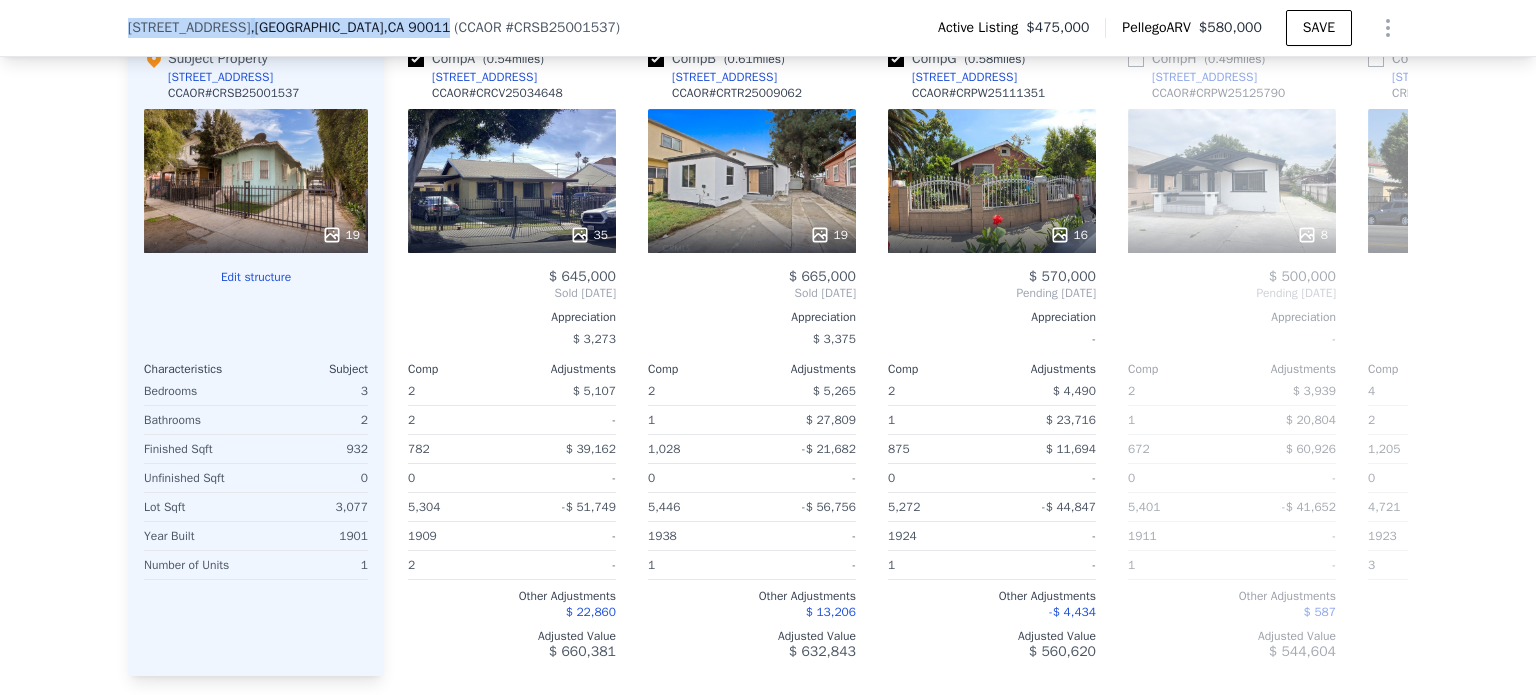 drag, startPoint x: 350, startPoint y: 27, endPoint x: 96, endPoint y: 42, distance: 254.44254 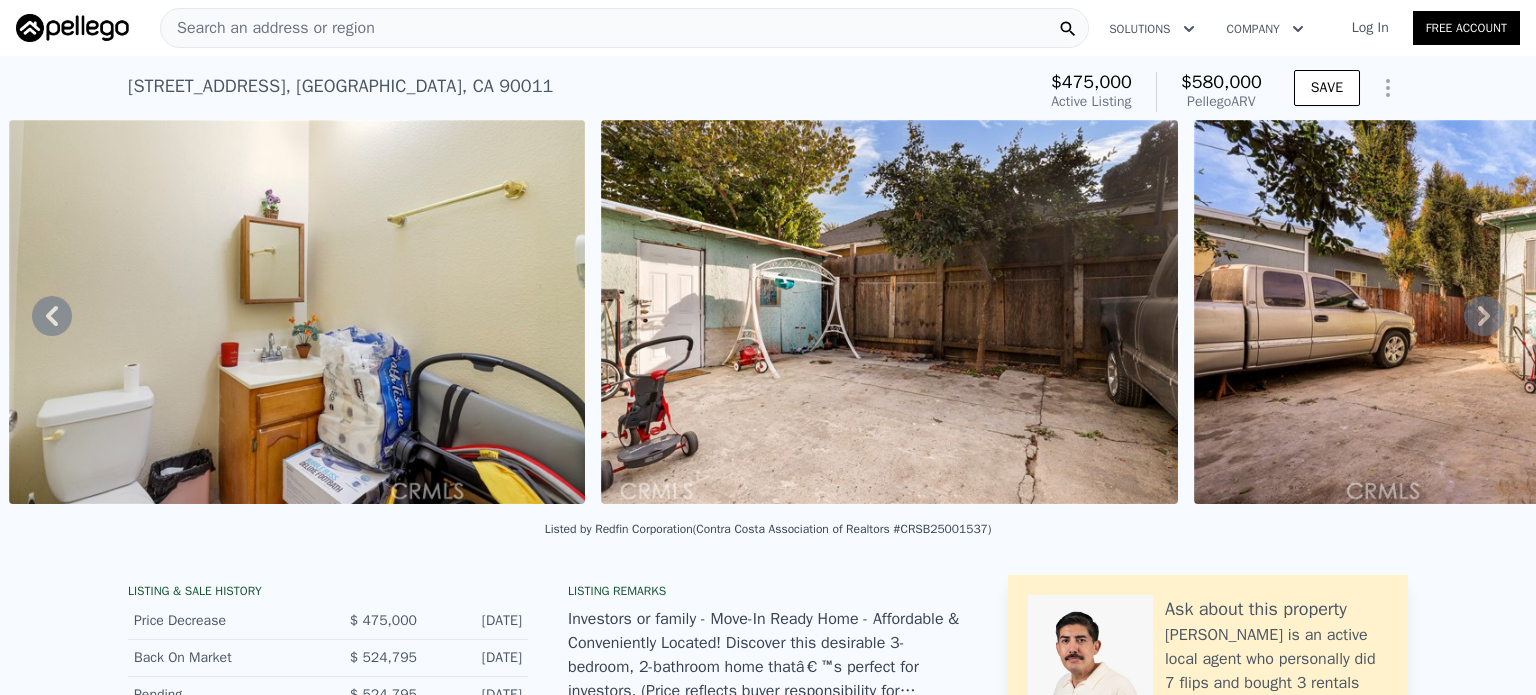 click on "Search an address or region" at bounding box center [268, 28] 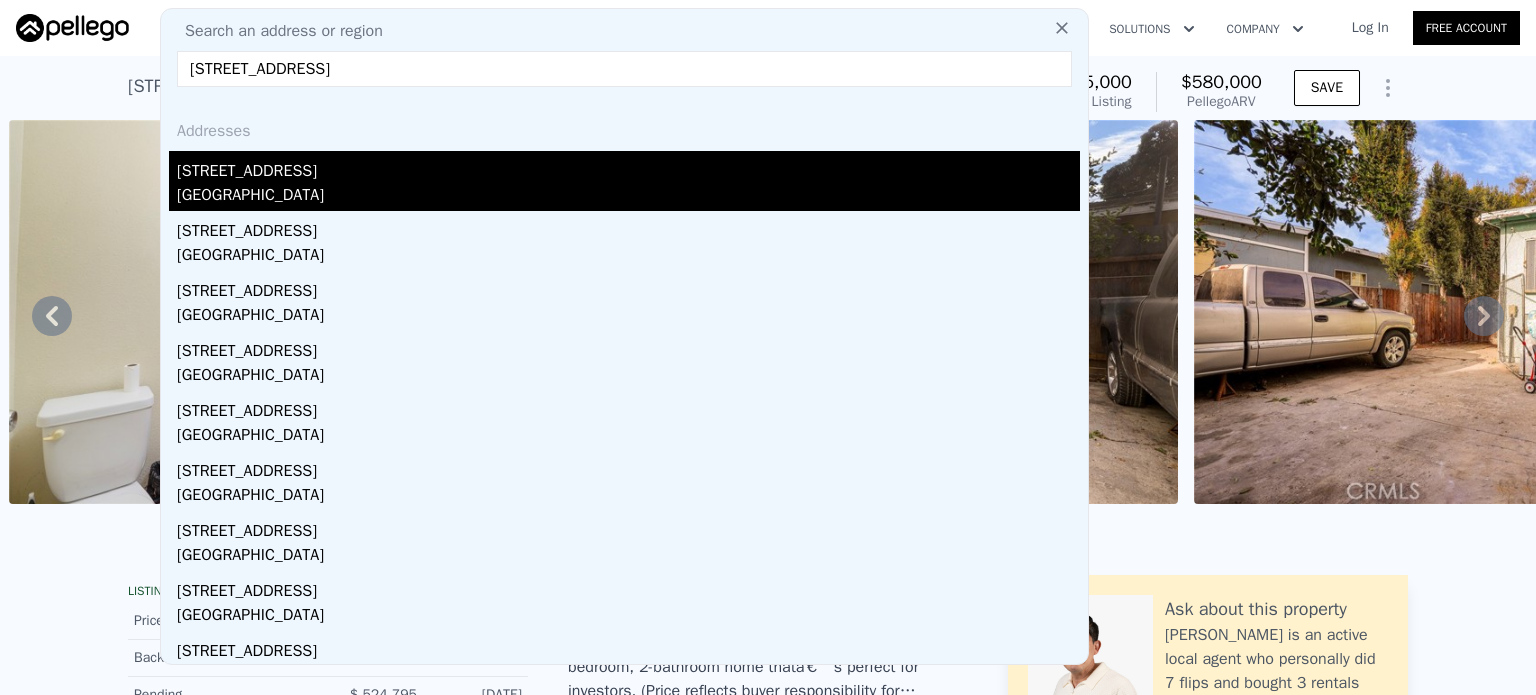 type on "[STREET_ADDRESS]" 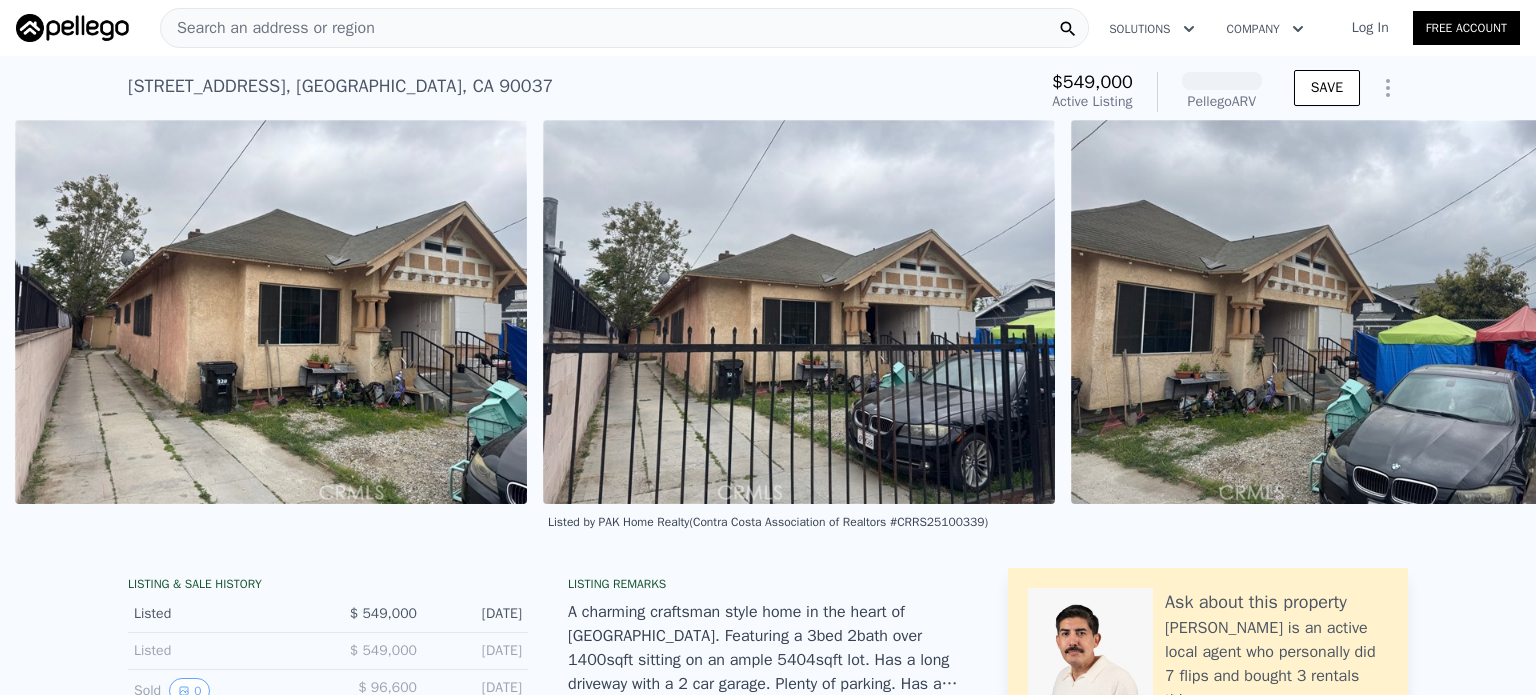 scroll, scrollTop: 0, scrollLeft: 915, axis: horizontal 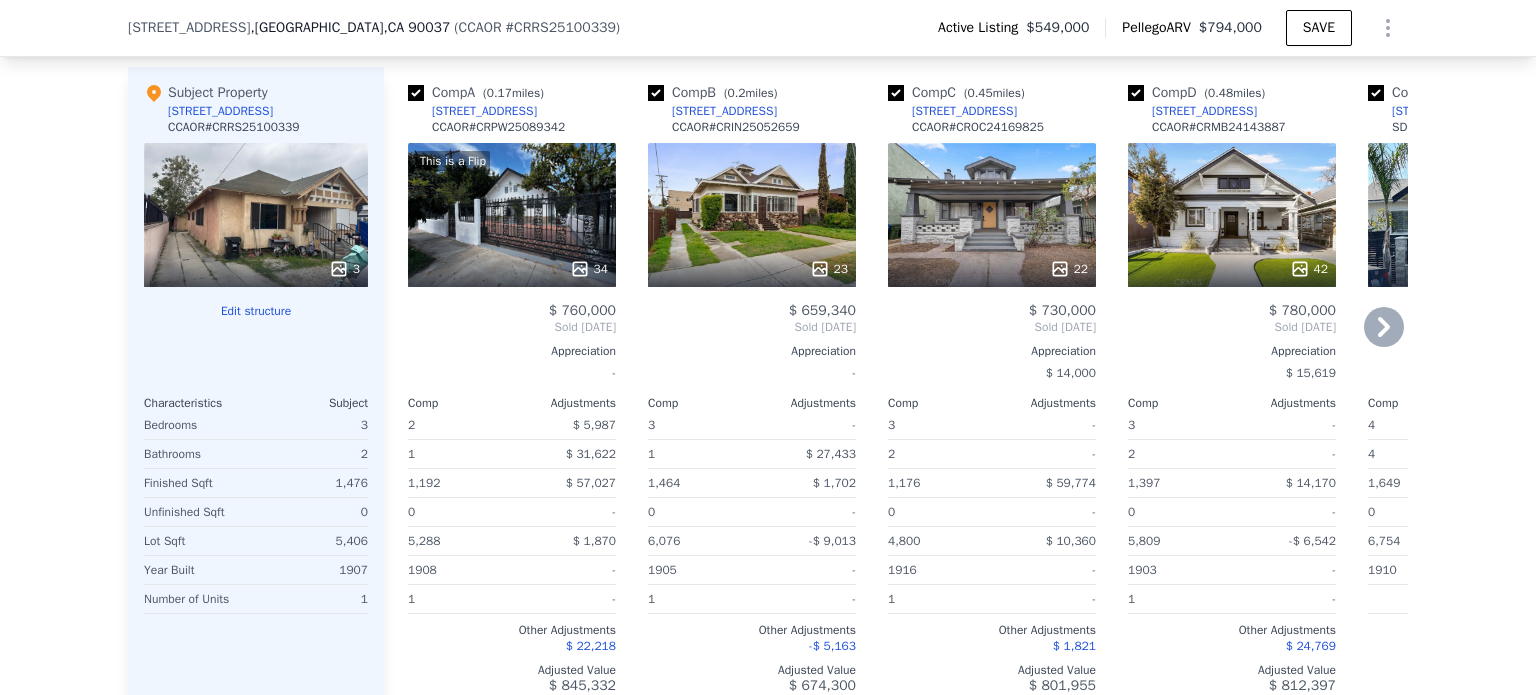 click at bounding box center [656, 93] 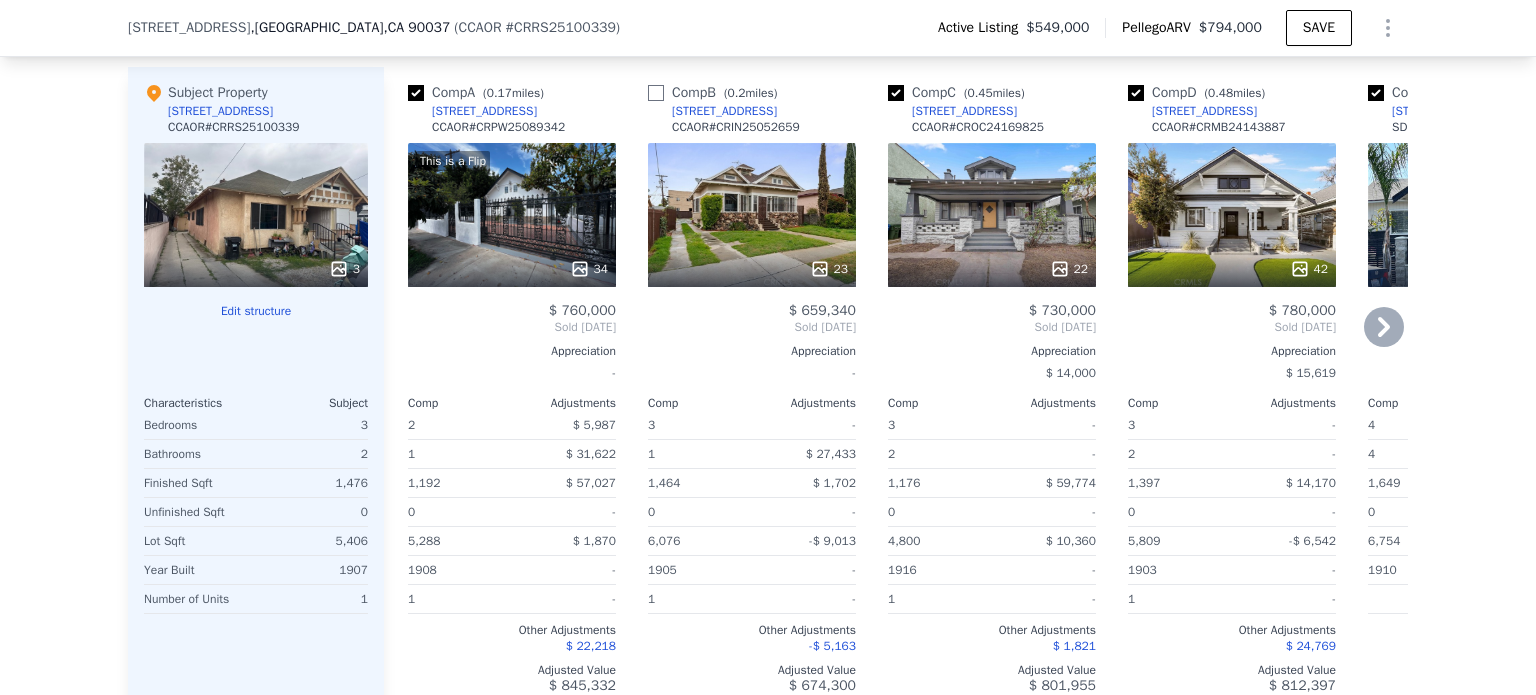 checkbox on "false" 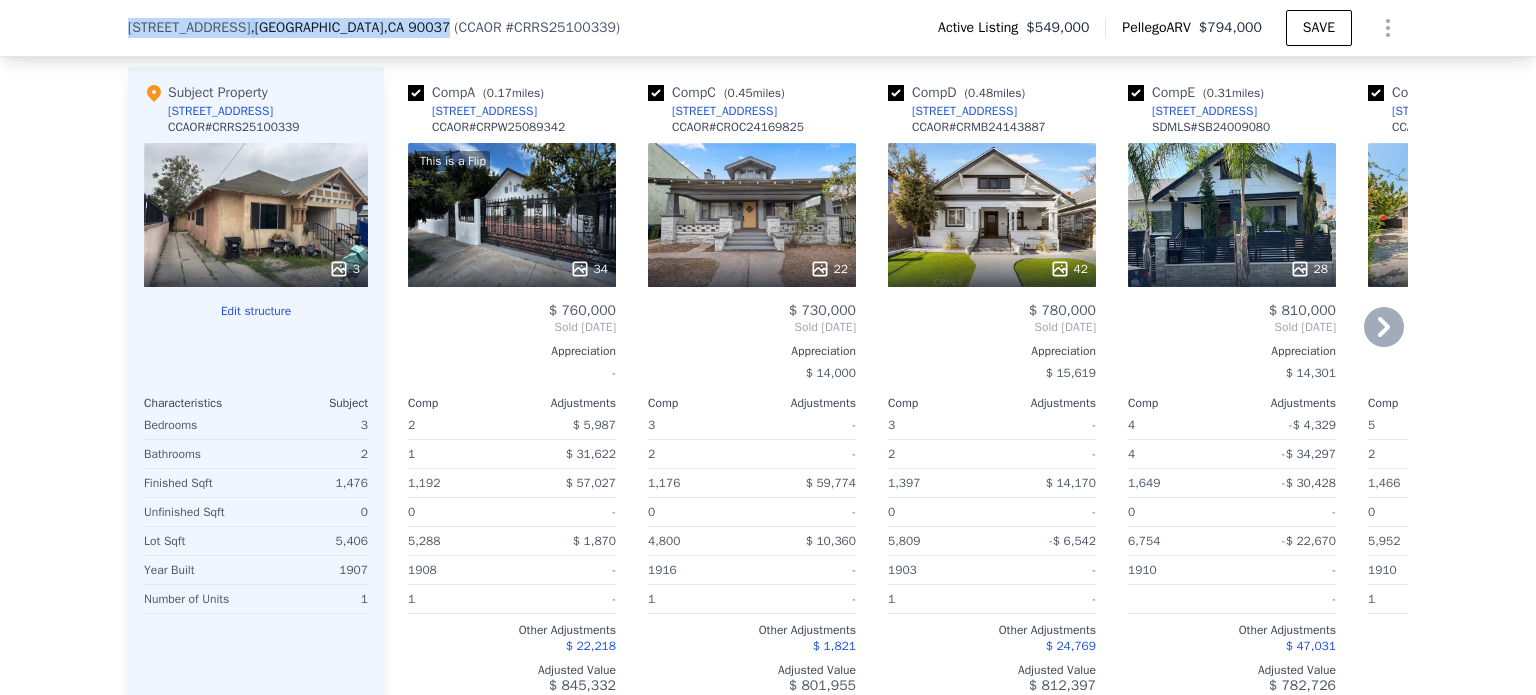 drag, startPoint x: 119, startPoint y: 25, endPoint x: 361, endPoint y: 42, distance: 242.59637 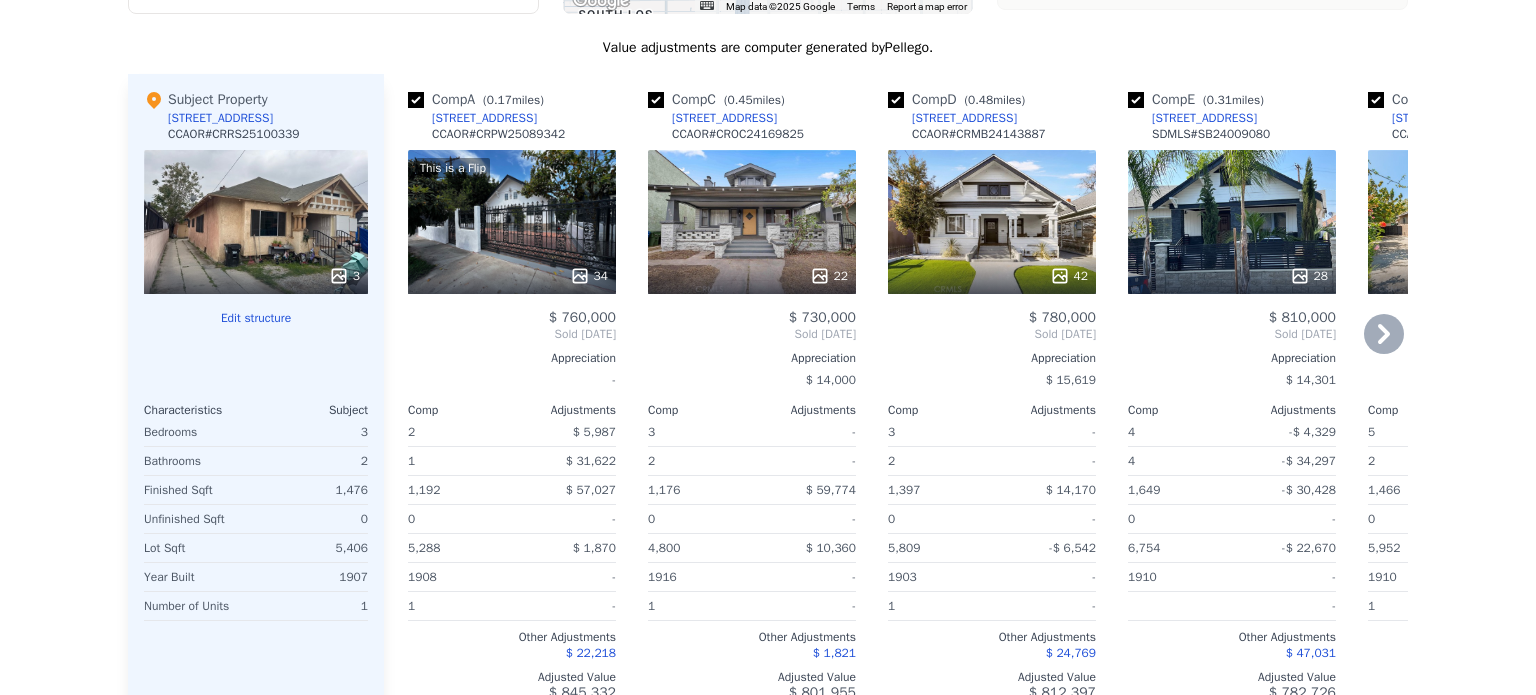 scroll, scrollTop: 0, scrollLeft: 0, axis: both 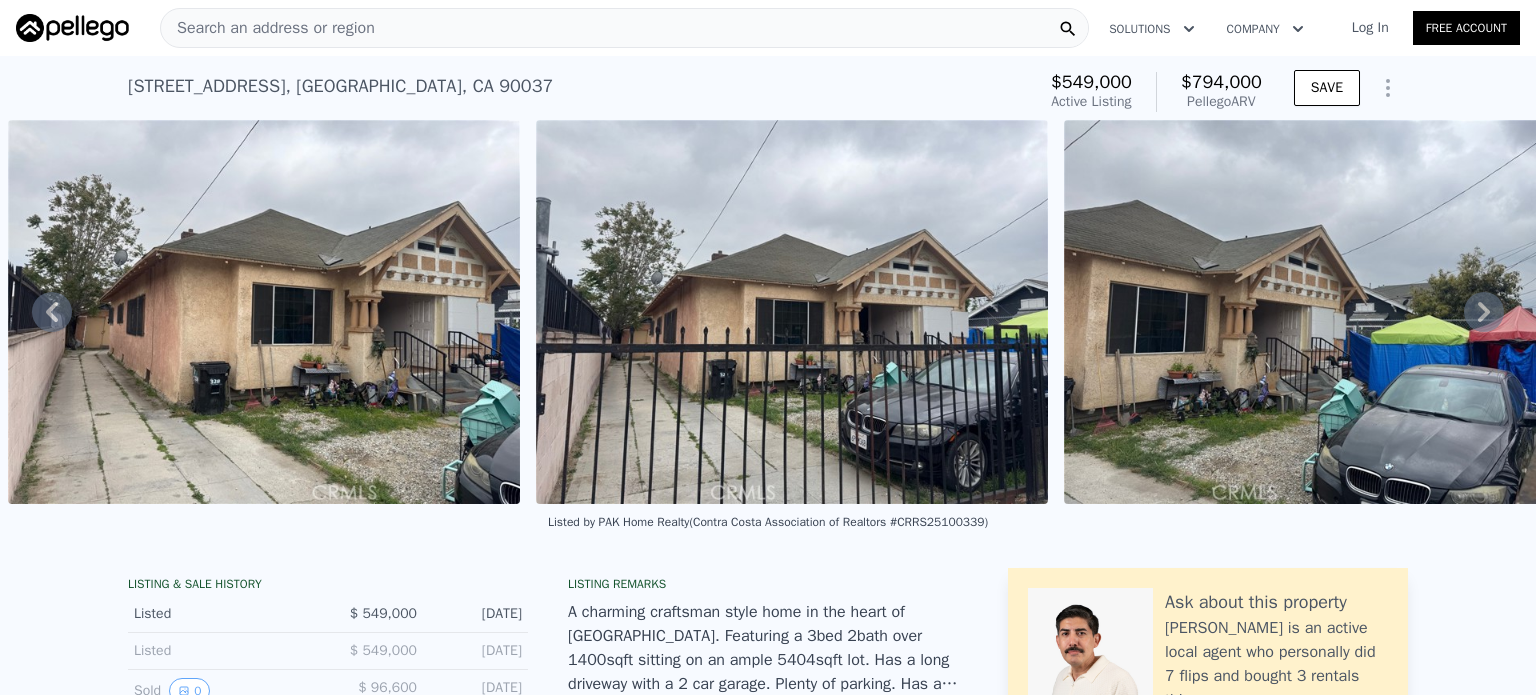 click on "Search an address or region" at bounding box center [268, 28] 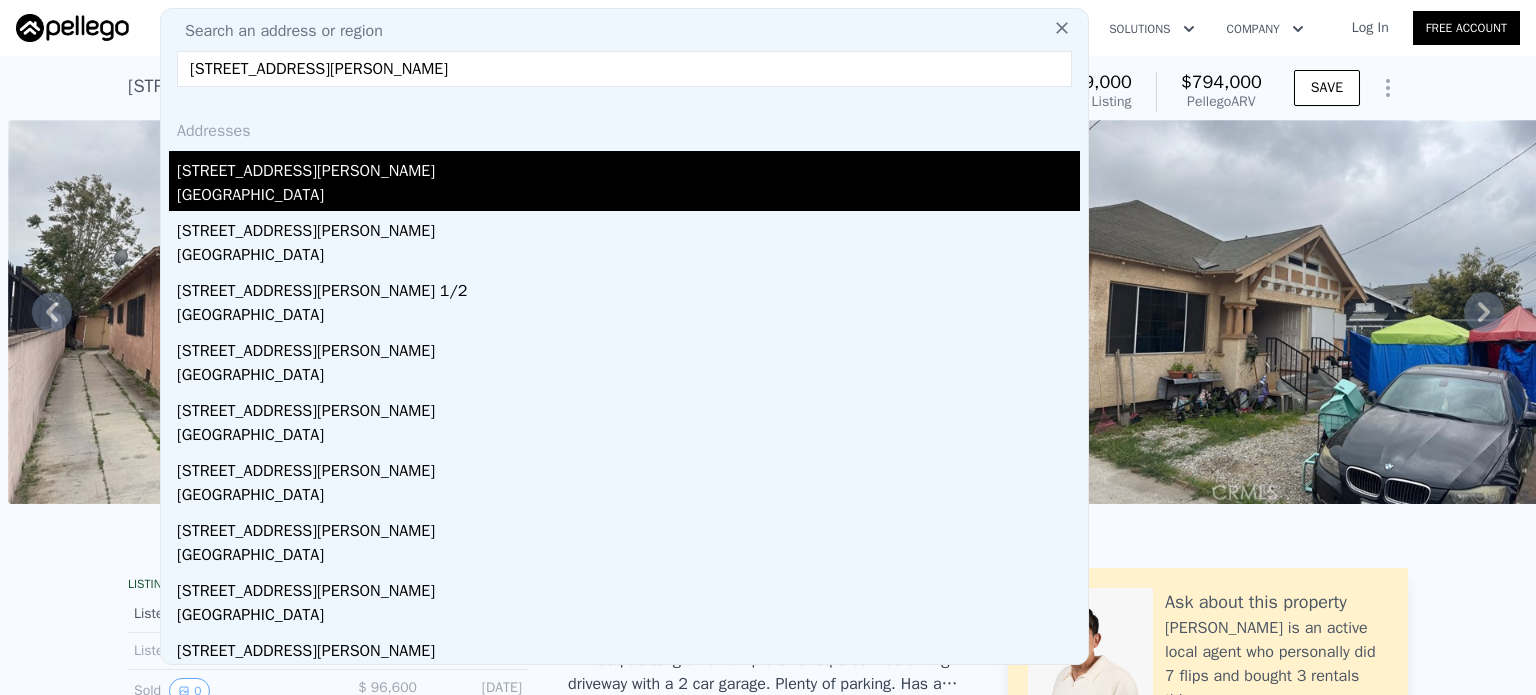 type on "[STREET_ADDRESS][PERSON_NAME]" 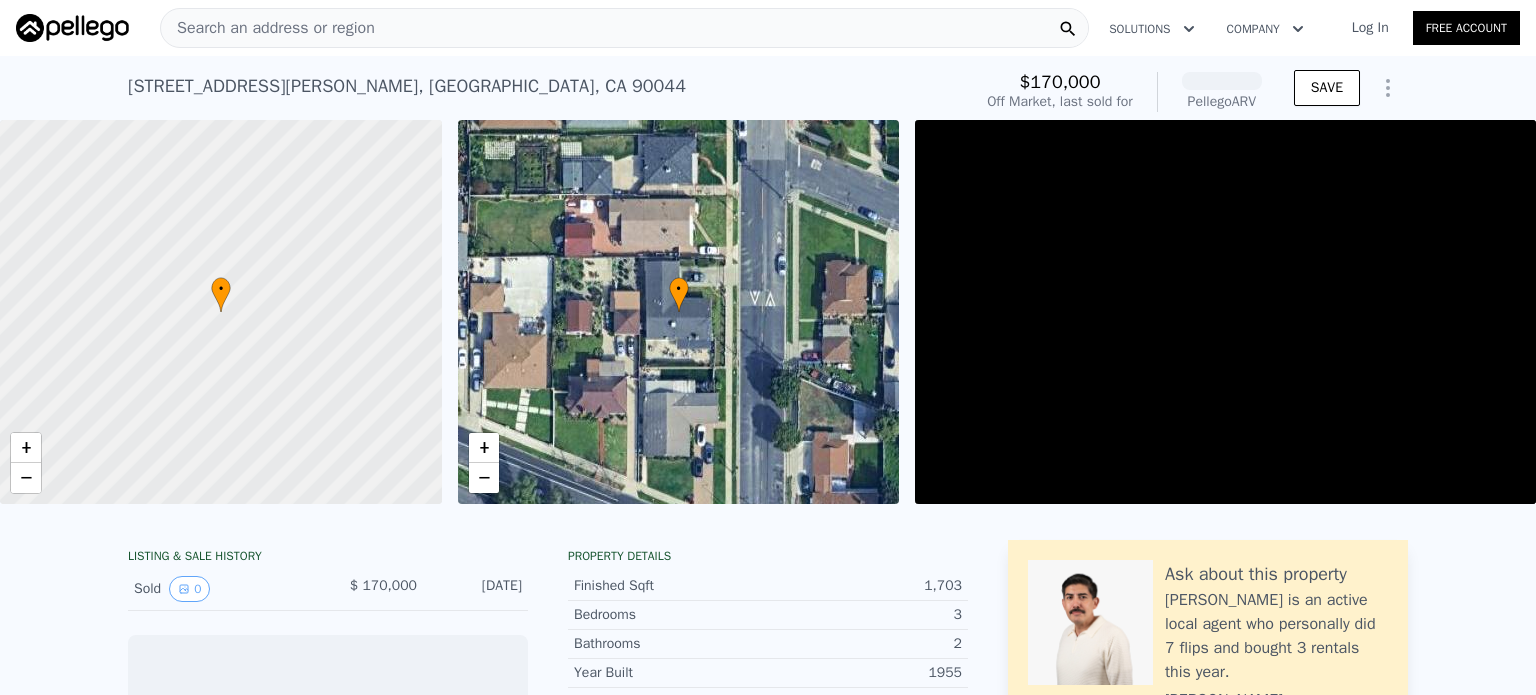 scroll, scrollTop: 0, scrollLeft: 8, axis: horizontal 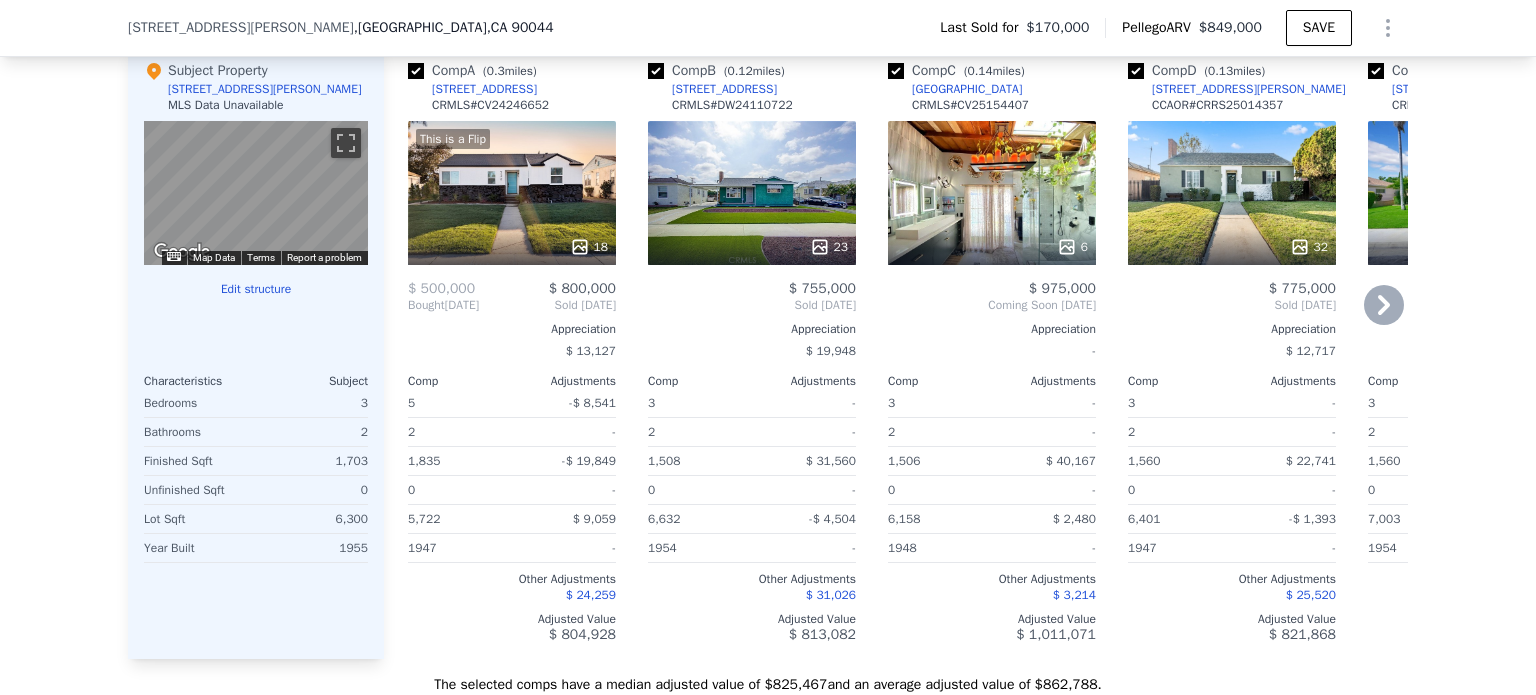 click at bounding box center (896, 71) 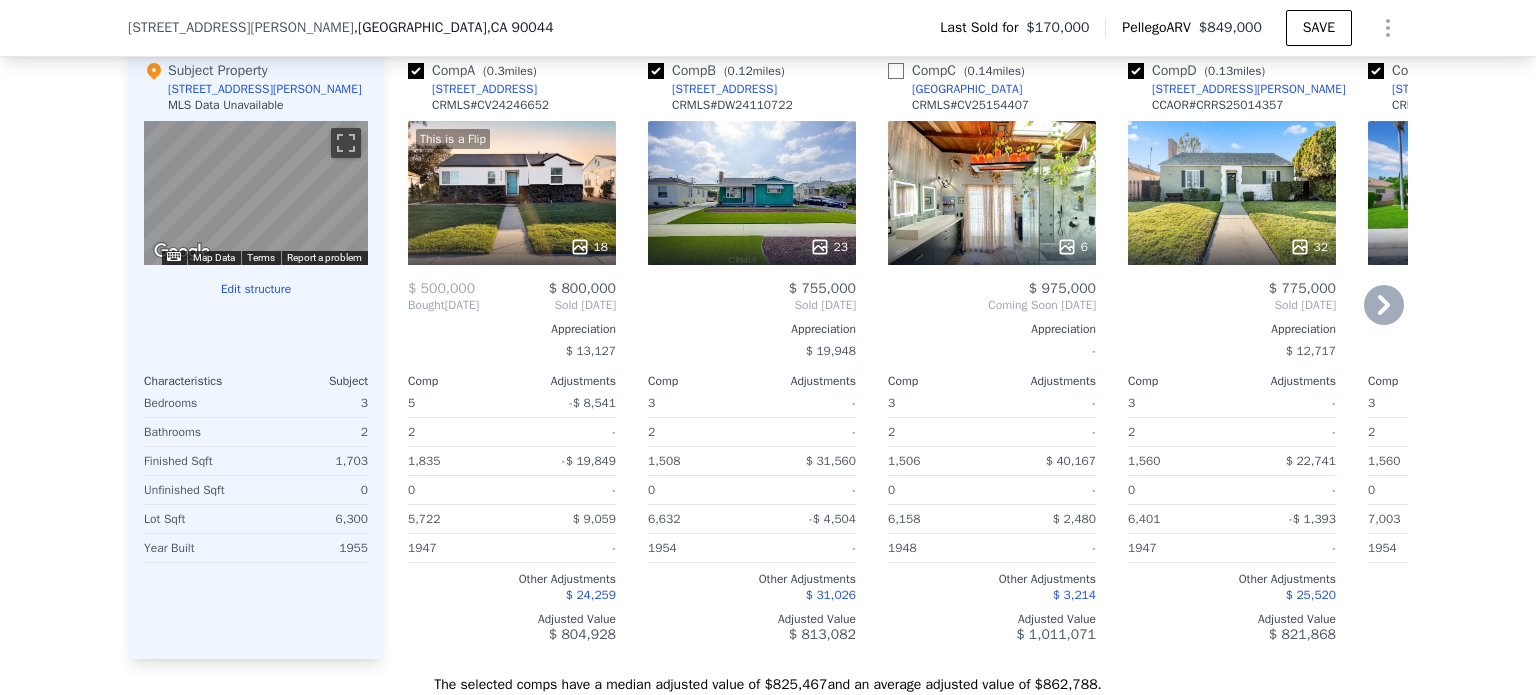 checkbox on "false" 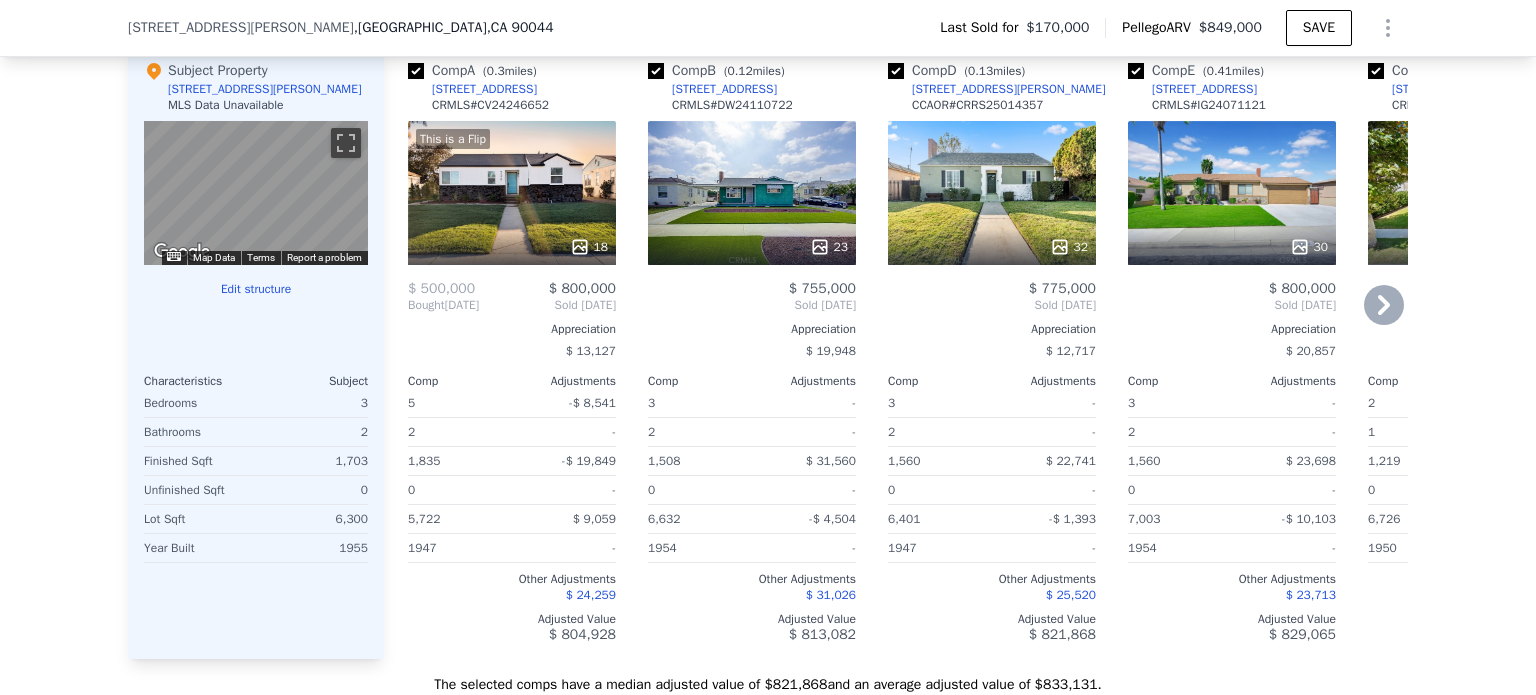 click at bounding box center (656, 71) 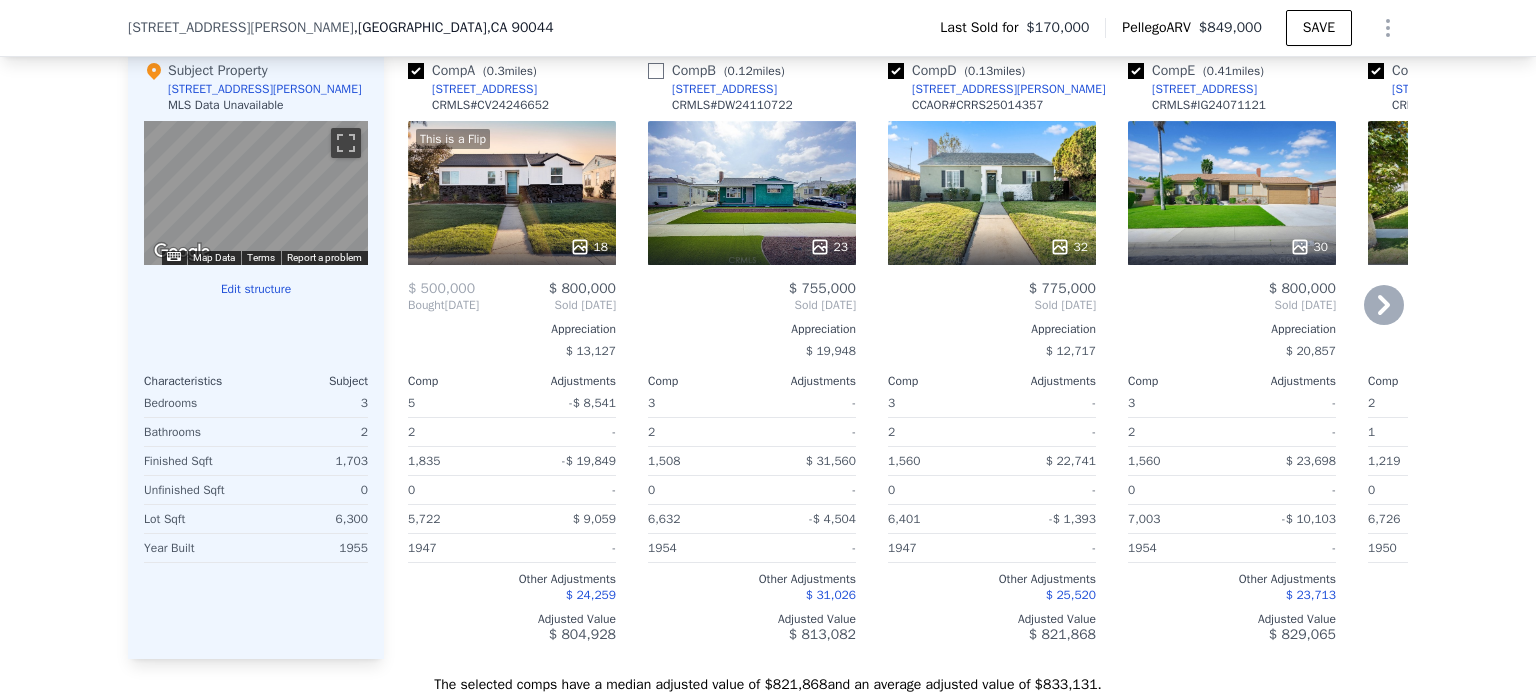 checkbox on "false" 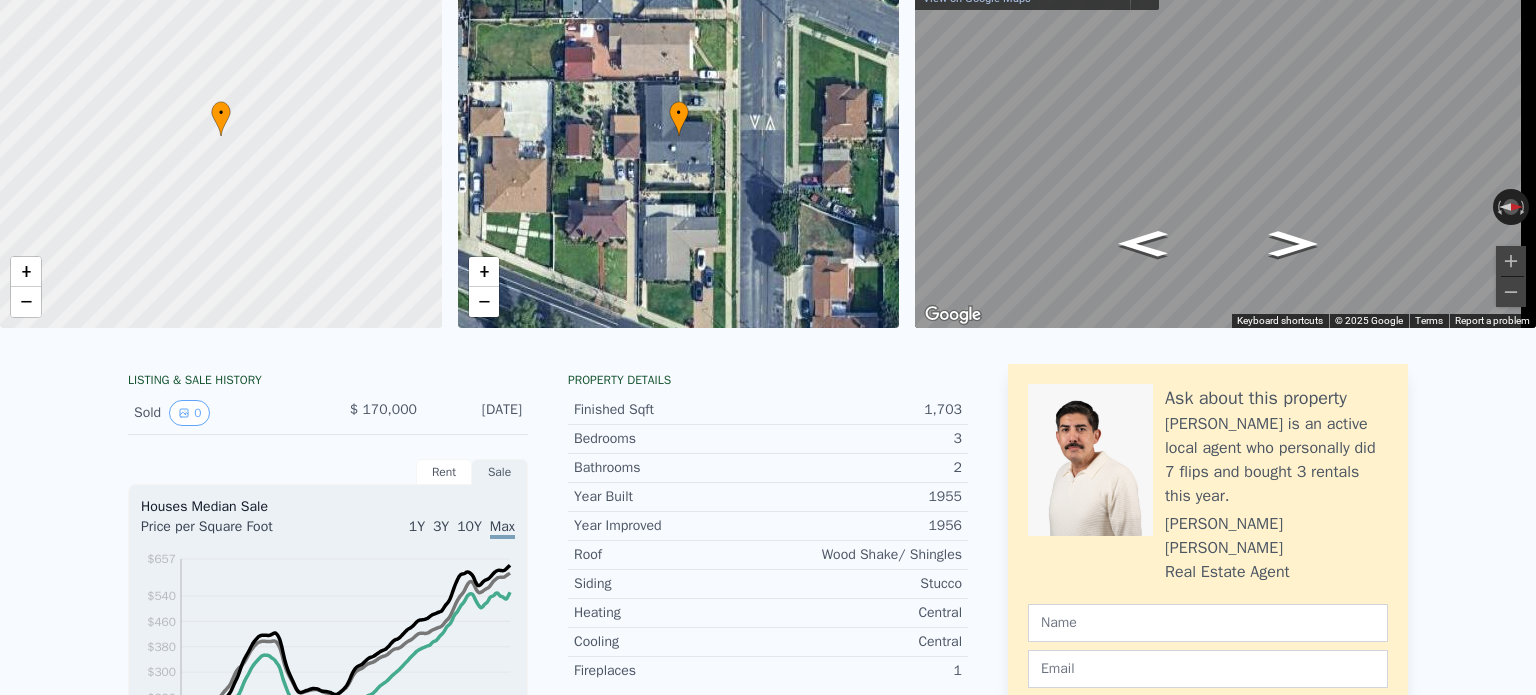 scroll, scrollTop: 0, scrollLeft: 0, axis: both 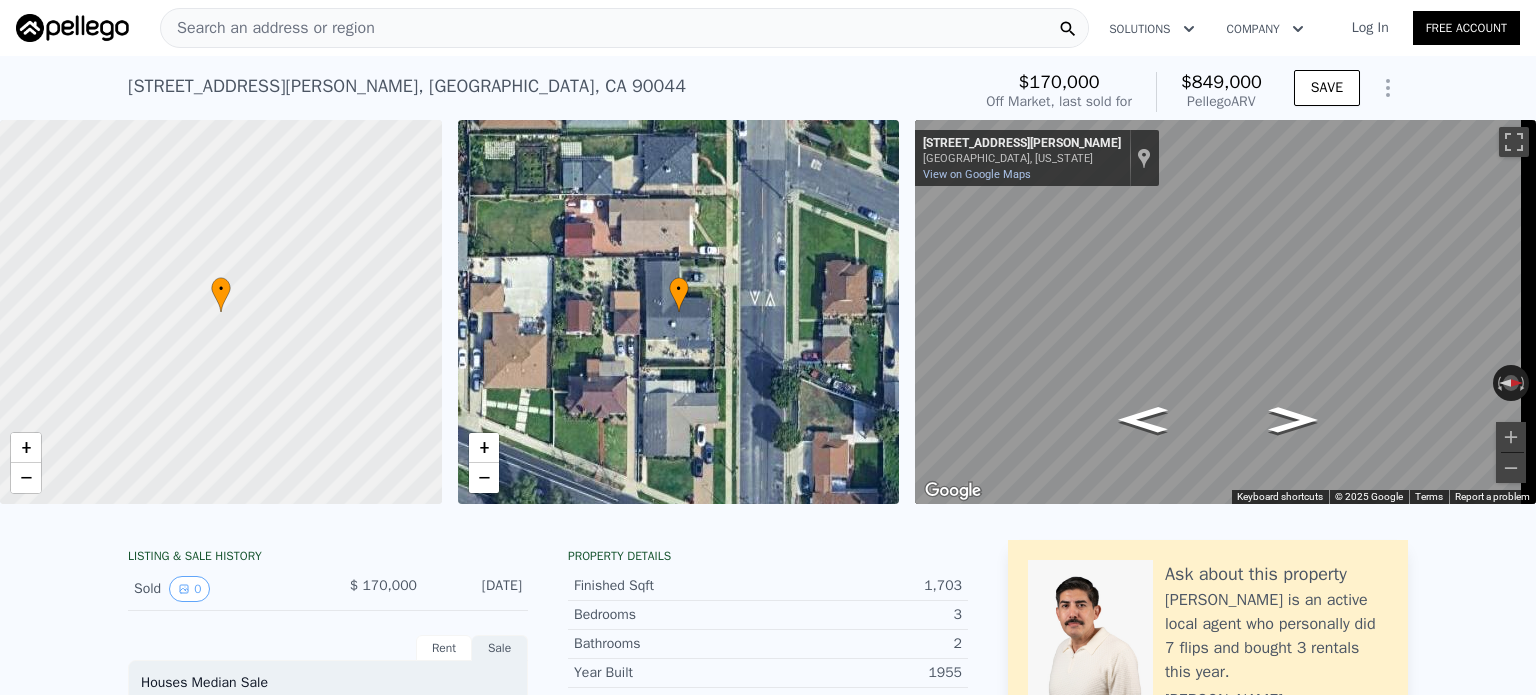 checkbox on "true" 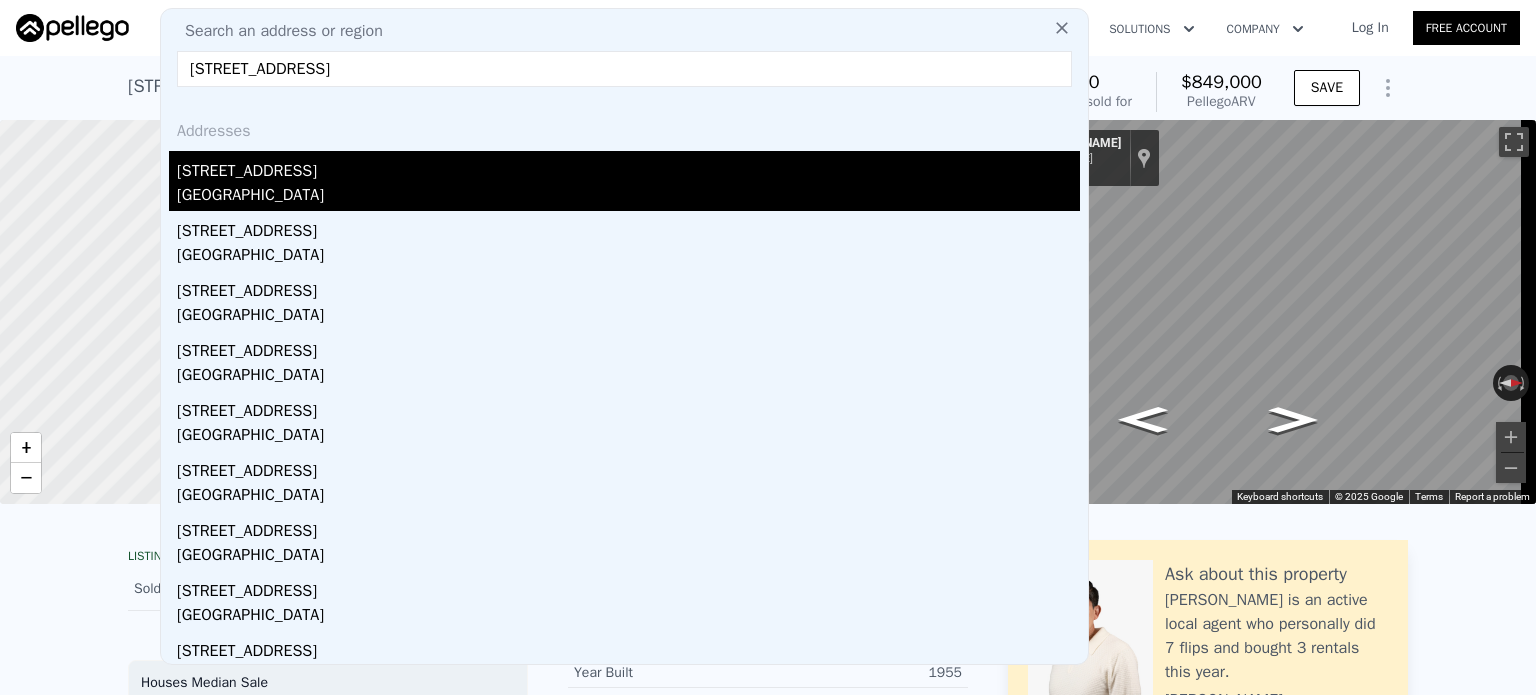 type on "[STREET_ADDRESS]" 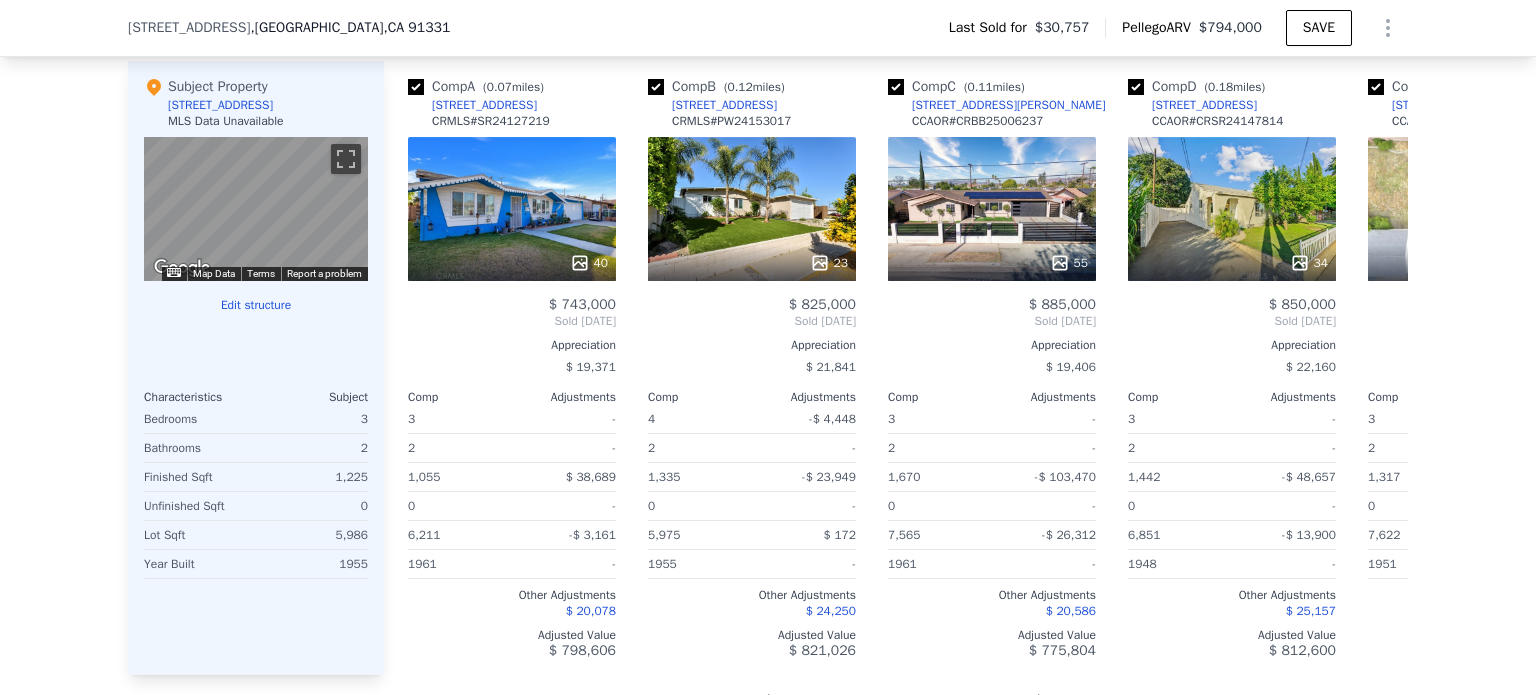 scroll, scrollTop: 1964, scrollLeft: 0, axis: vertical 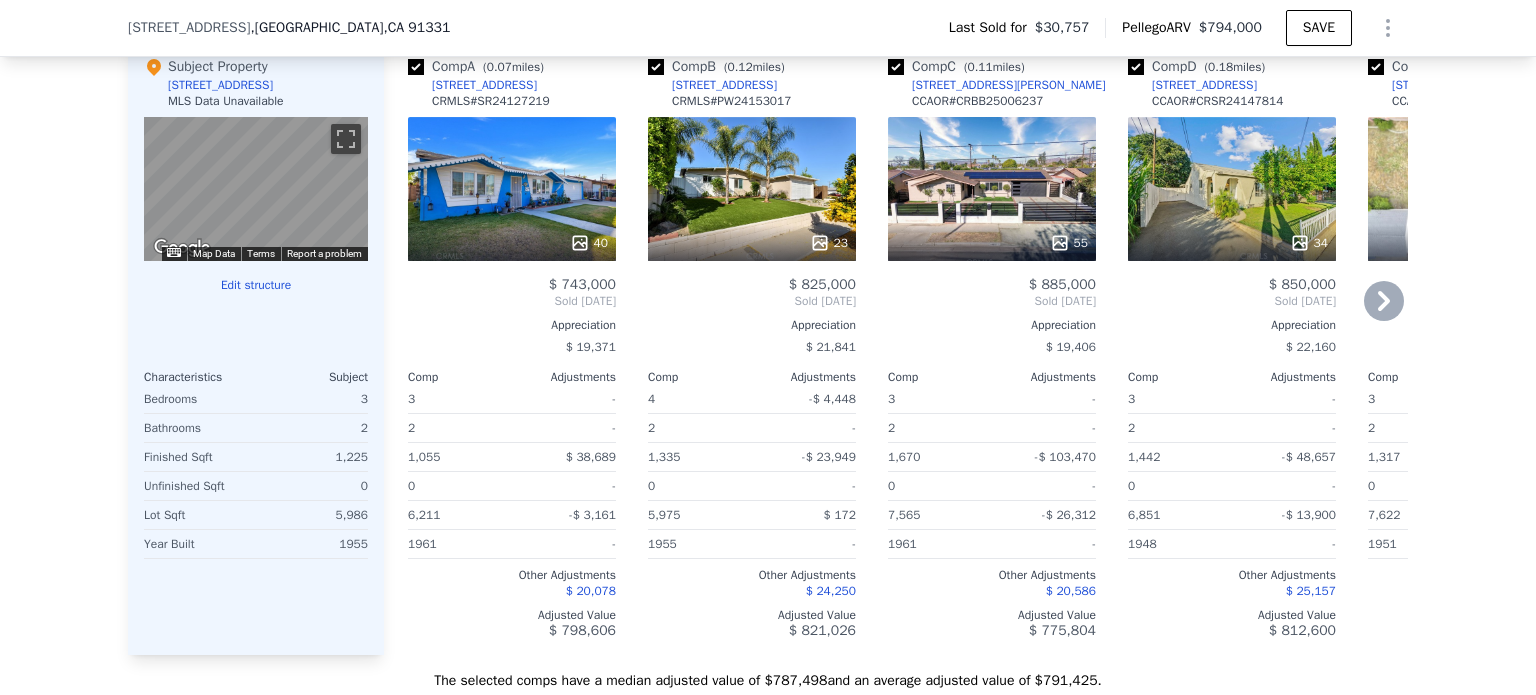 click at bounding box center (896, 67) 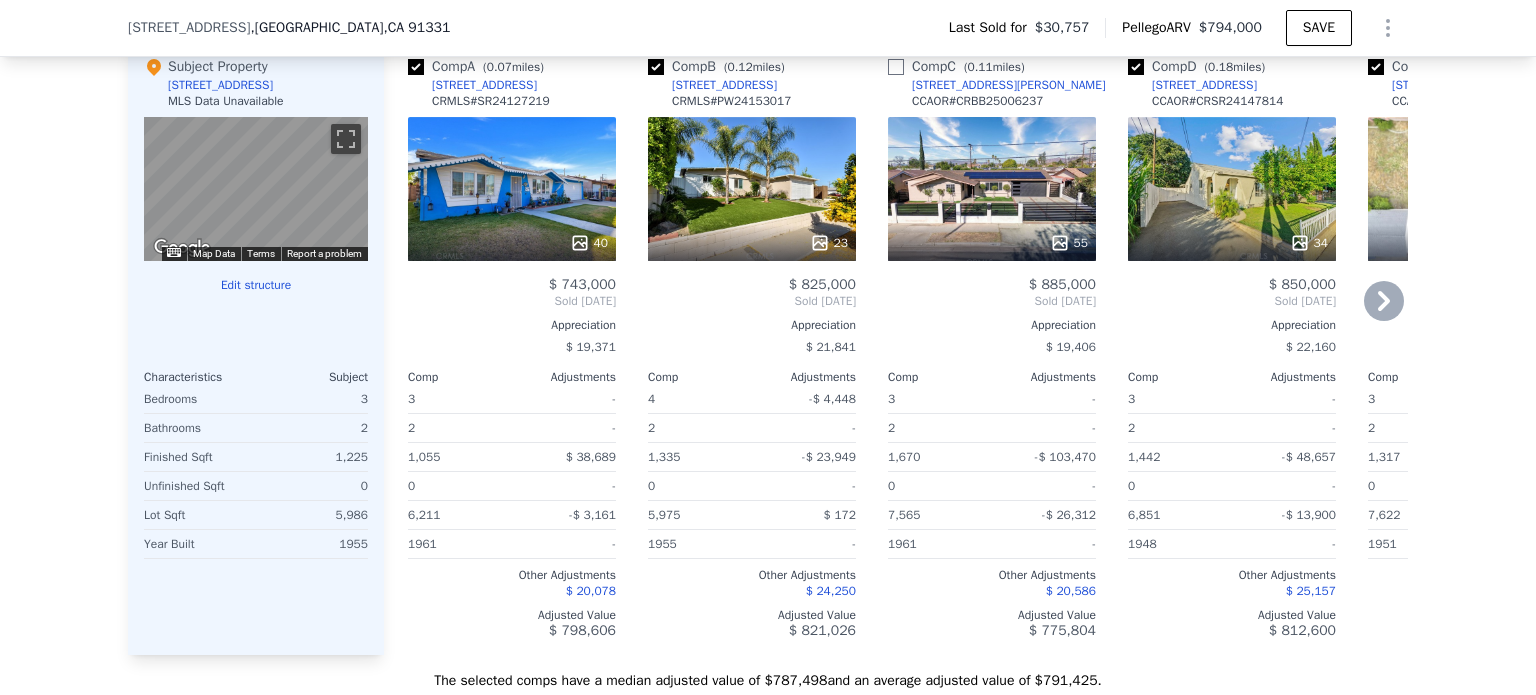 checkbox on "false" 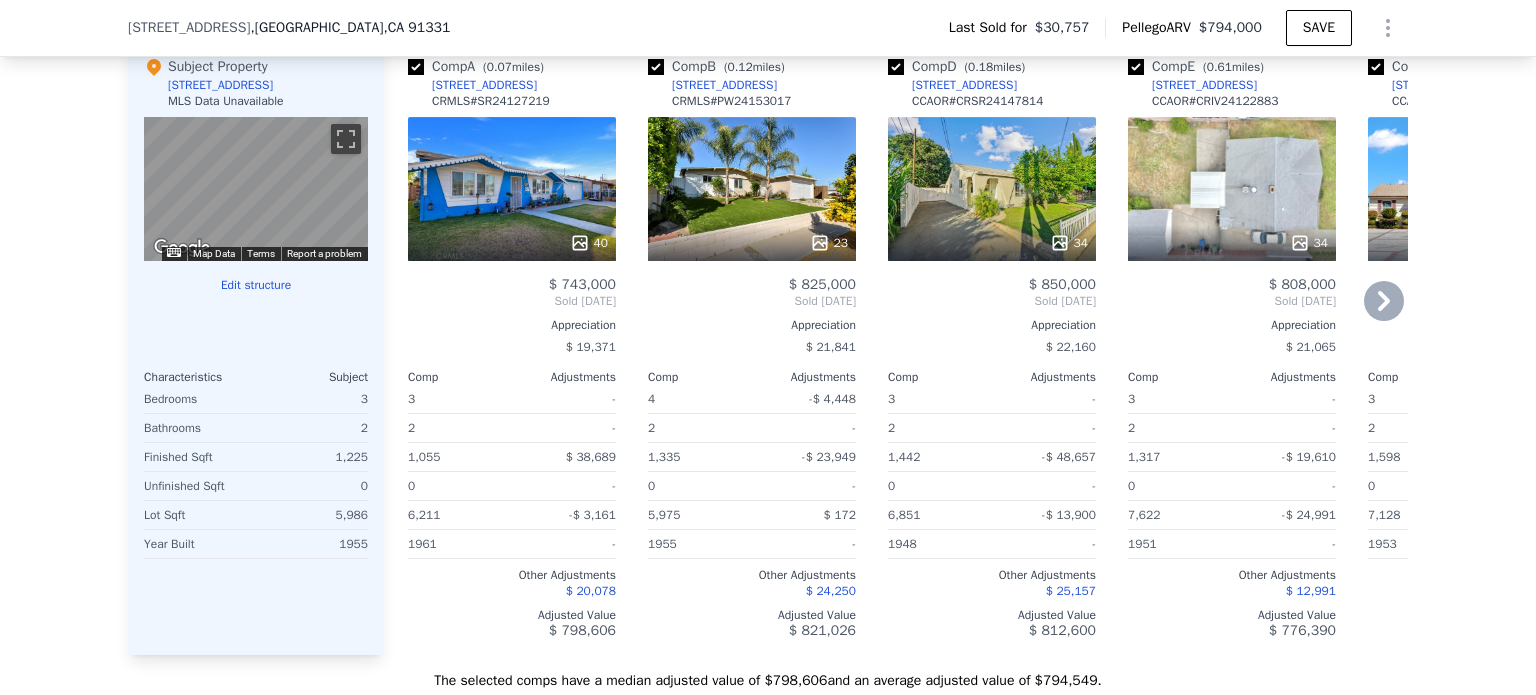 click at bounding box center (896, 67) 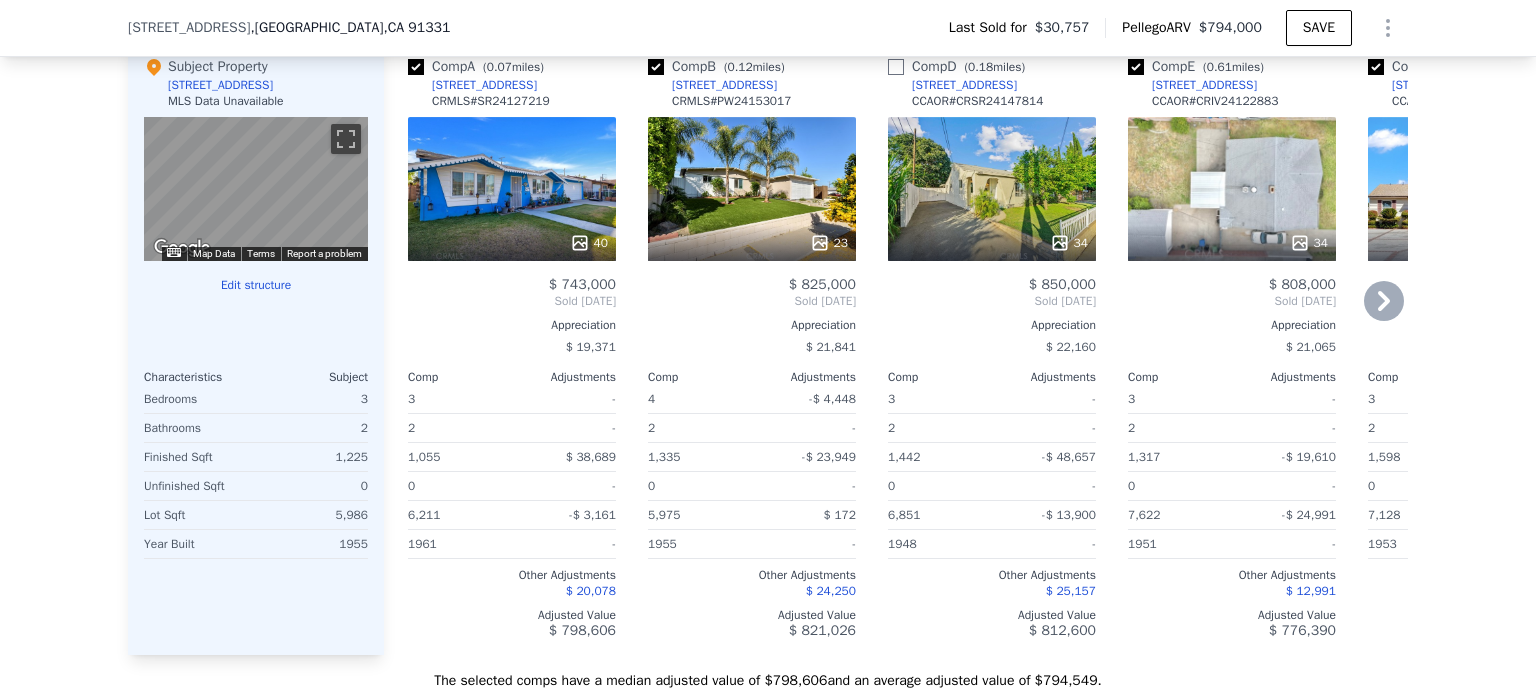checkbox on "false" 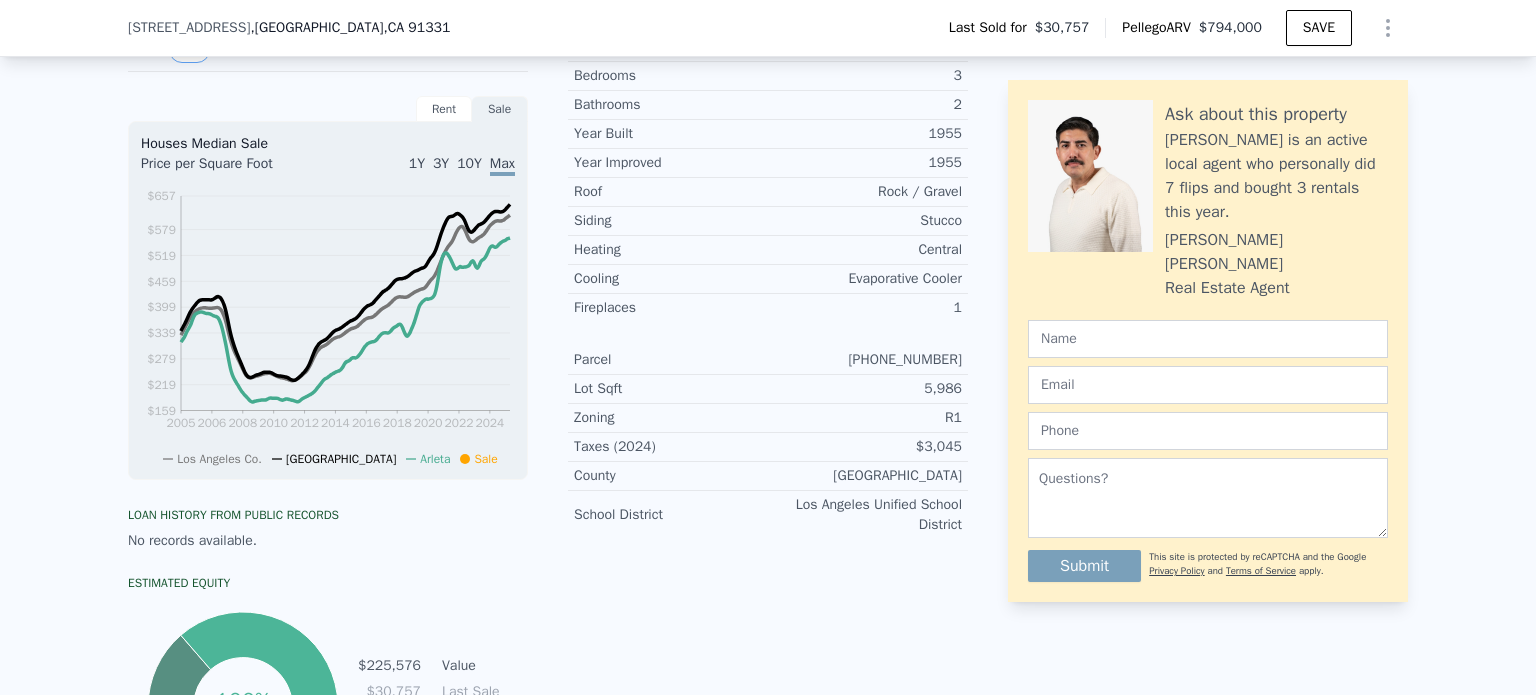 scroll, scrollTop: 0, scrollLeft: 0, axis: both 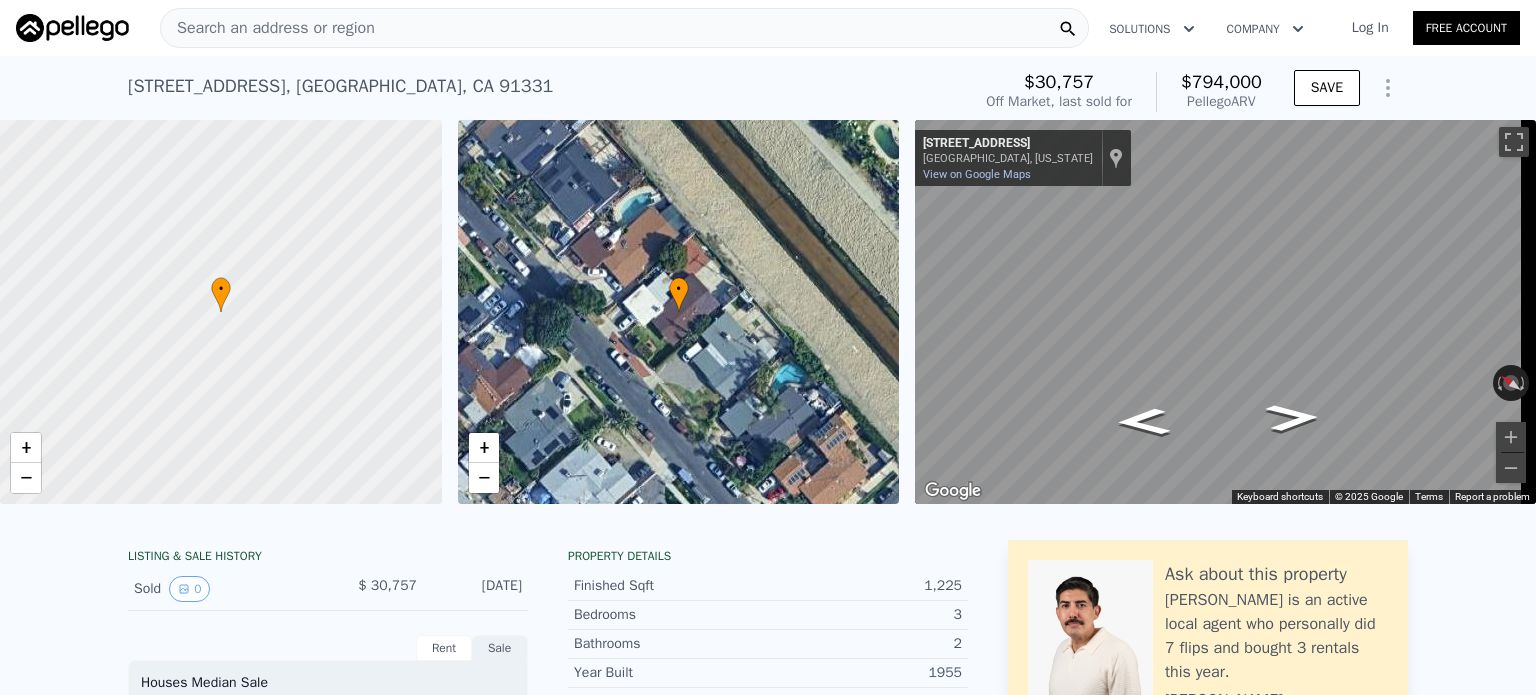 checkbox on "true" 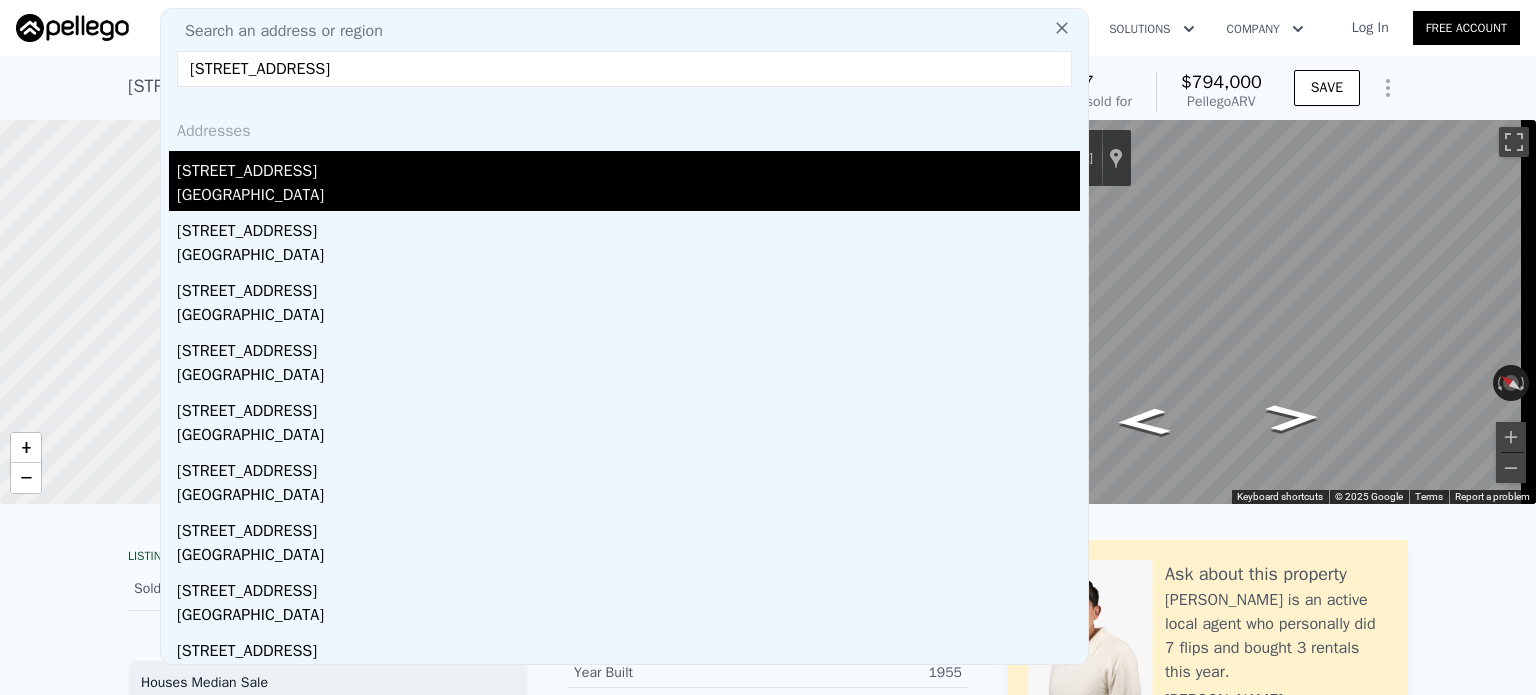 type on "[STREET_ADDRESS]" 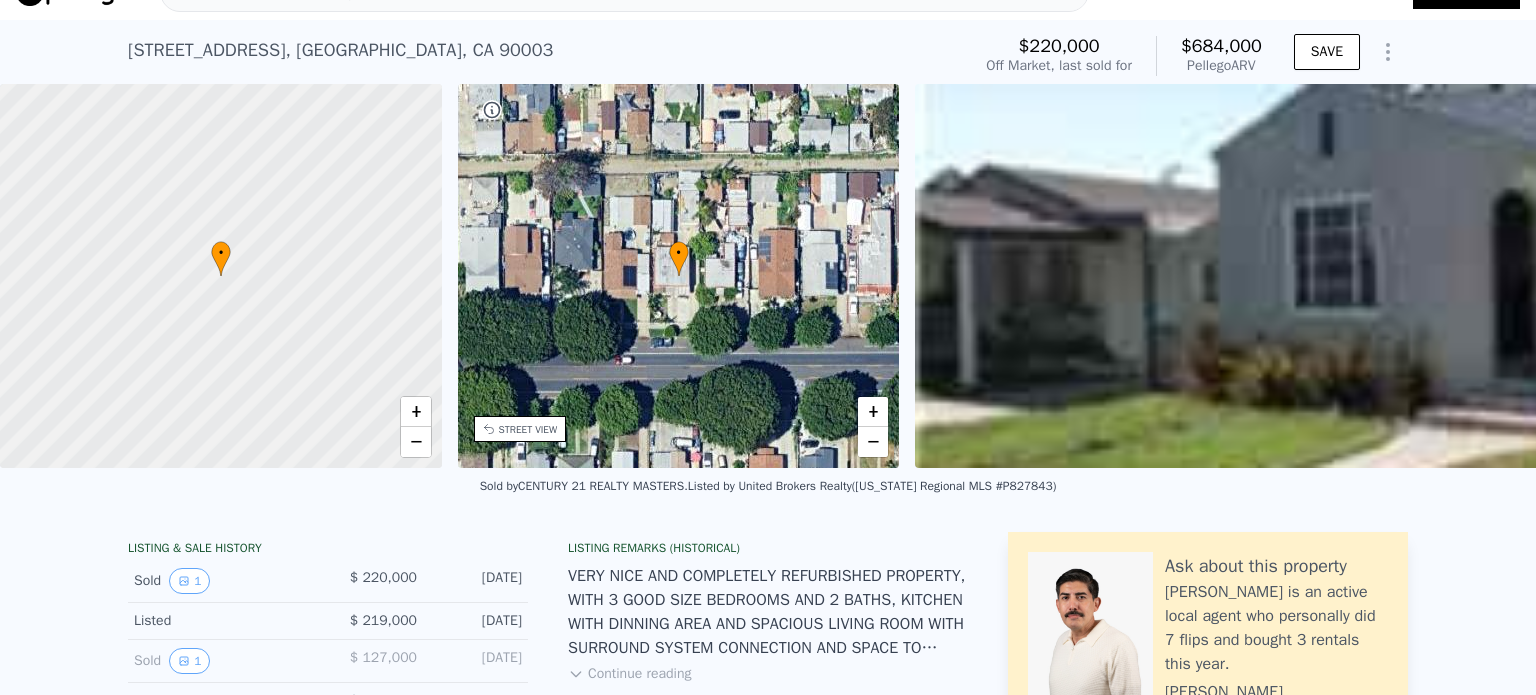 scroll, scrollTop: 39, scrollLeft: 0, axis: vertical 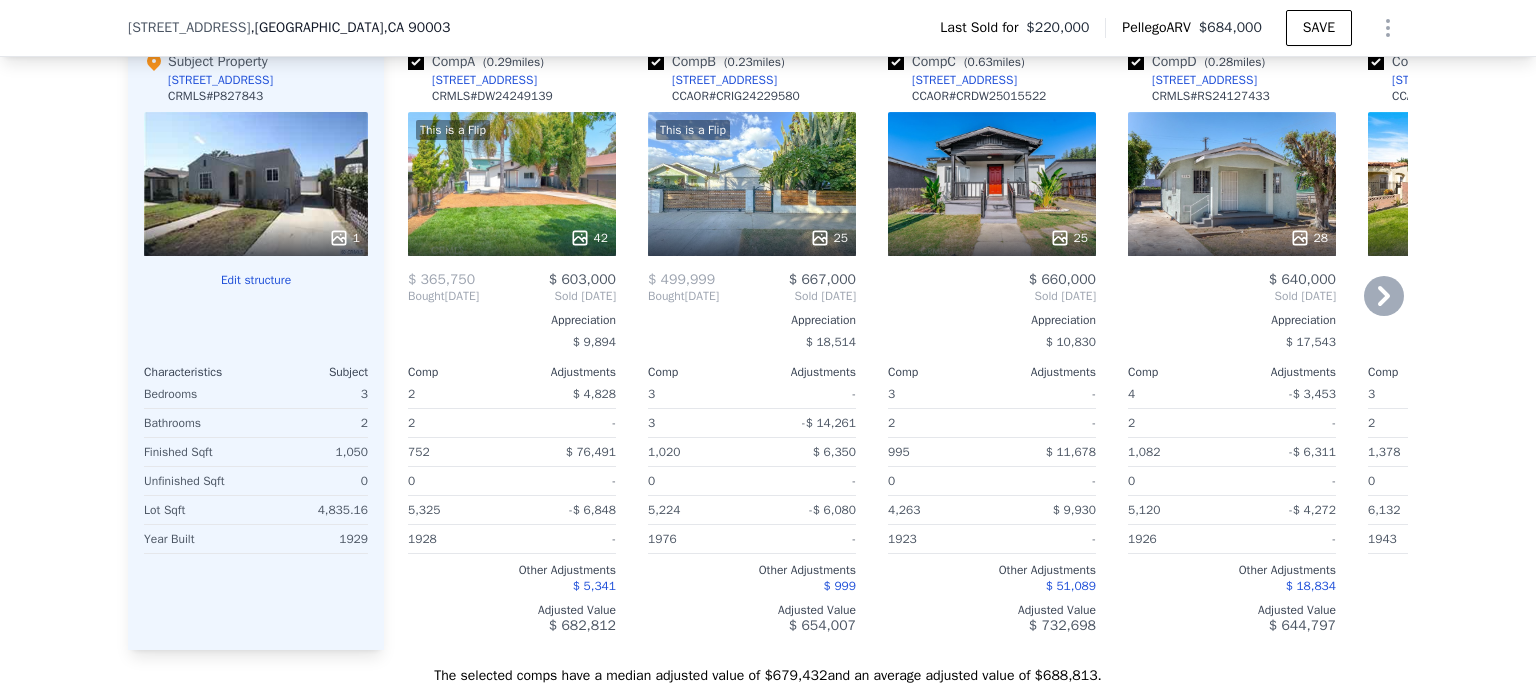 click at bounding box center (416, 62) 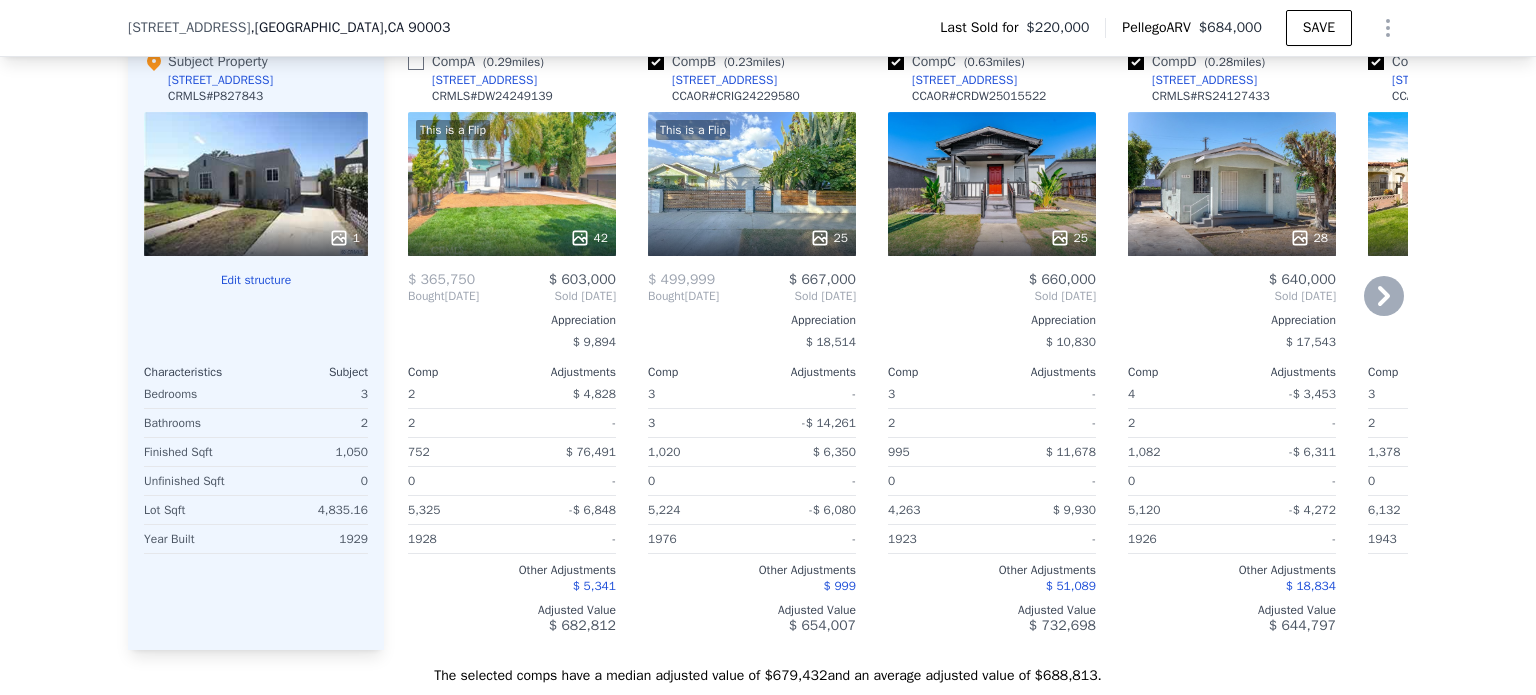 checkbox on "false" 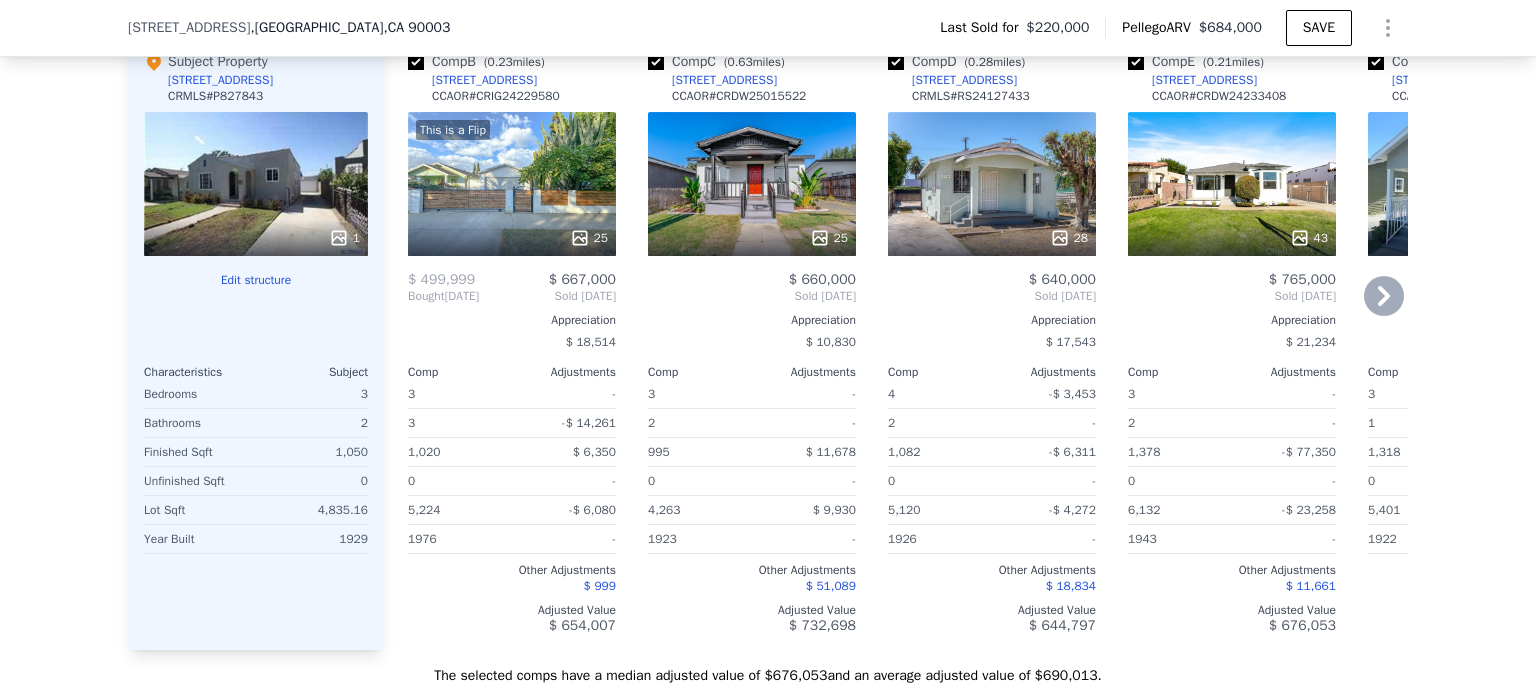 click at bounding box center [896, 62] 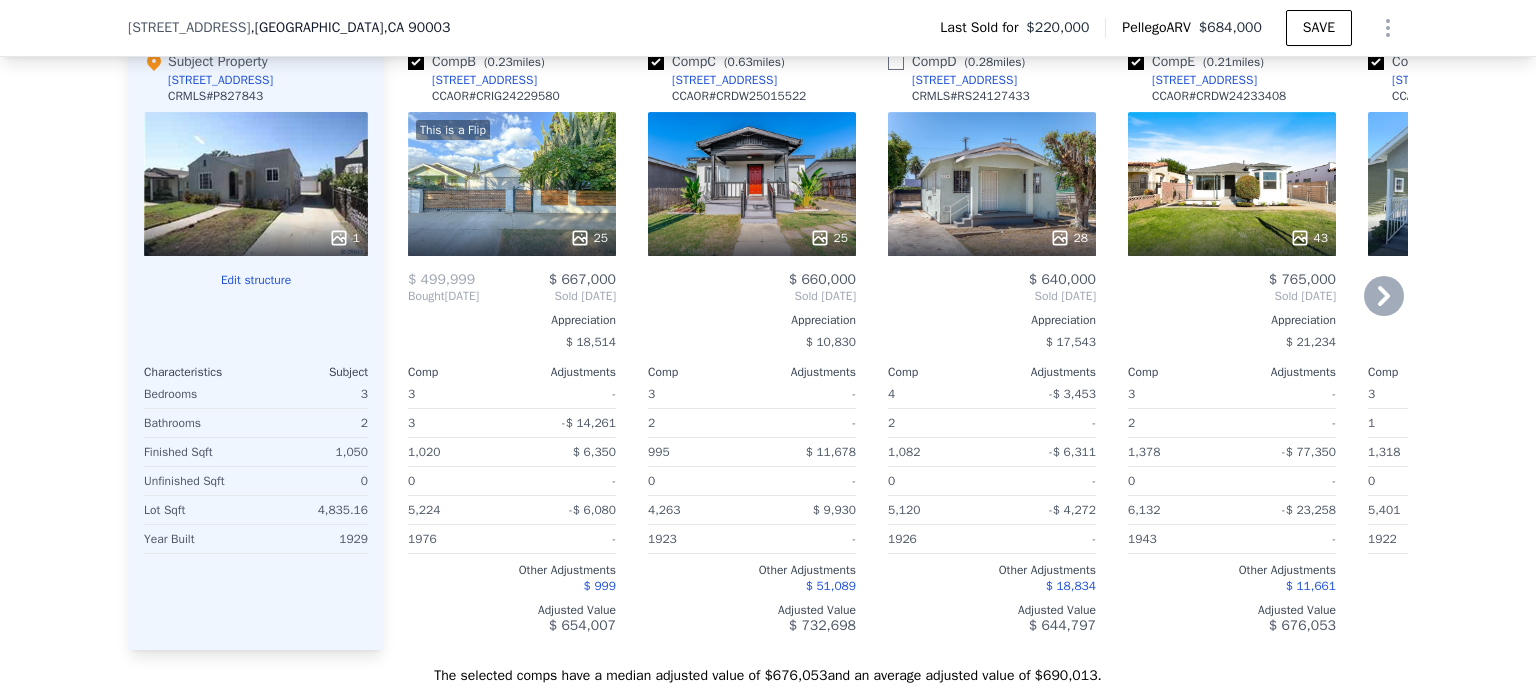 checkbox on "false" 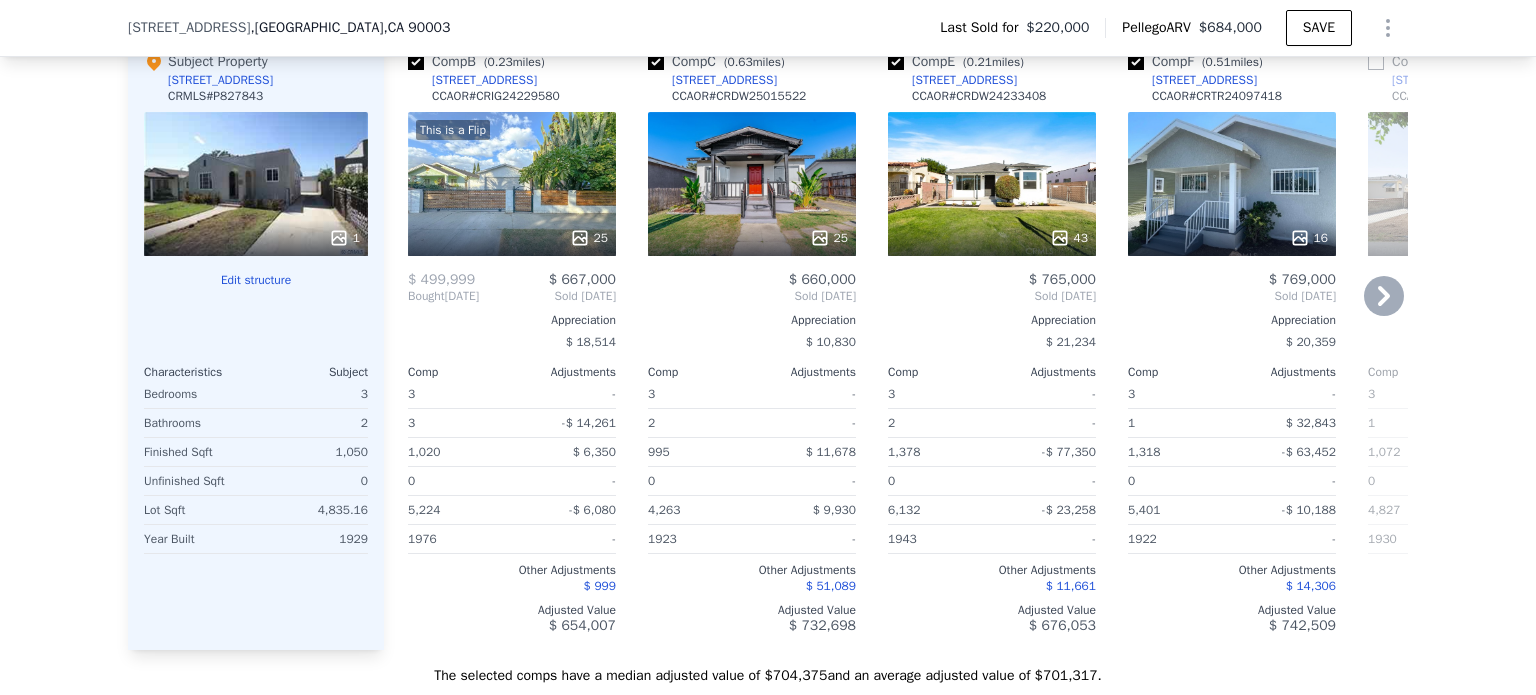 click at bounding box center (896, 62) 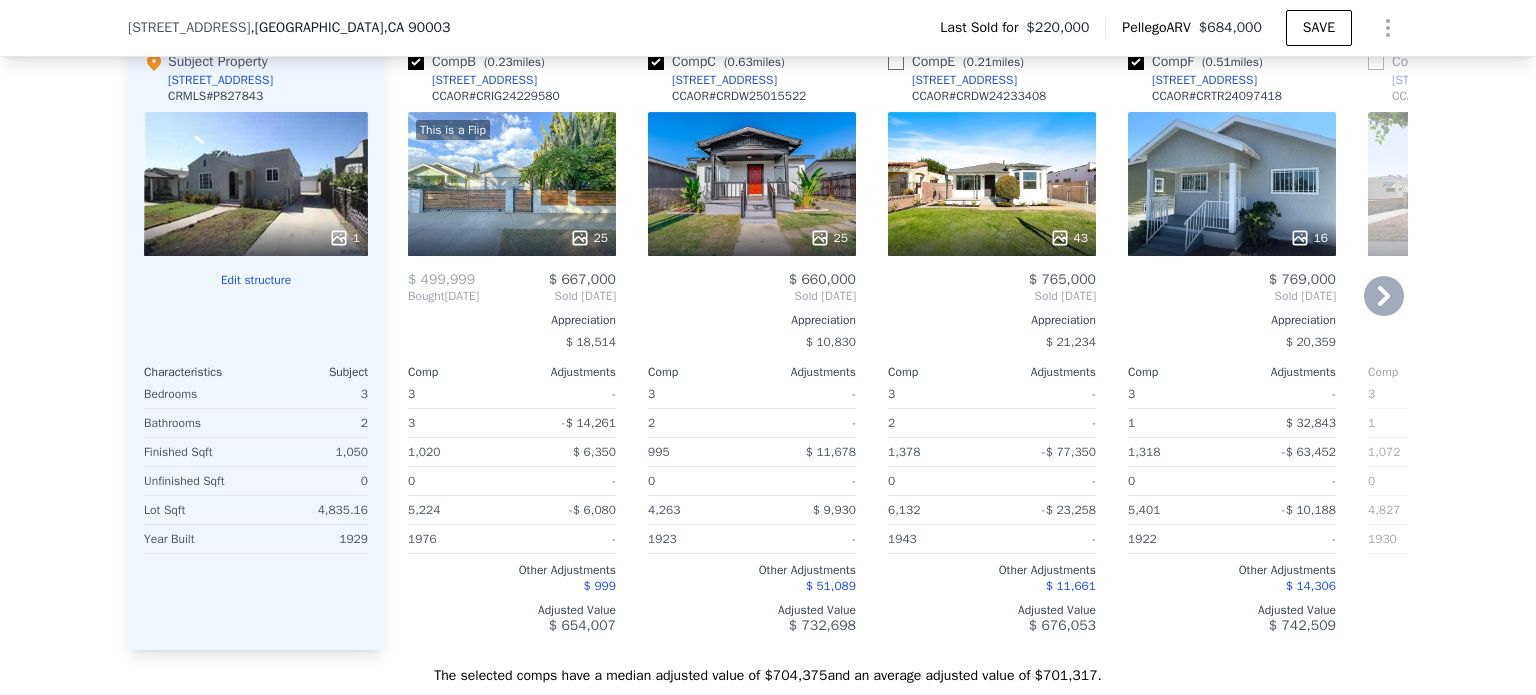 checkbox on "false" 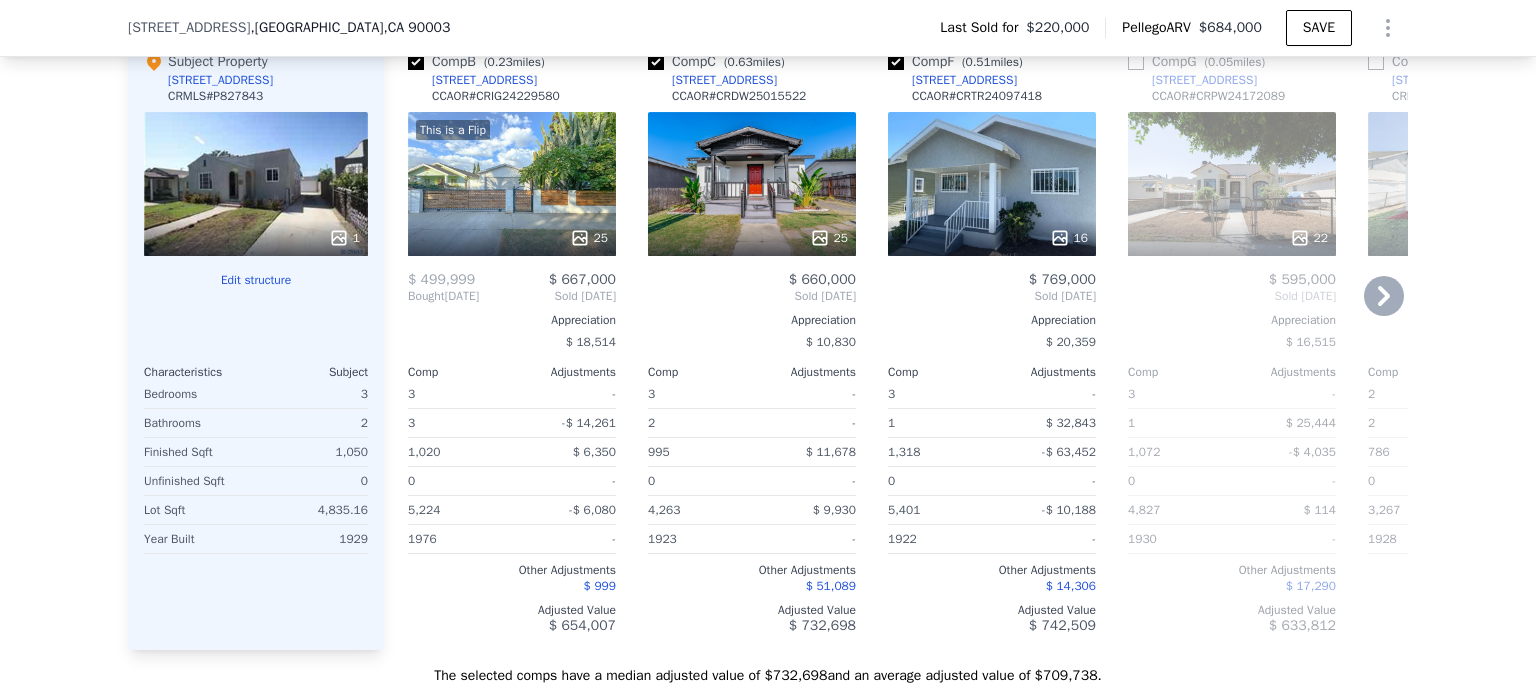 click at bounding box center [896, 62] 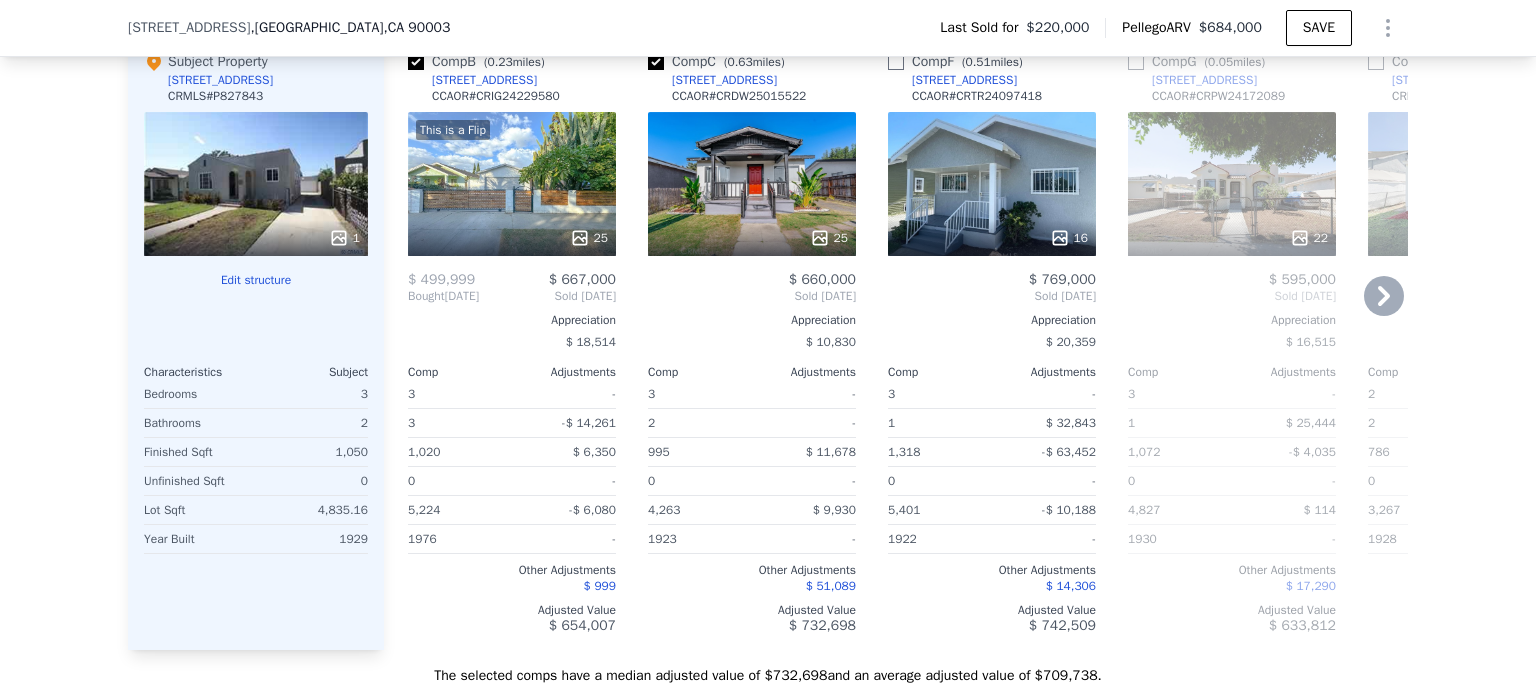 checkbox on "false" 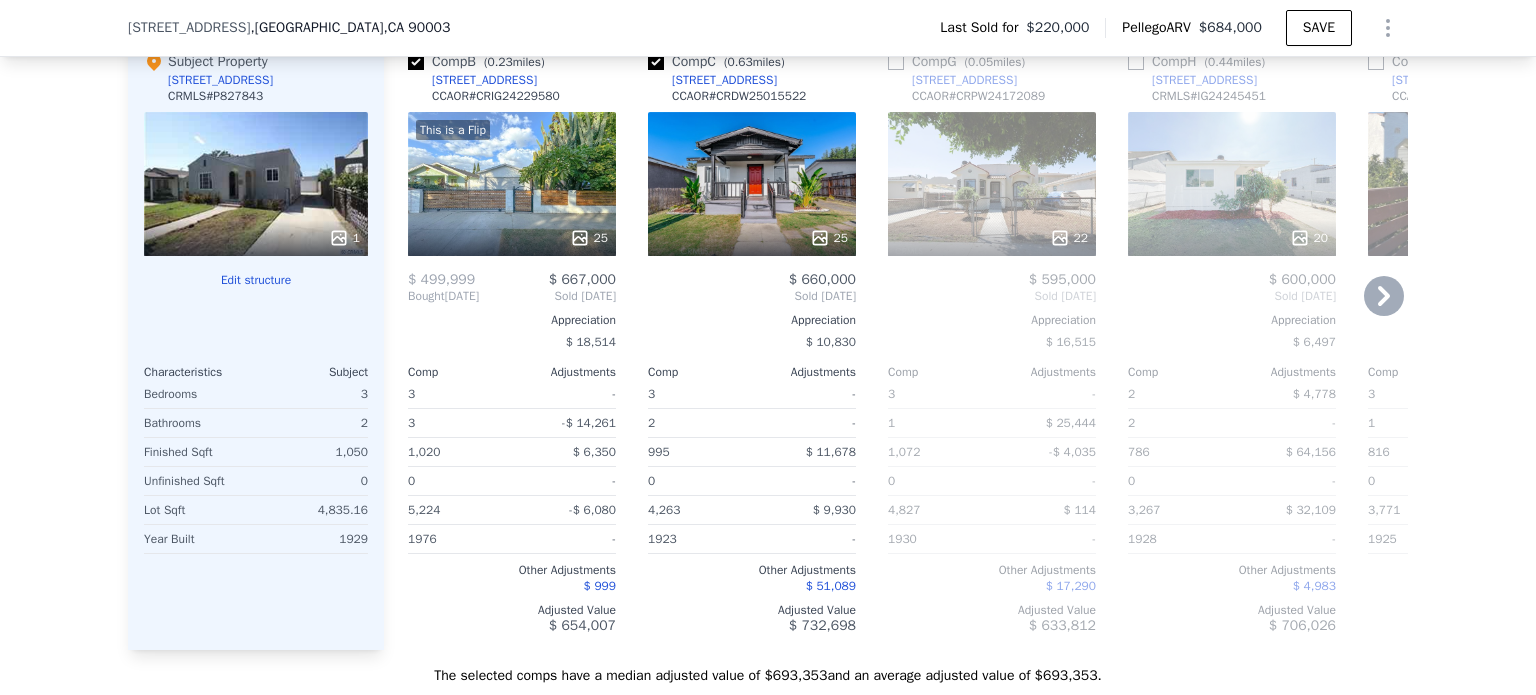 click at bounding box center [1136, 62] 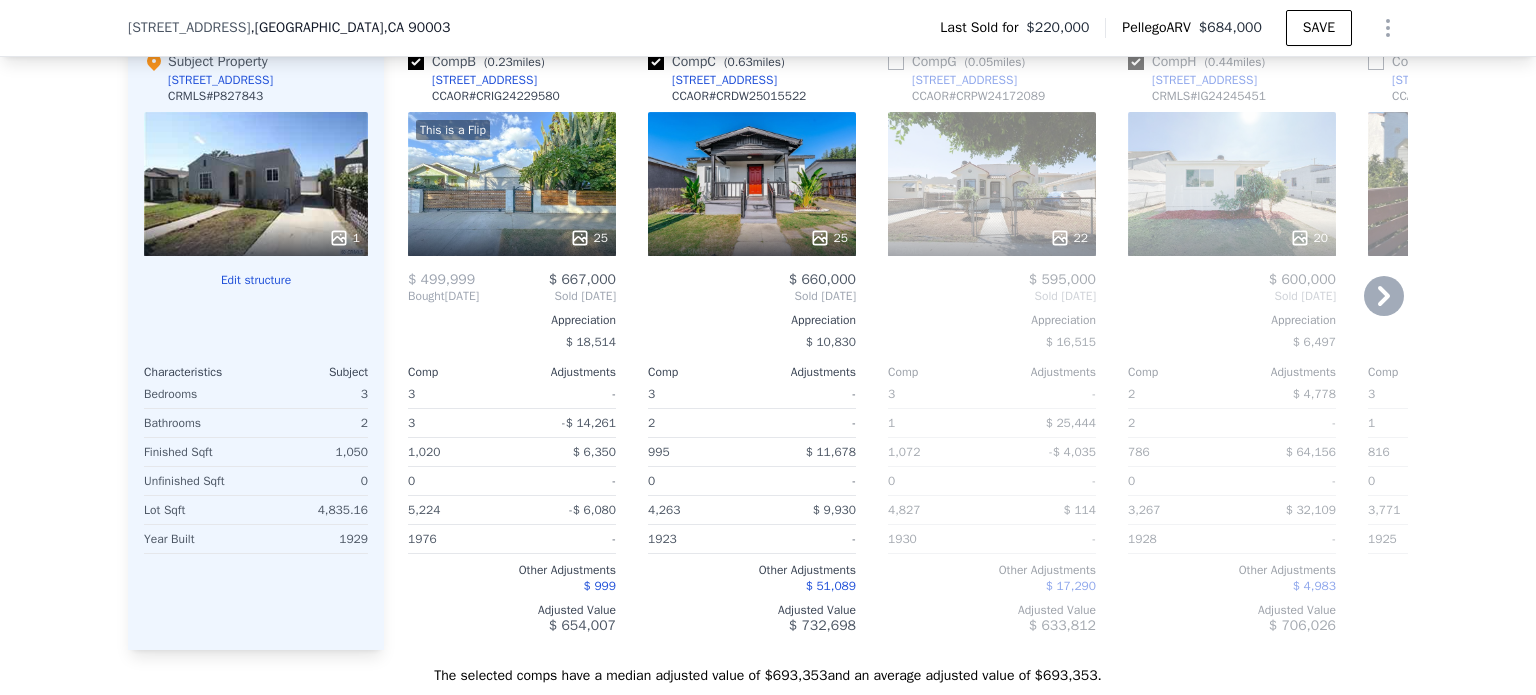 checkbox on "true" 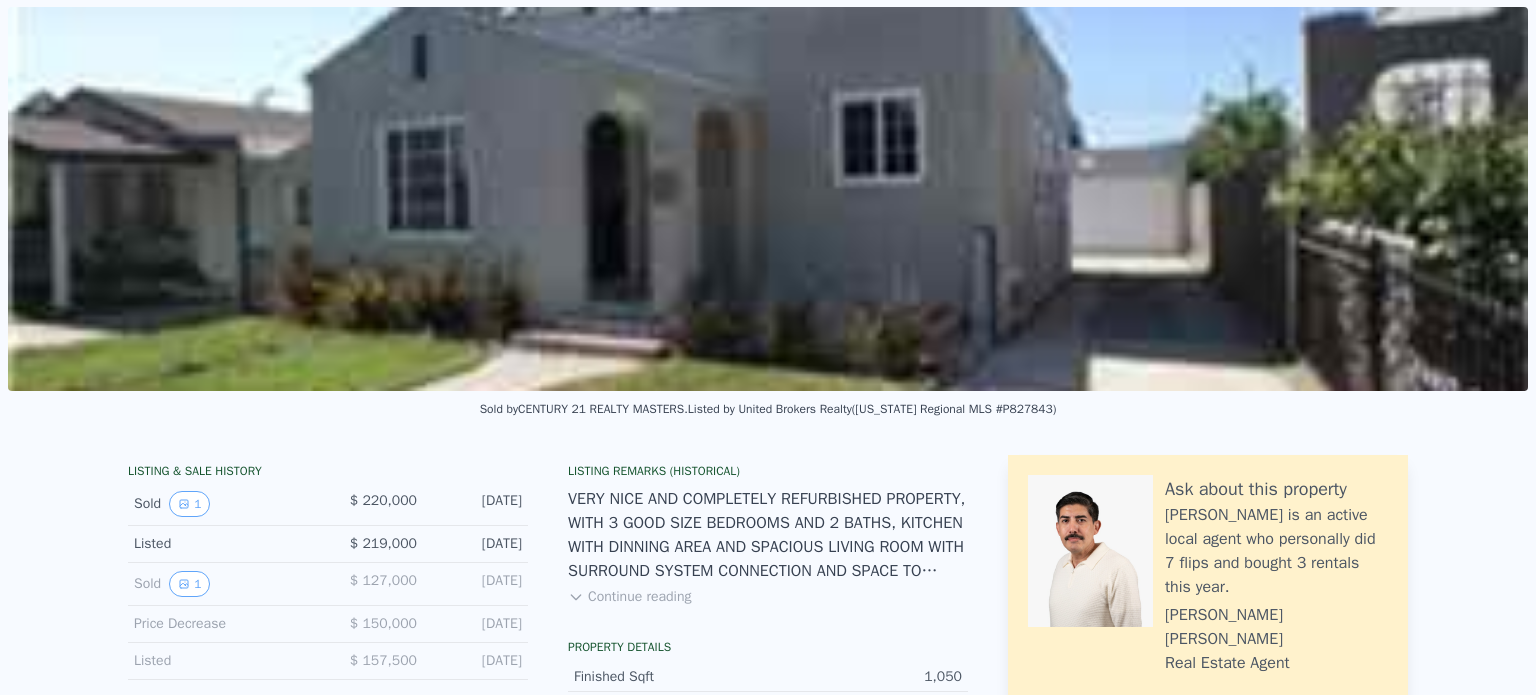 scroll, scrollTop: 0, scrollLeft: 0, axis: both 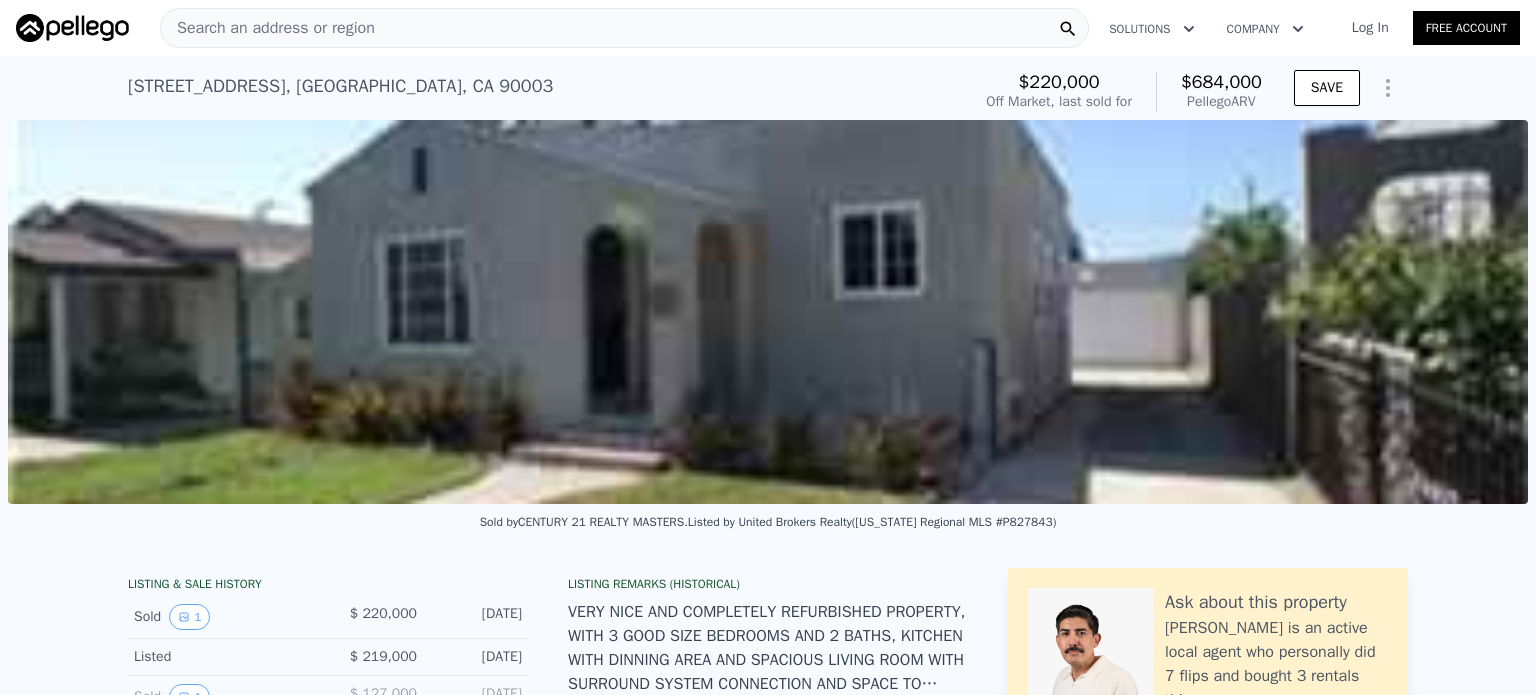 click on "Search an address or region Solutions Company Open main menu Log In Free Account" at bounding box center [768, 28] 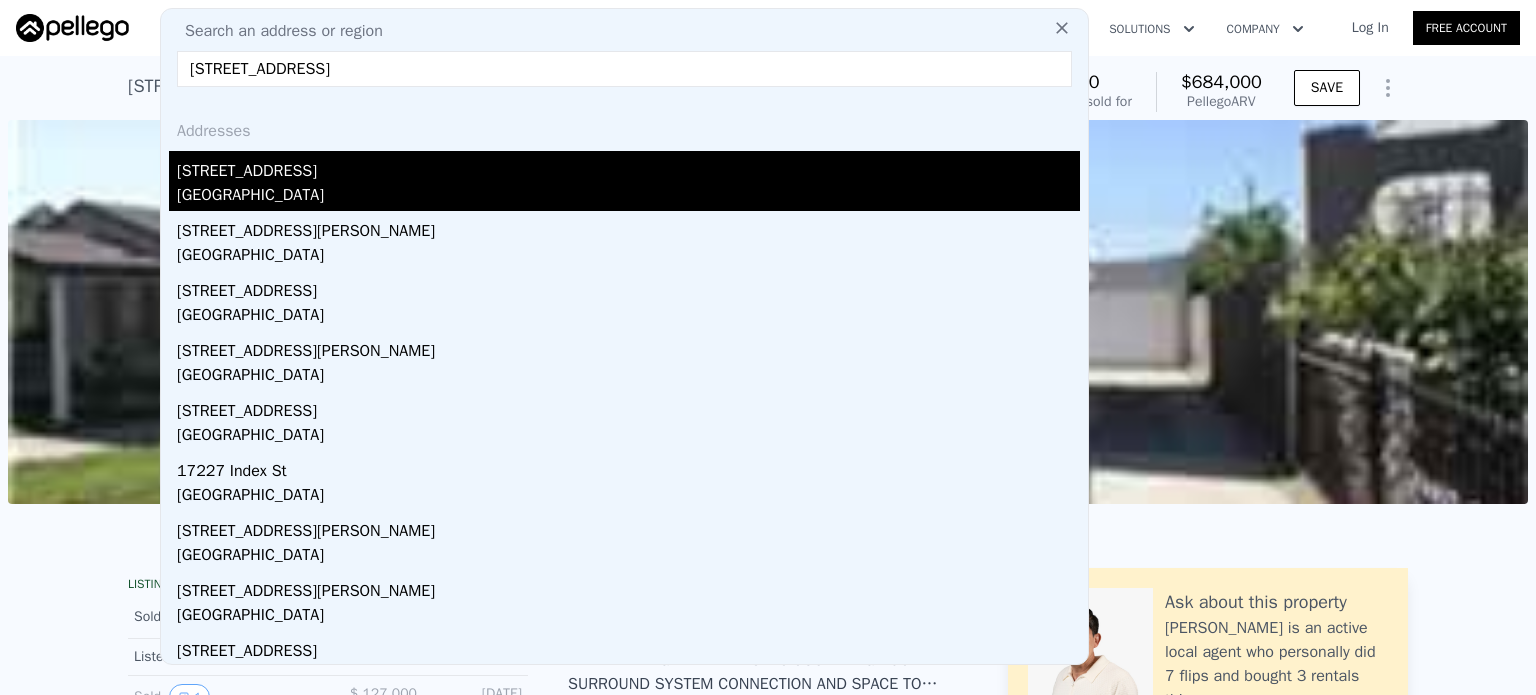 type on "[STREET_ADDRESS]" 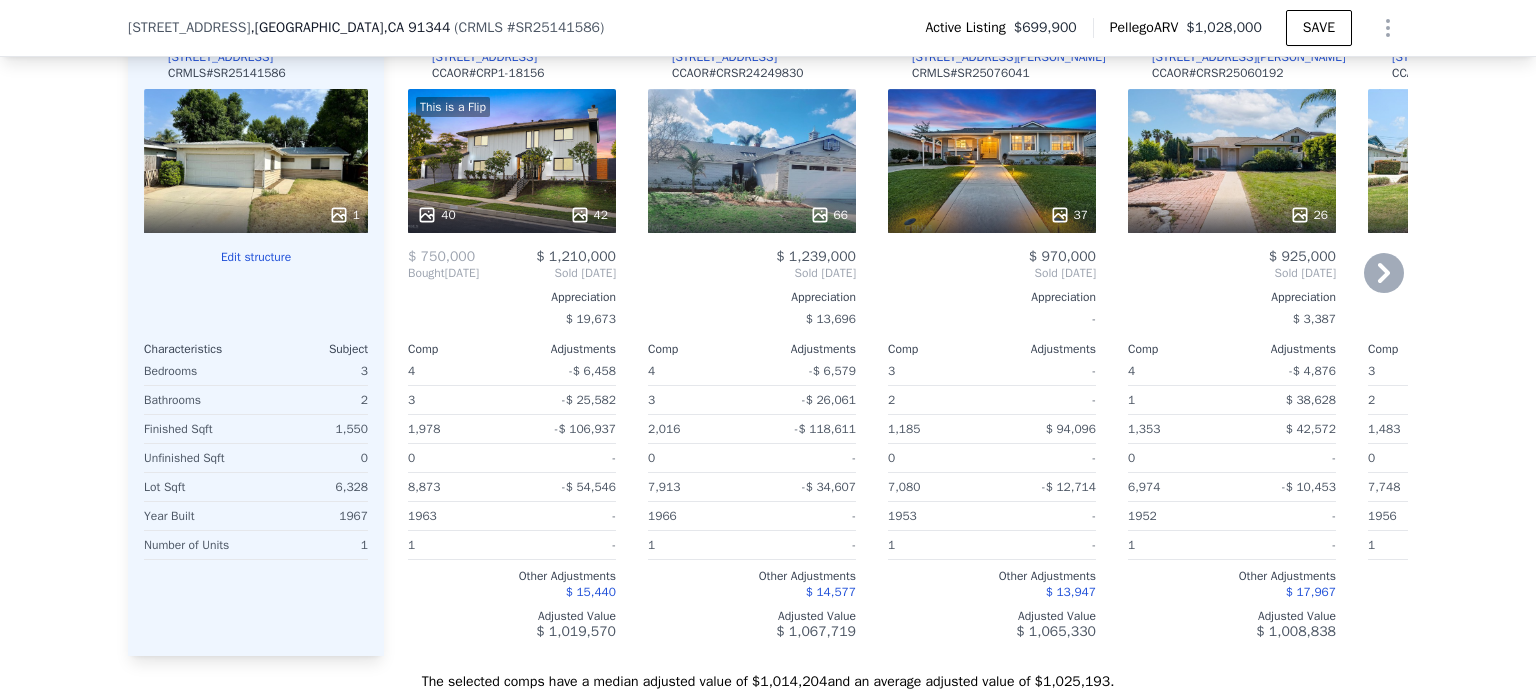 scroll, scrollTop: 2045, scrollLeft: 0, axis: vertical 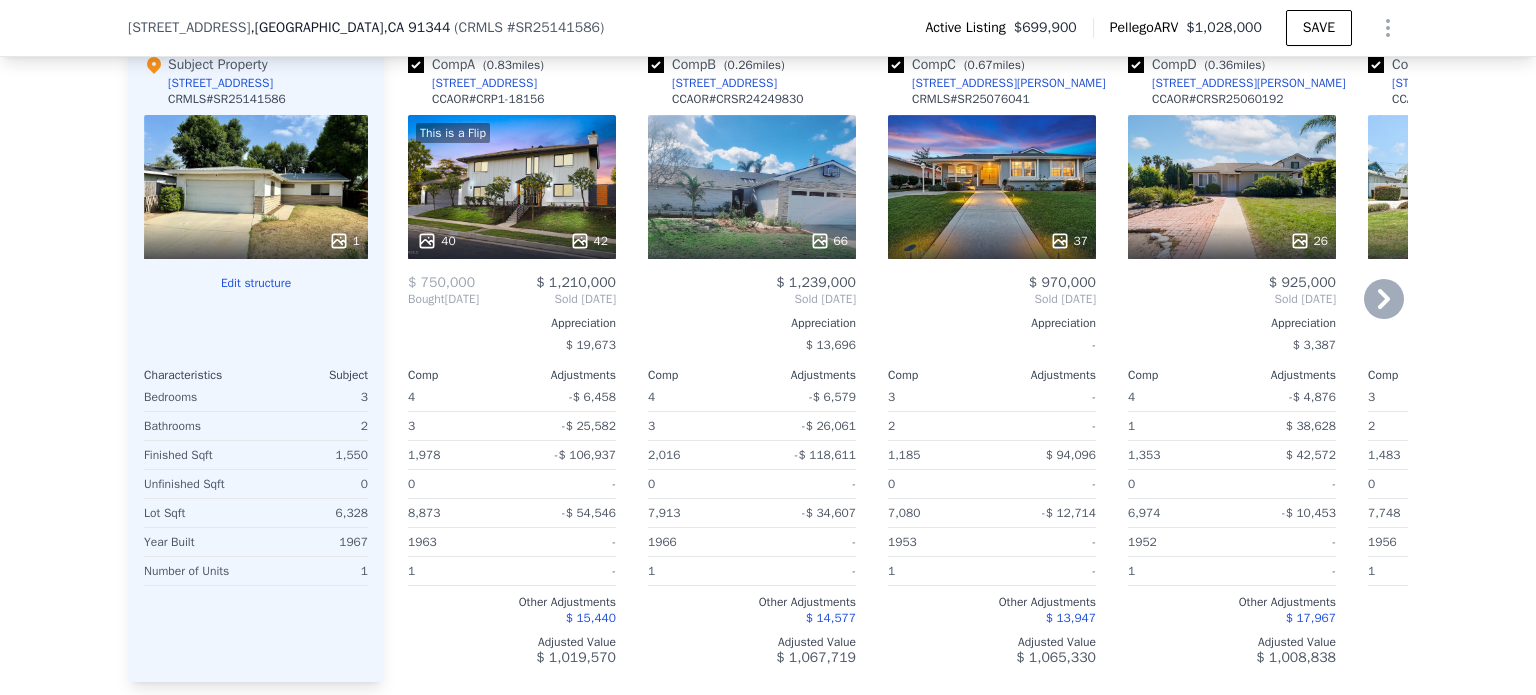 click at bounding box center [416, 65] 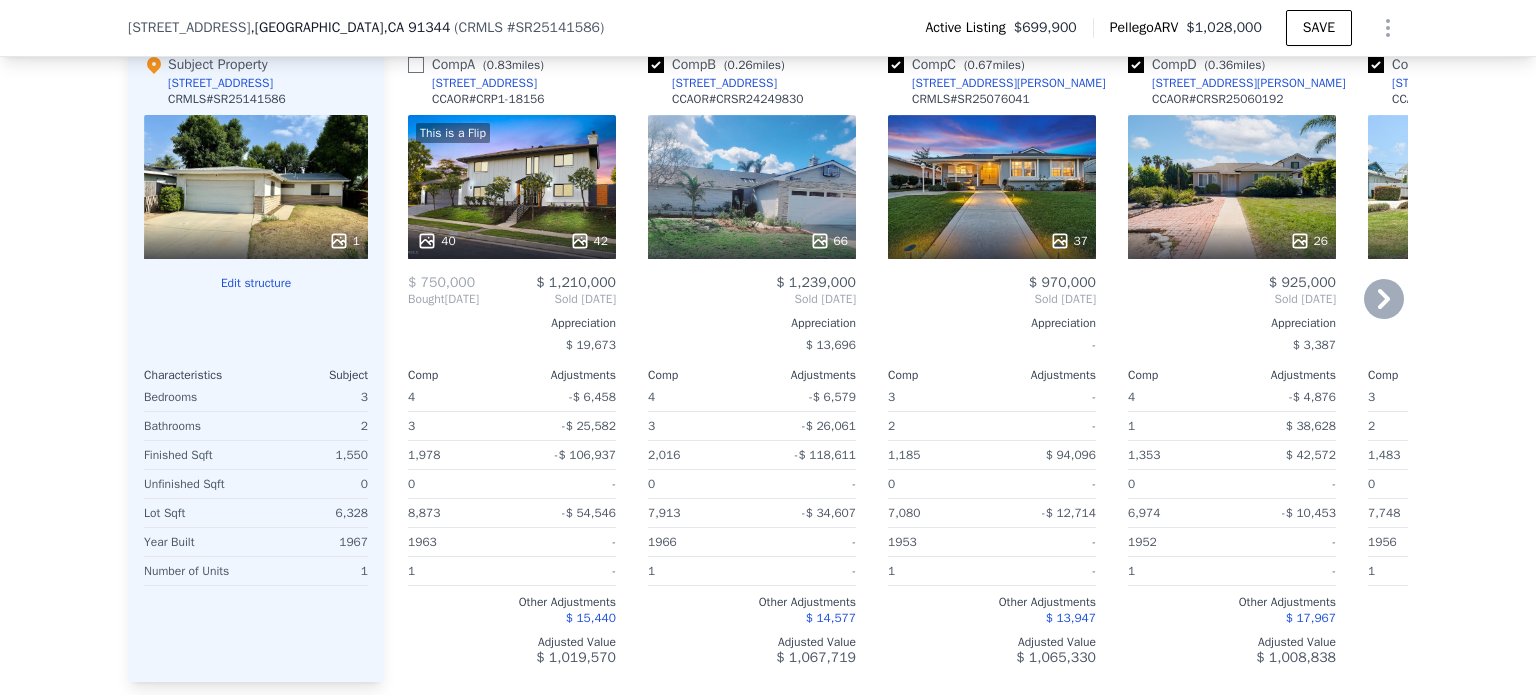 checkbox on "false" 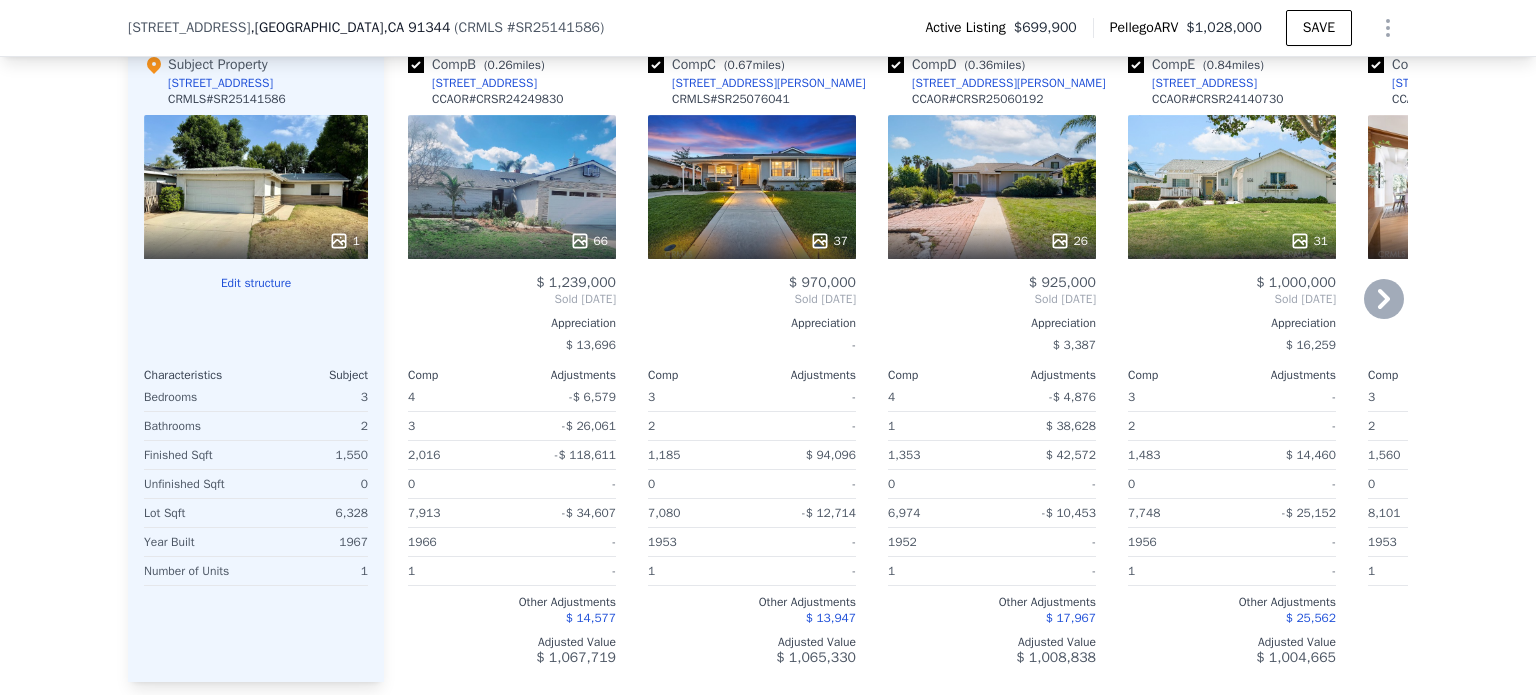click at bounding box center [416, 65] 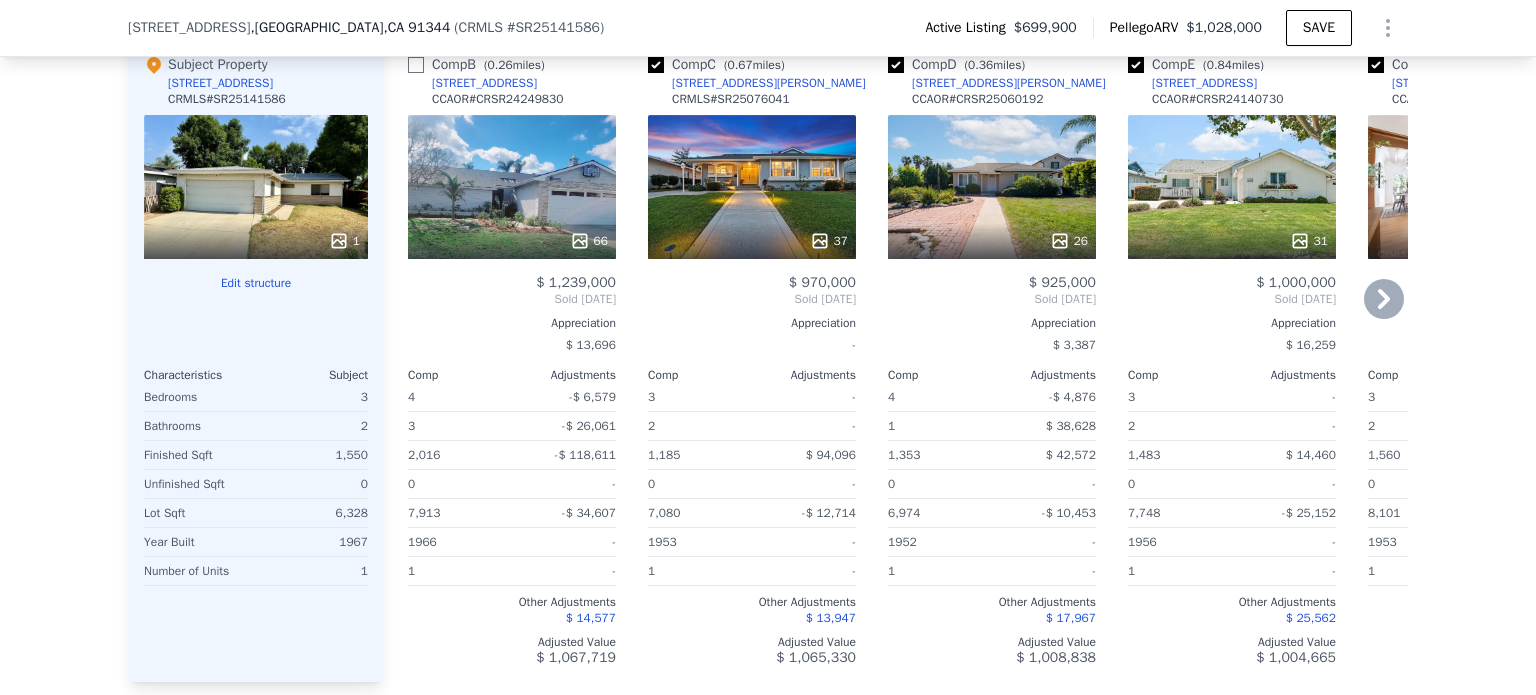checkbox on "false" 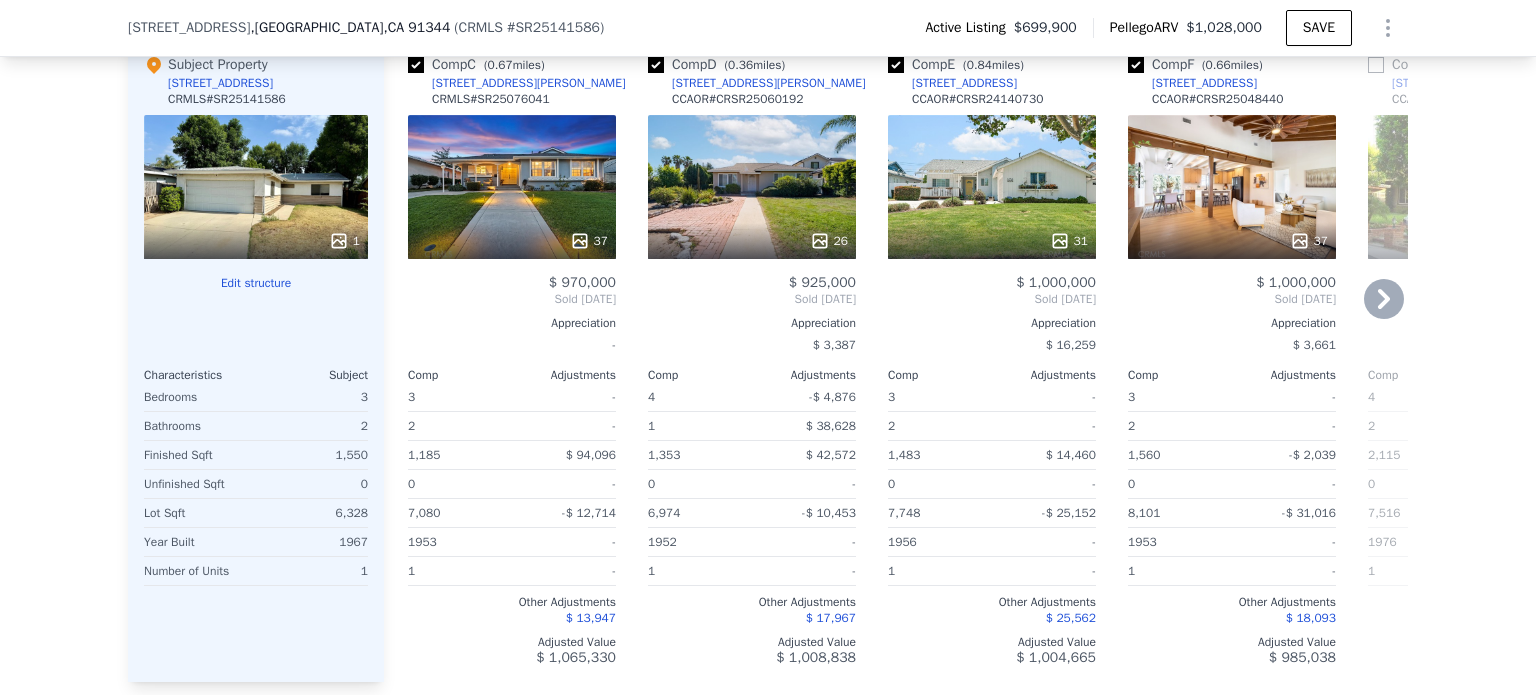 click at bounding box center (656, 65) 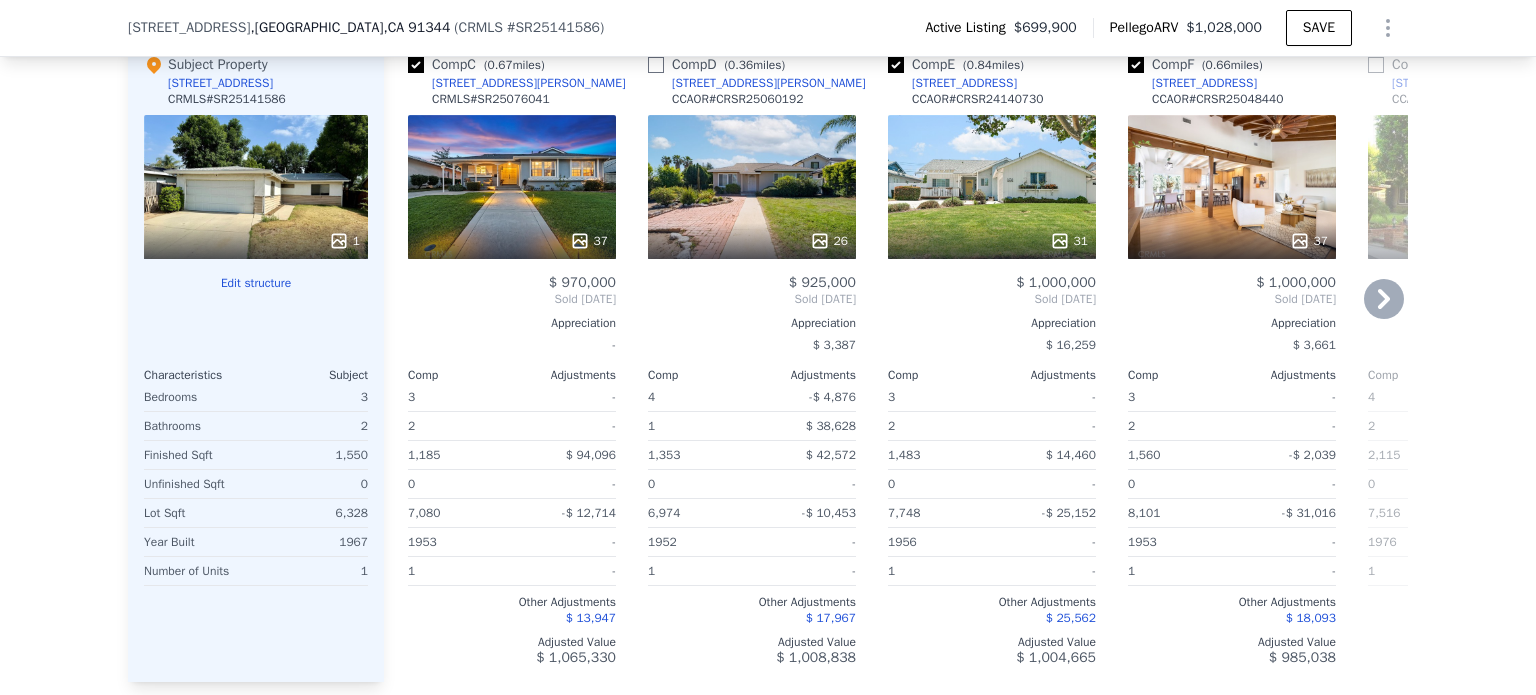 checkbox on "false" 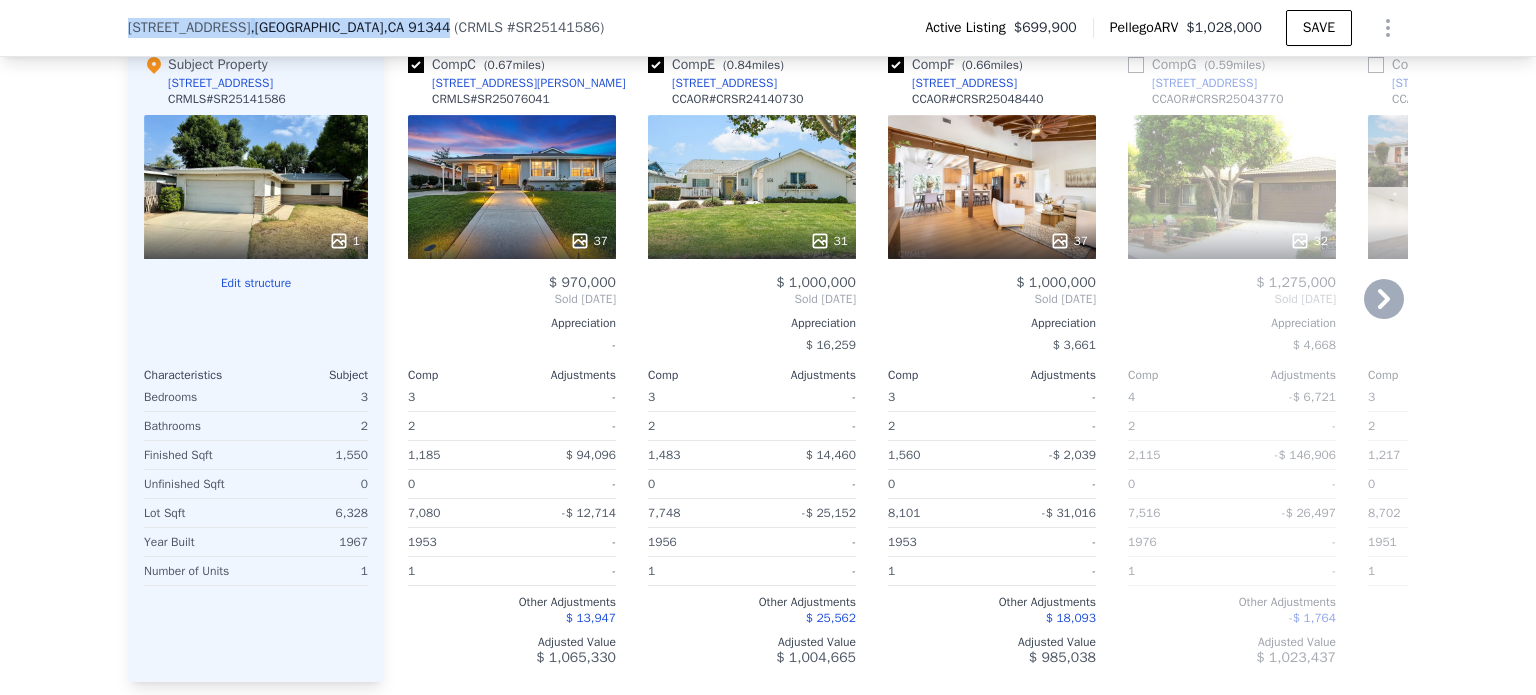 drag, startPoint x: 116, startPoint y: 27, endPoint x: 444, endPoint y: 35, distance: 328.09753 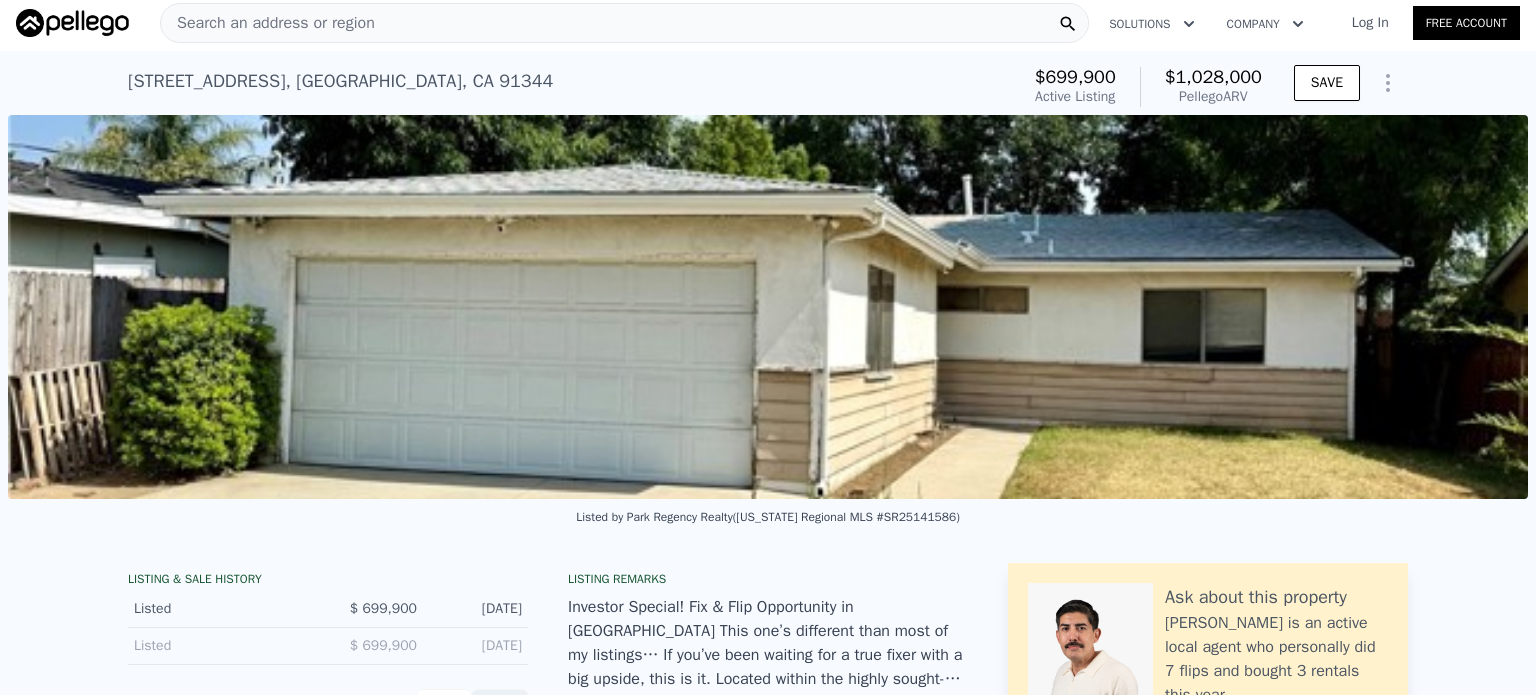 scroll, scrollTop: 0, scrollLeft: 0, axis: both 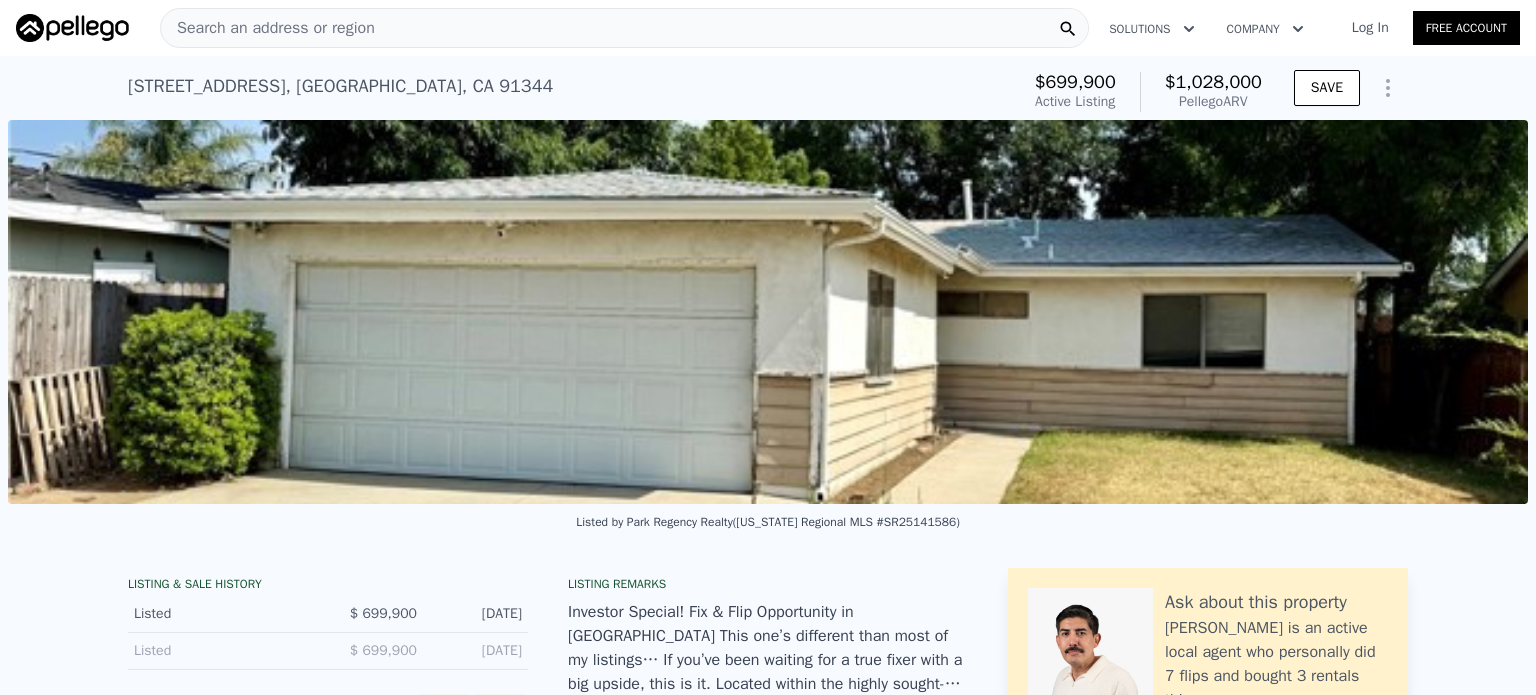 click on "Search an address or region" at bounding box center (268, 28) 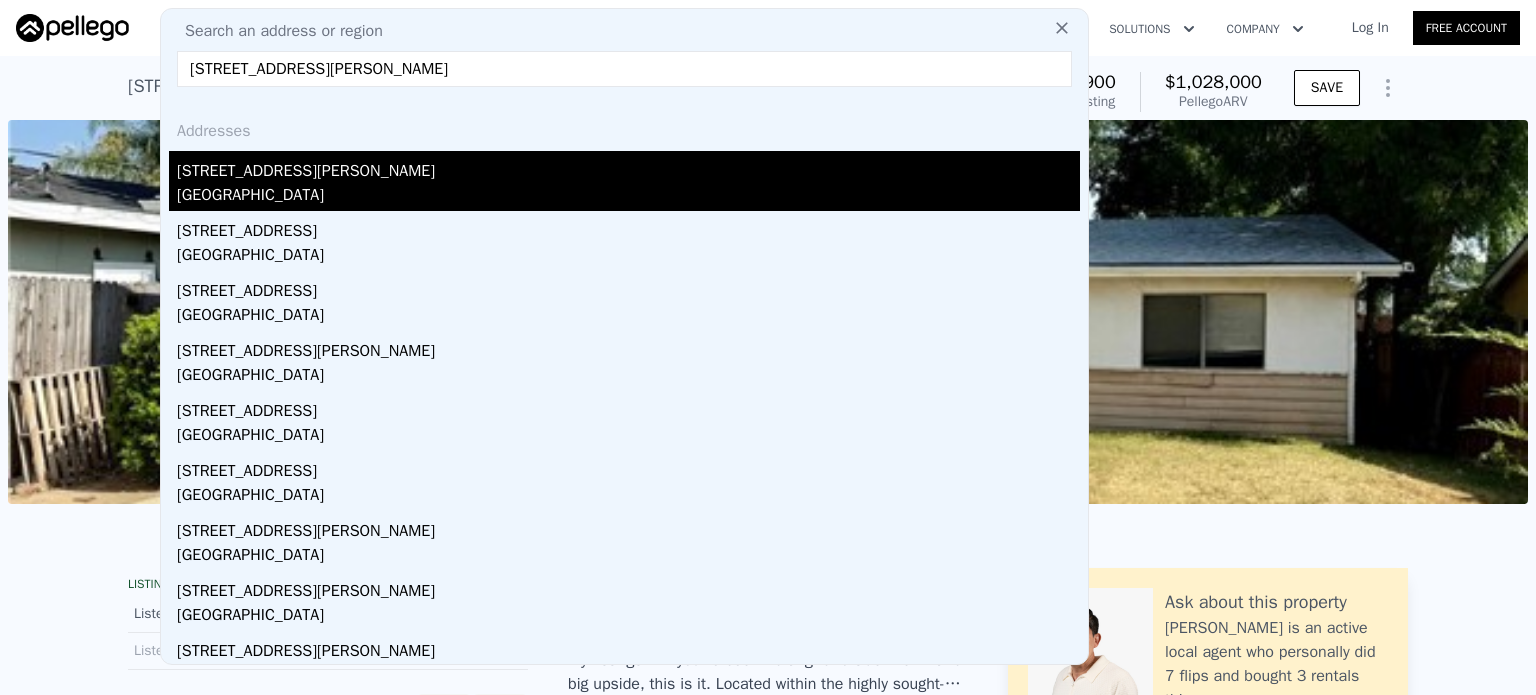 type on "[STREET_ADDRESS][PERSON_NAME]" 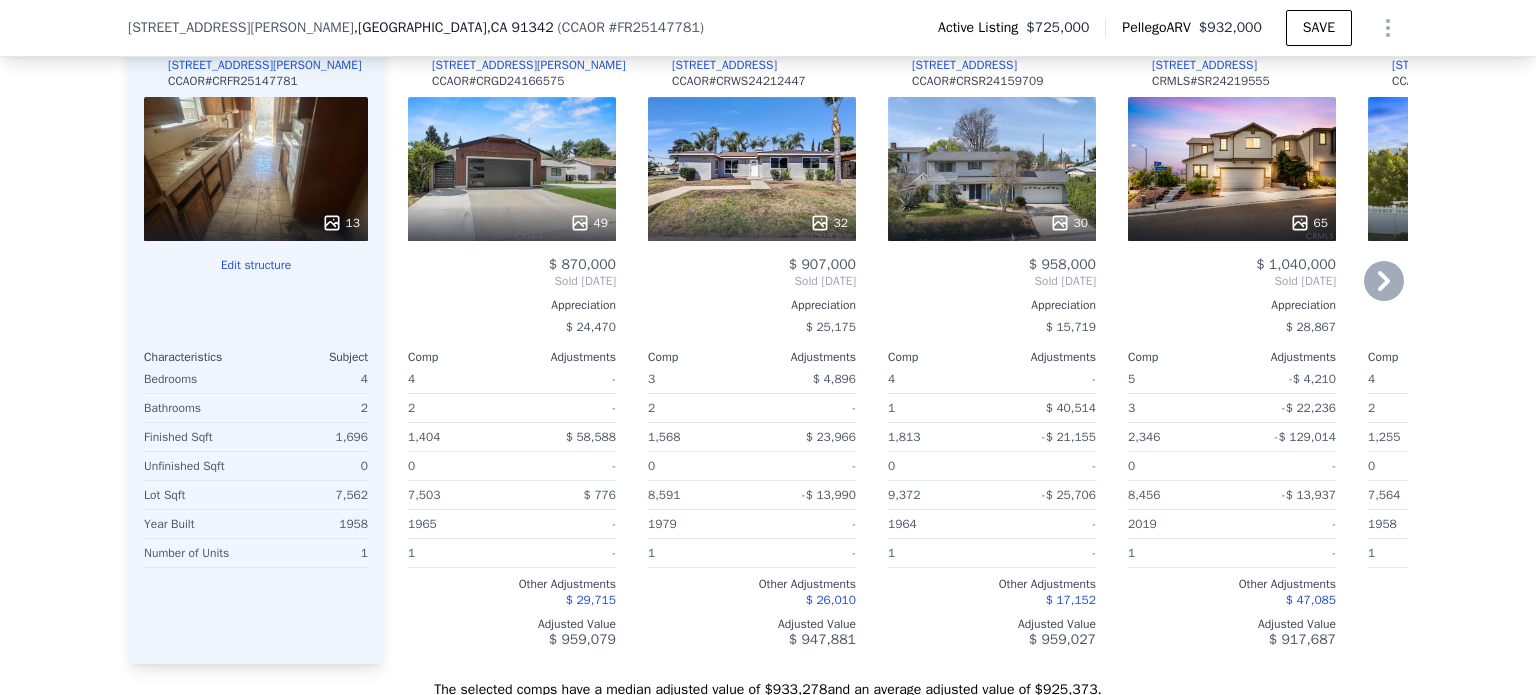 scroll, scrollTop: 2439, scrollLeft: 0, axis: vertical 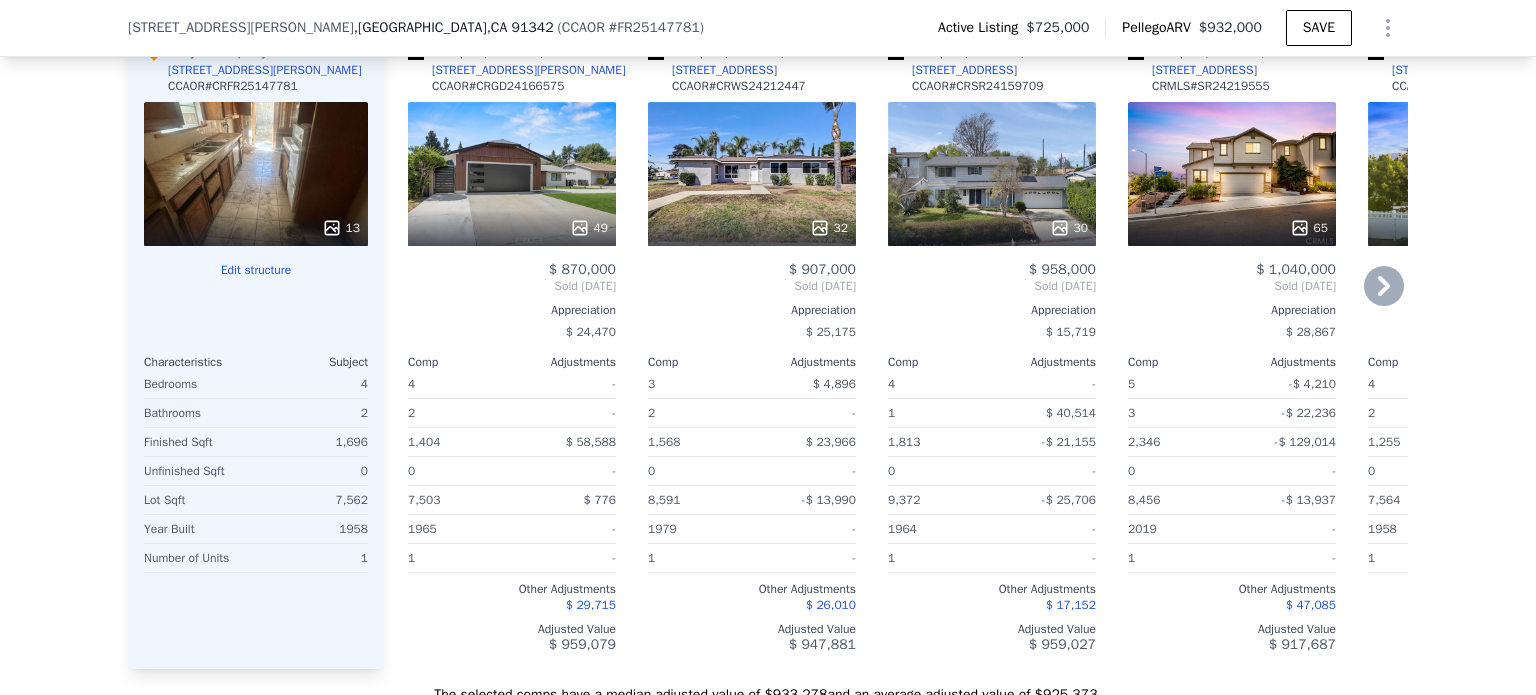 click at bounding box center (896, 52) 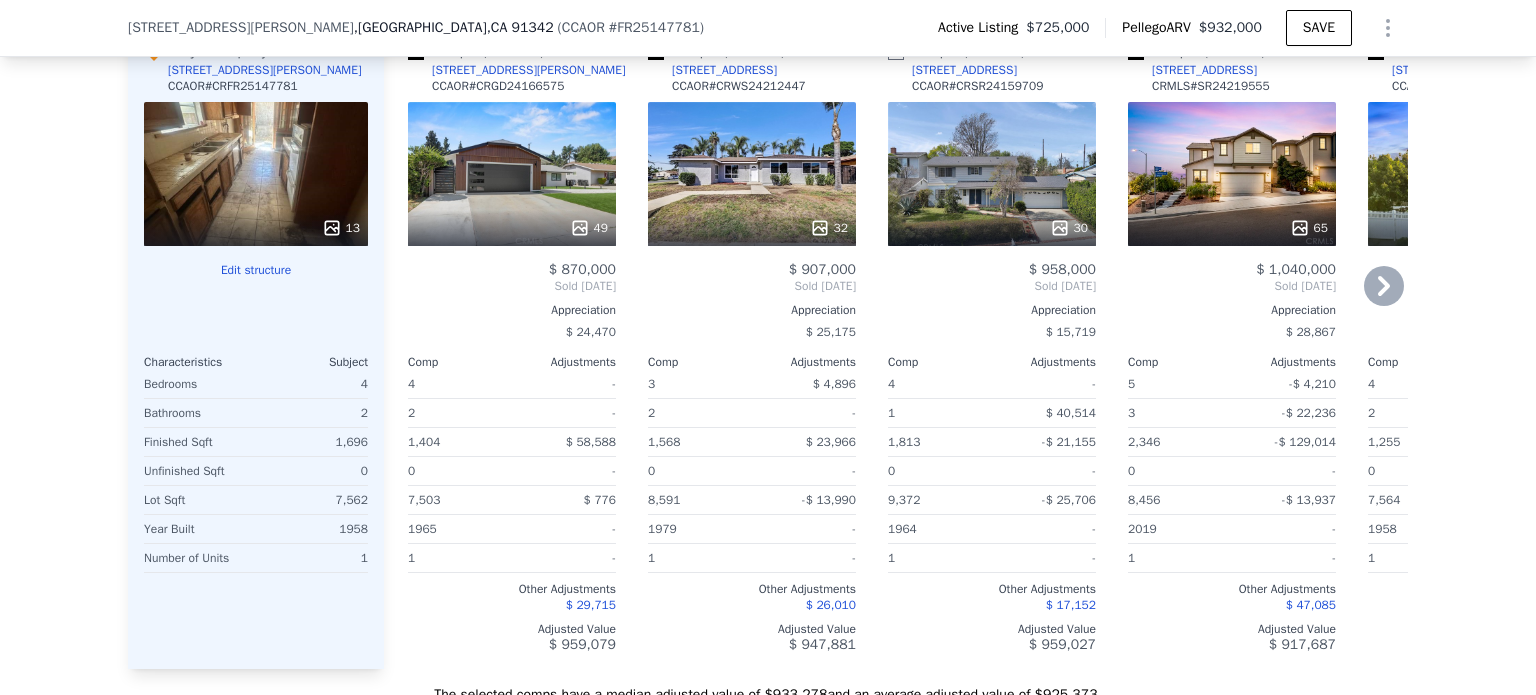 checkbox on "false" 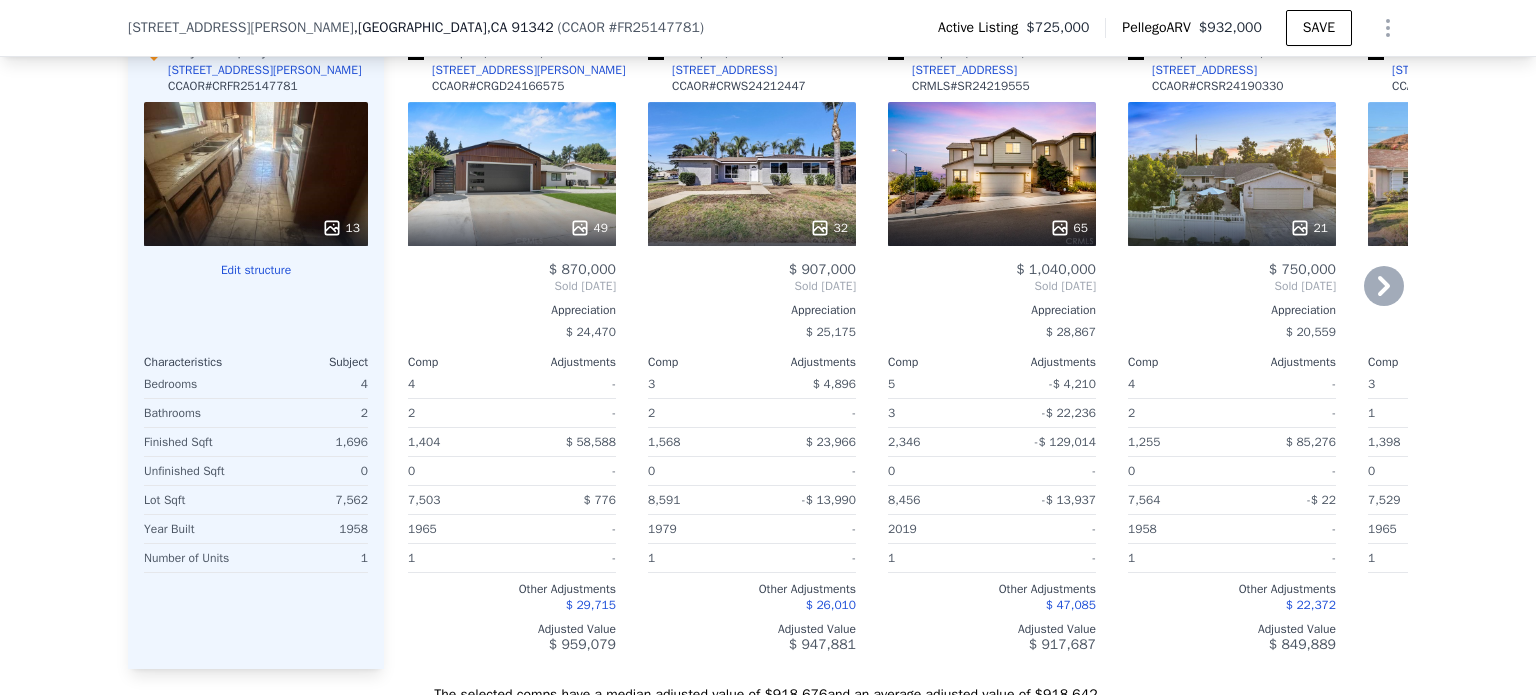 click at bounding box center (896, 52) 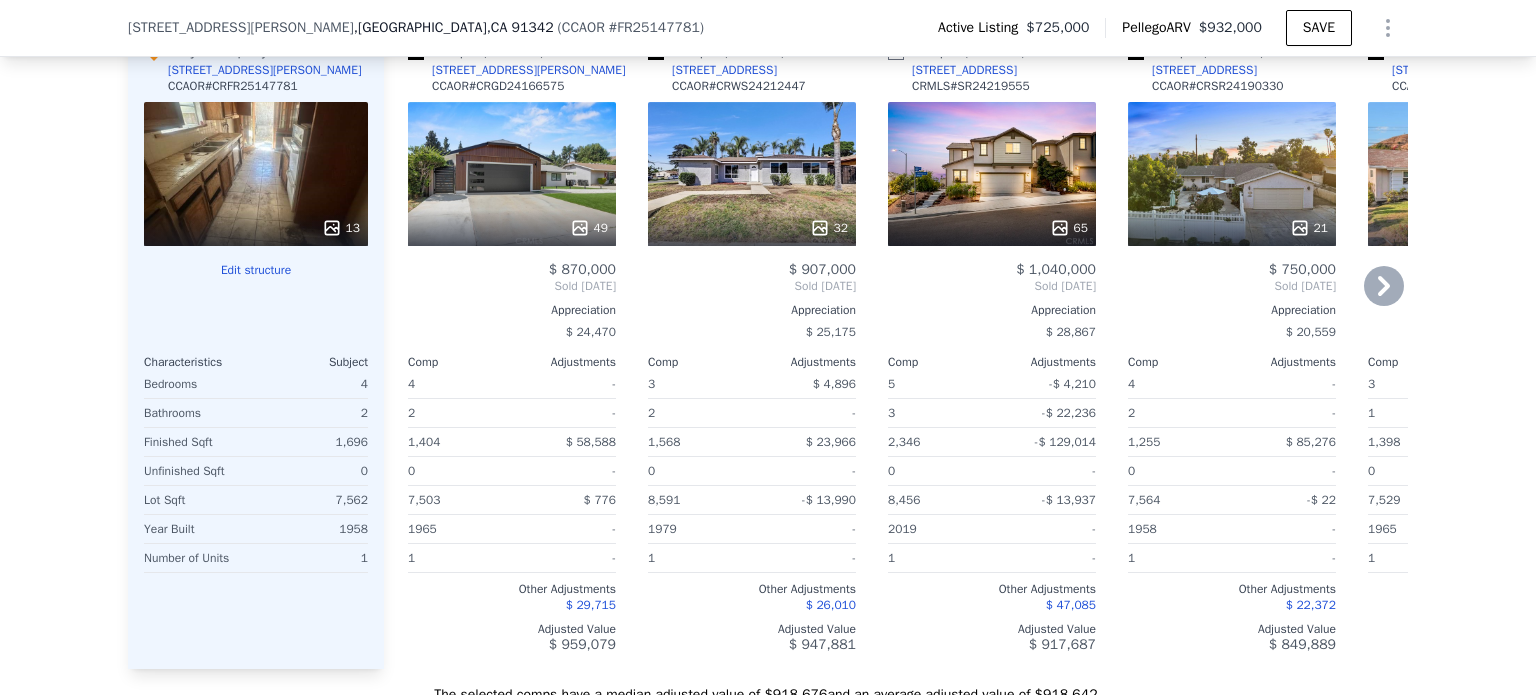 checkbox on "false" 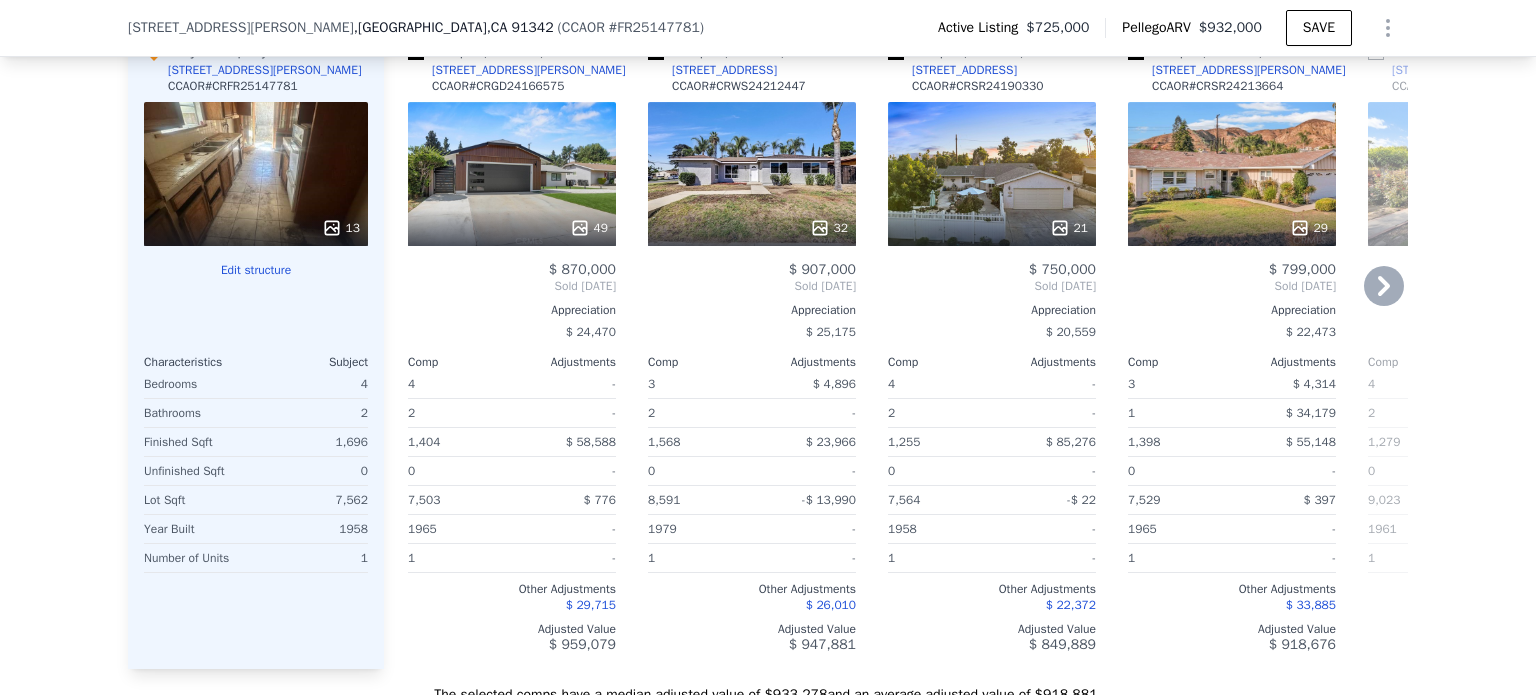 click at bounding box center (896, 52) 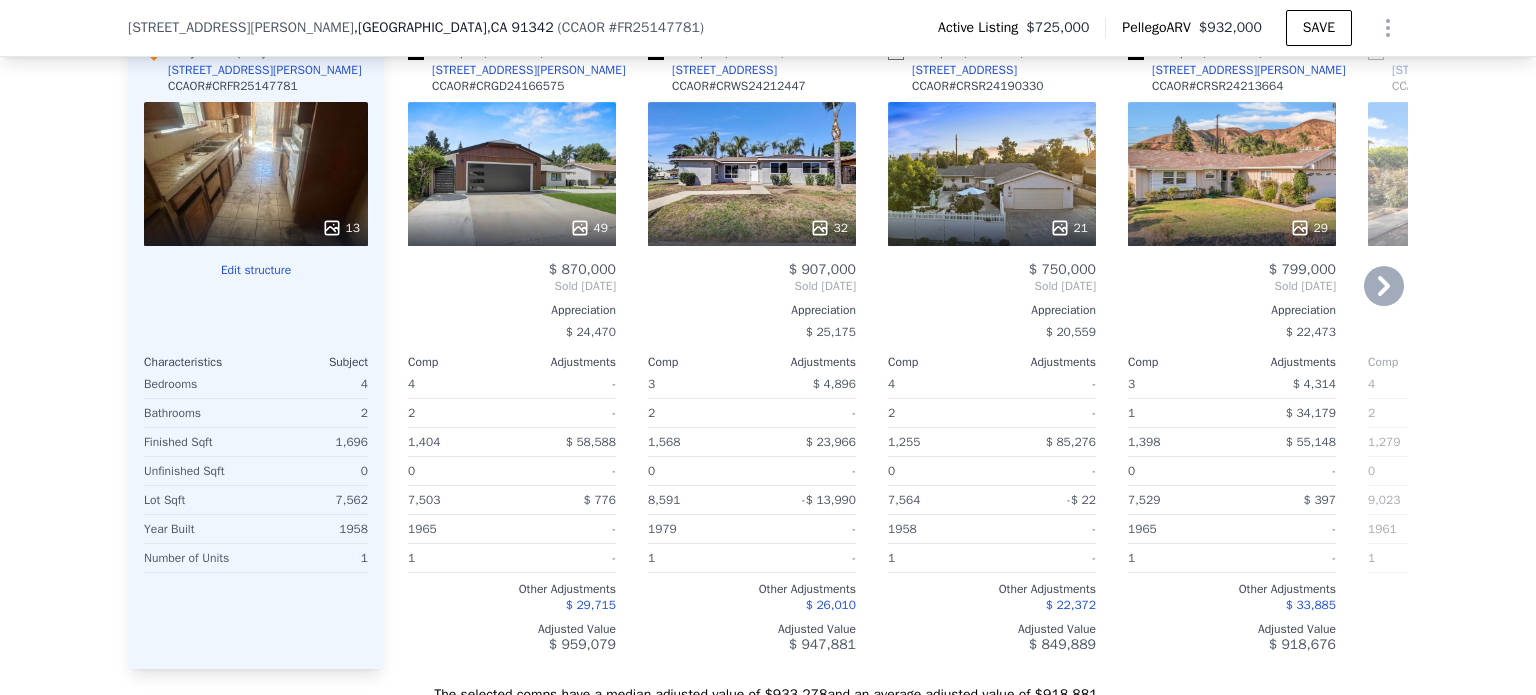 checkbox on "false" 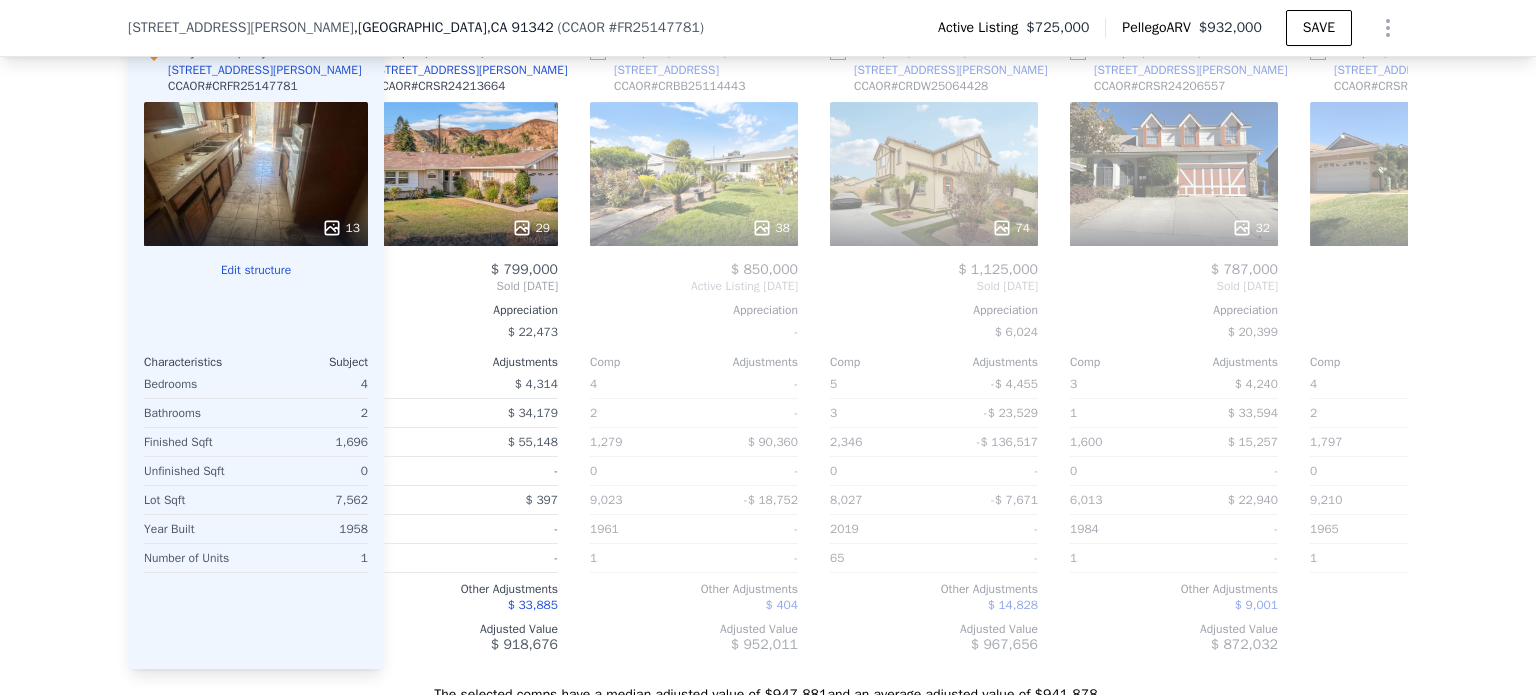 scroll, scrollTop: 0, scrollLeft: 539, axis: horizontal 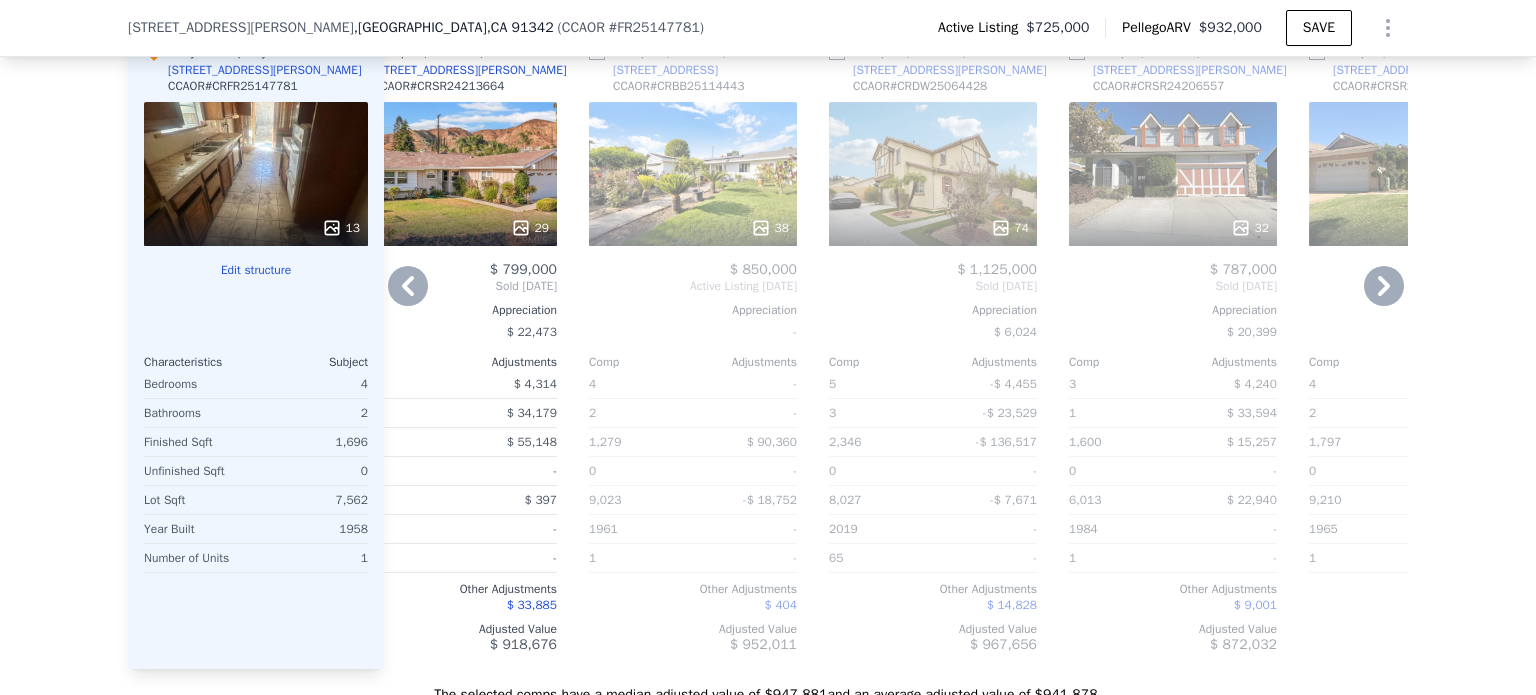 click at bounding box center [1077, 52] 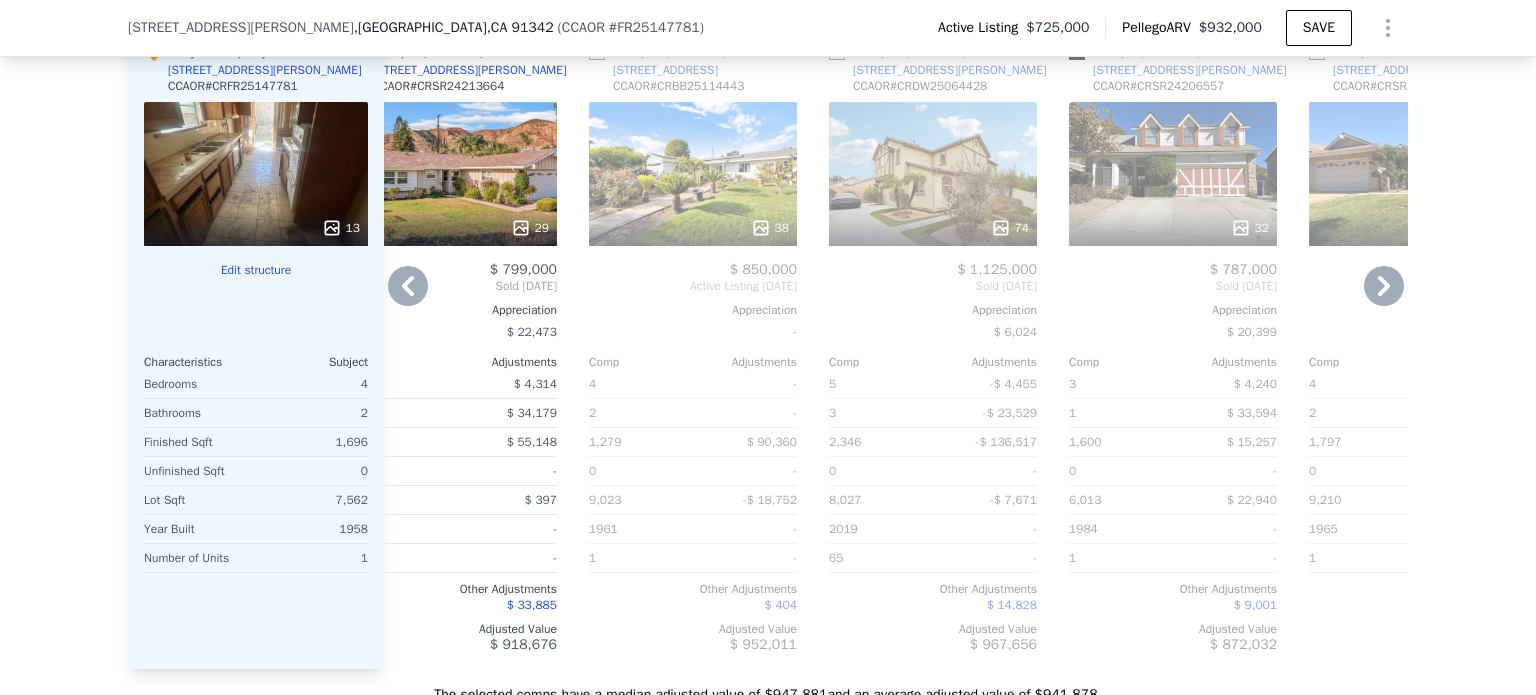 checkbox on "true" 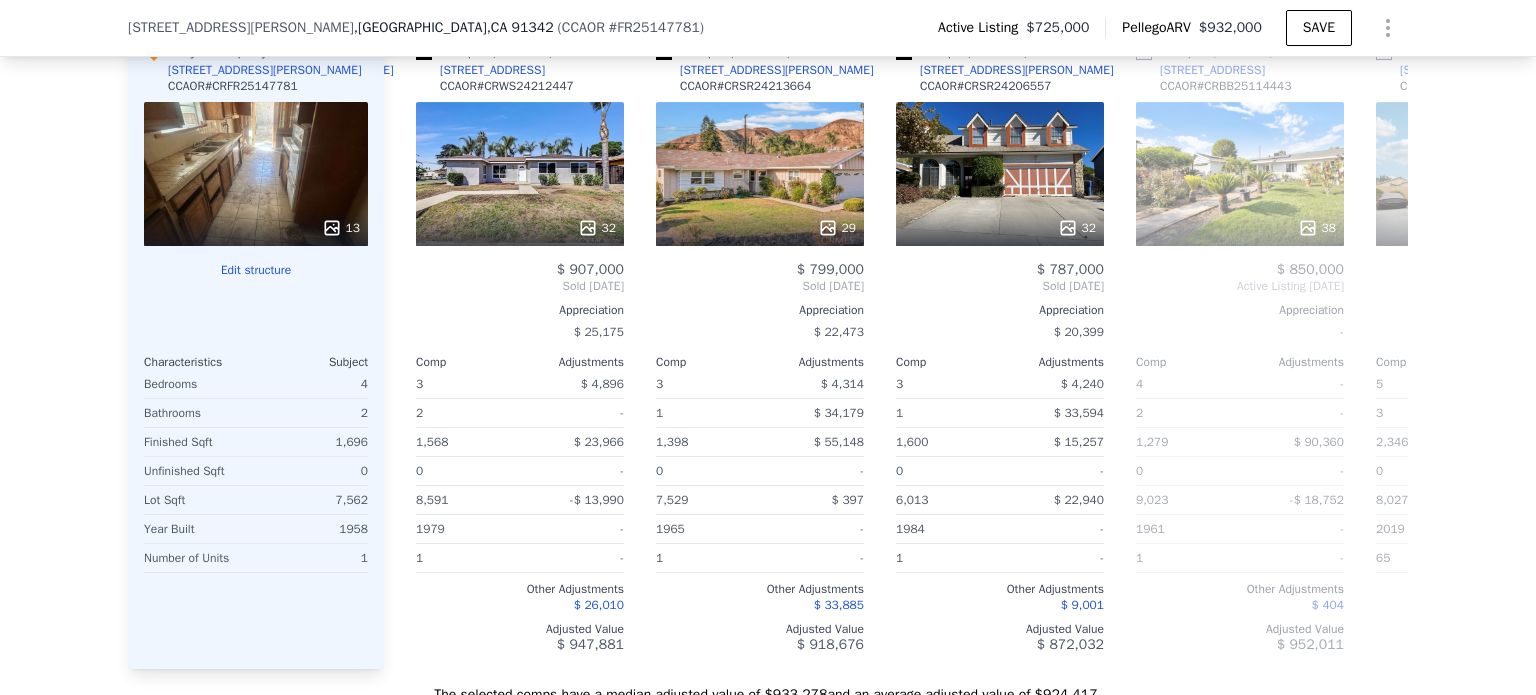 scroll, scrollTop: 0, scrollLeft: 223, axis: horizontal 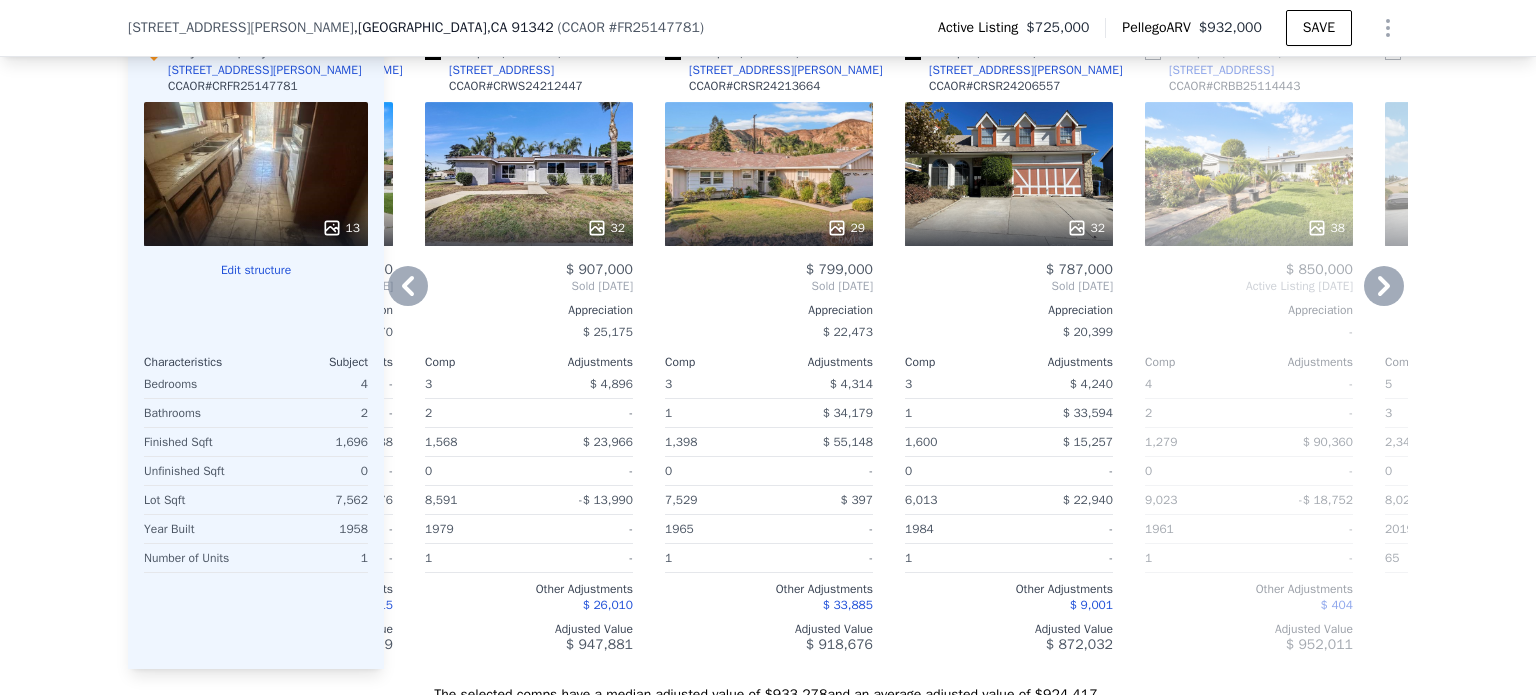 click at bounding box center [673, 52] 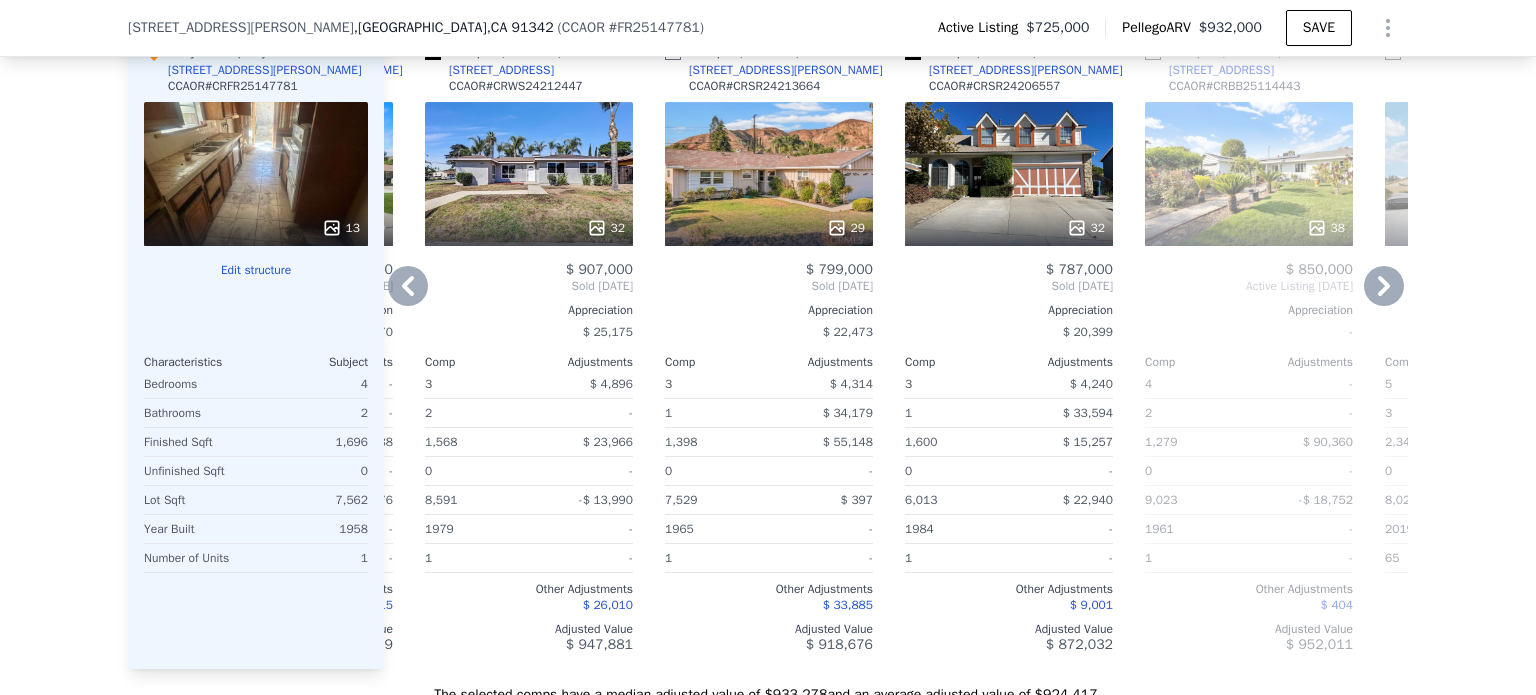 checkbox on "false" 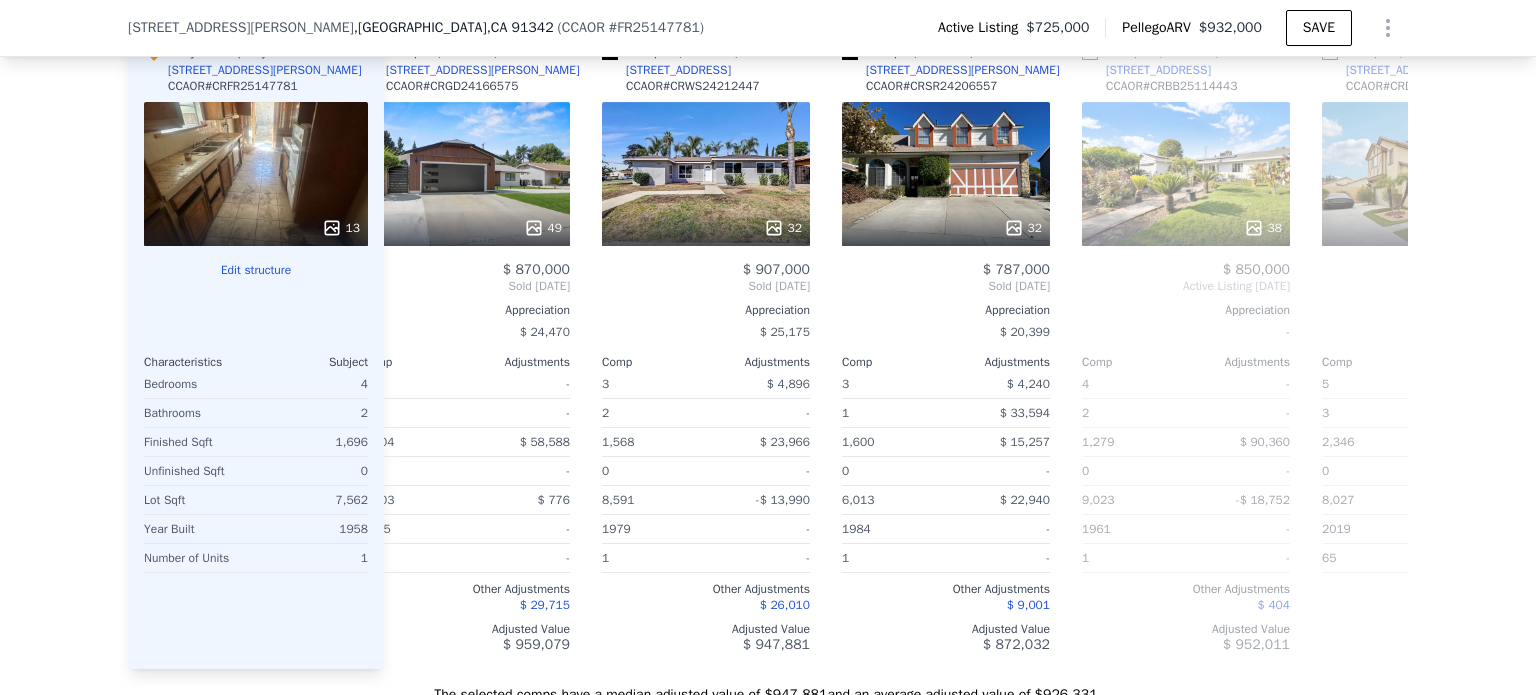 scroll, scrollTop: 0, scrollLeft: 36, axis: horizontal 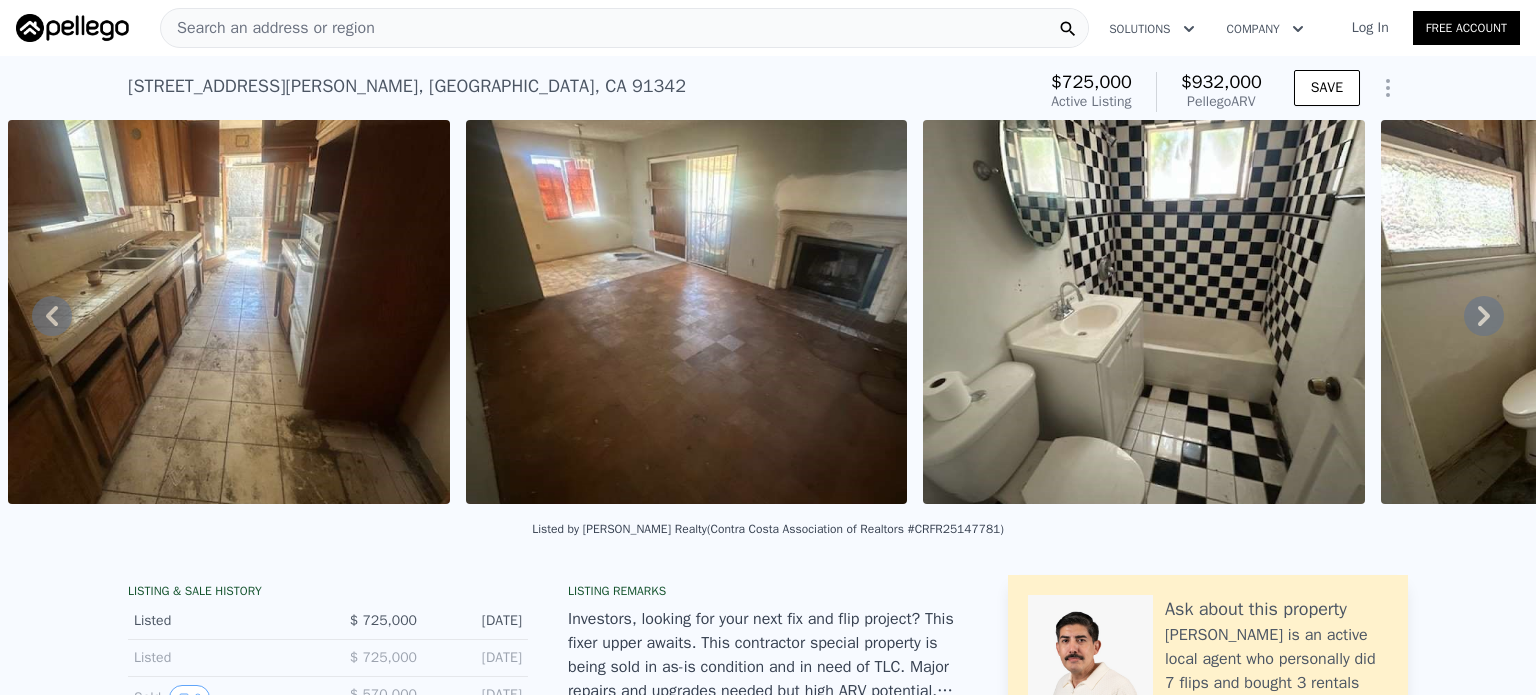 click on "Search an address or region" at bounding box center [268, 28] 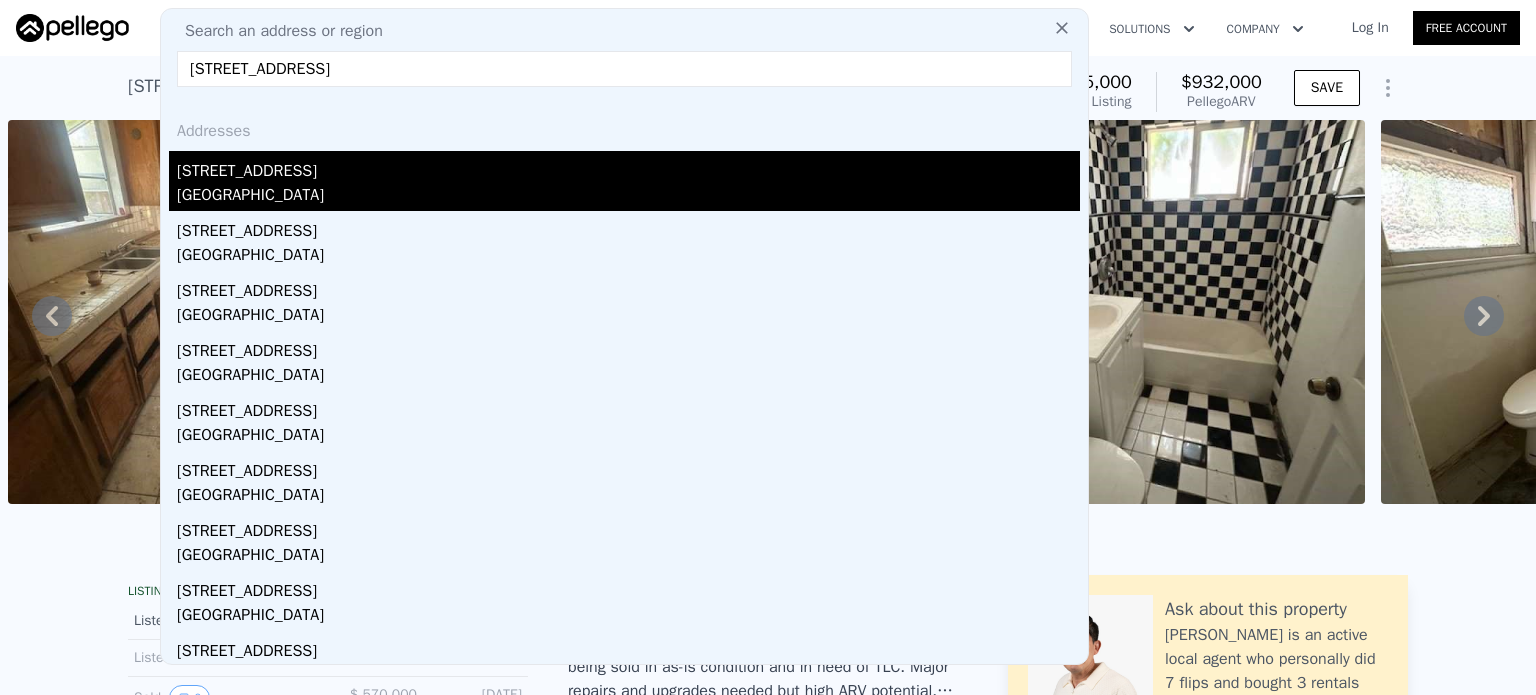 type on "[STREET_ADDRESS]" 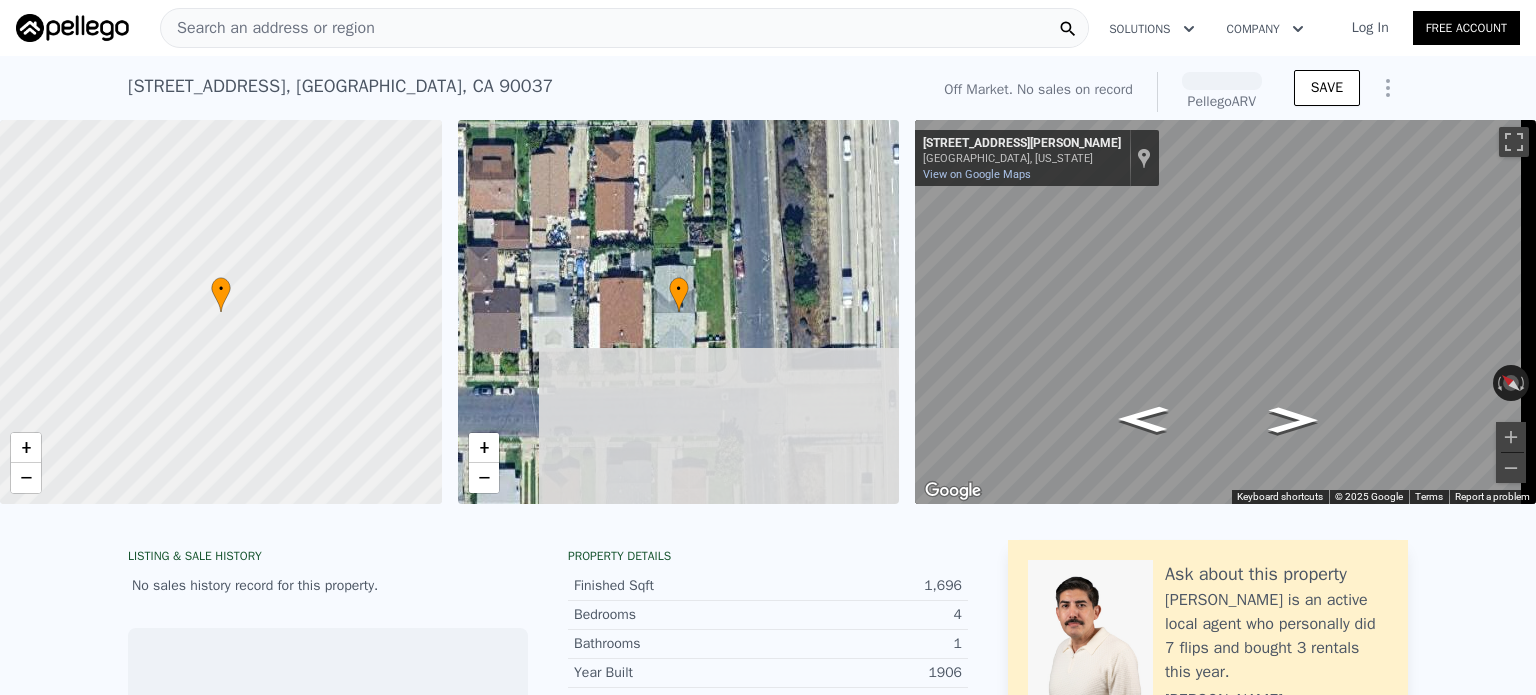 scroll, scrollTop: 0, scrollLeft: 8, axis: horizontal 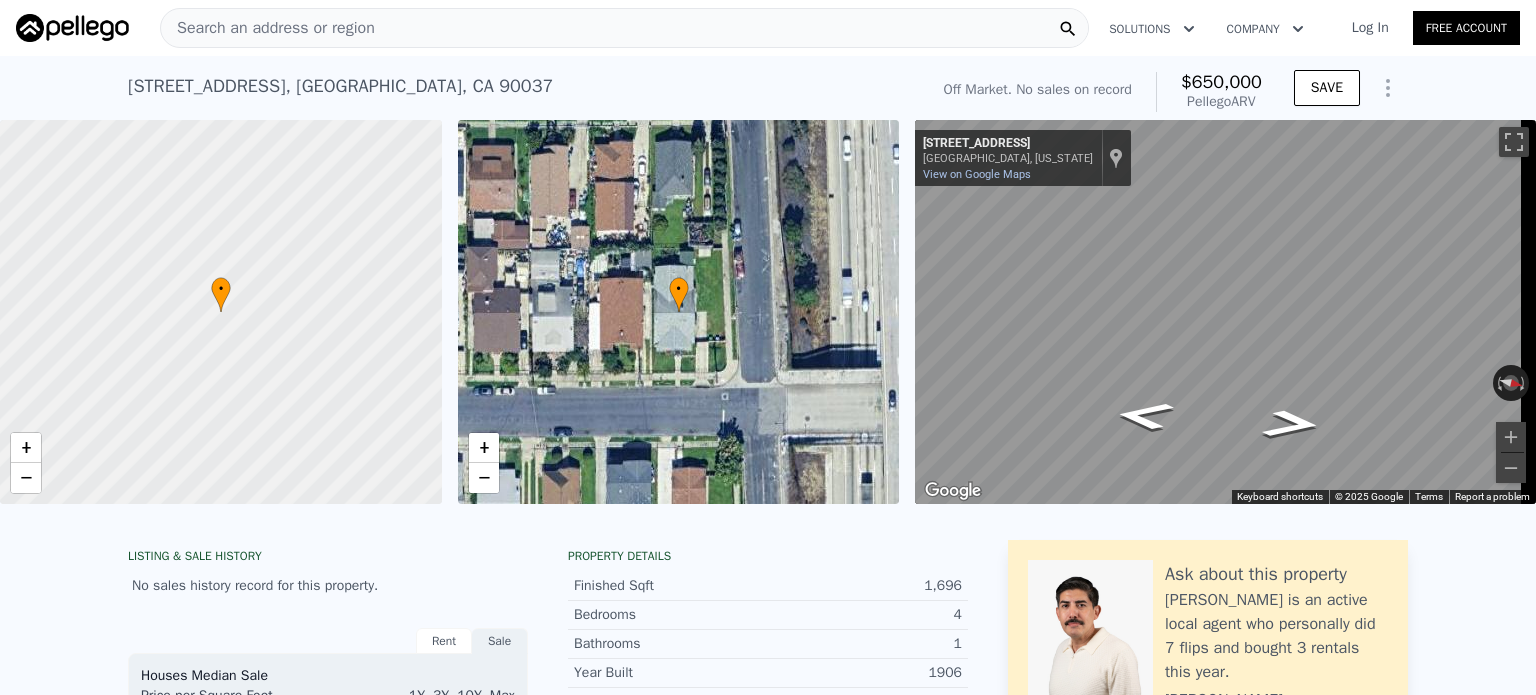 click on "Search an address or region" at bounding box center [268, 28] 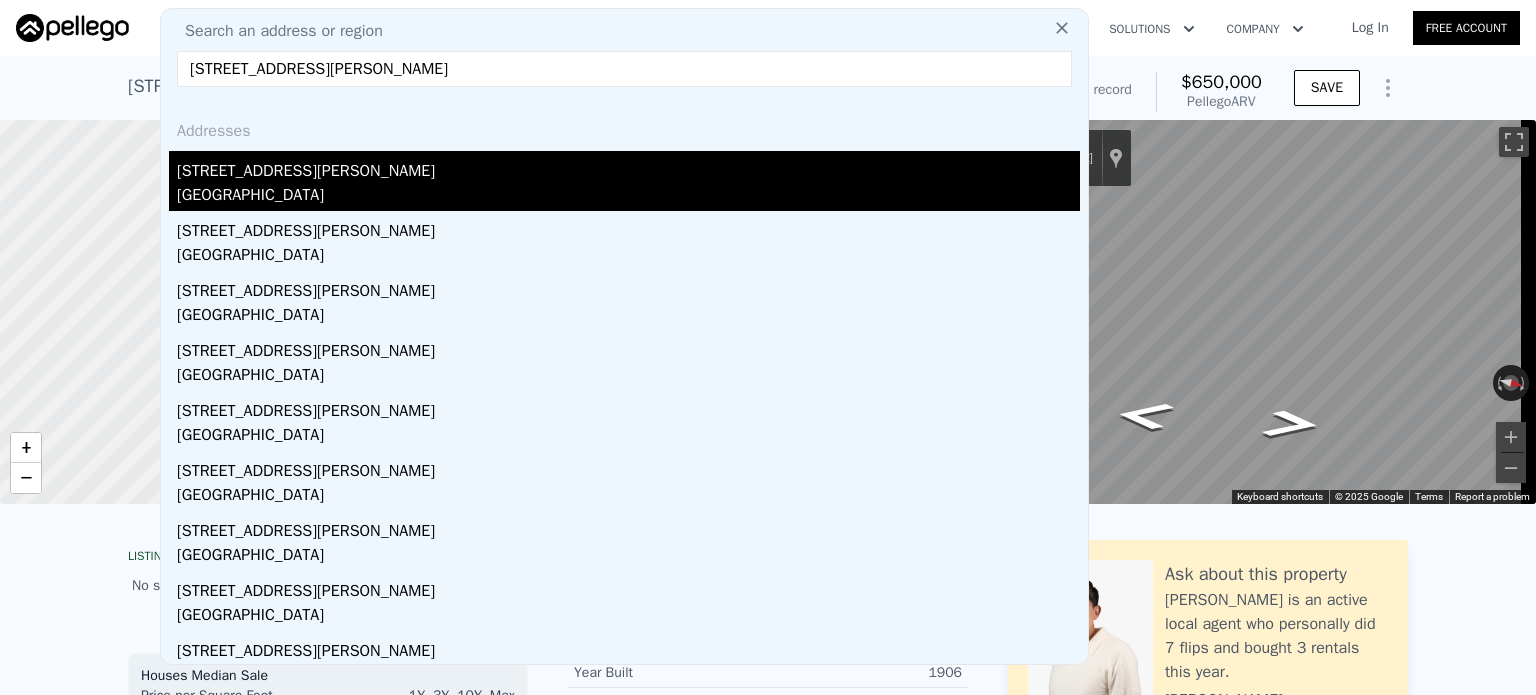 type on "[STREET_ADDRESS][PERSON_NAME]" 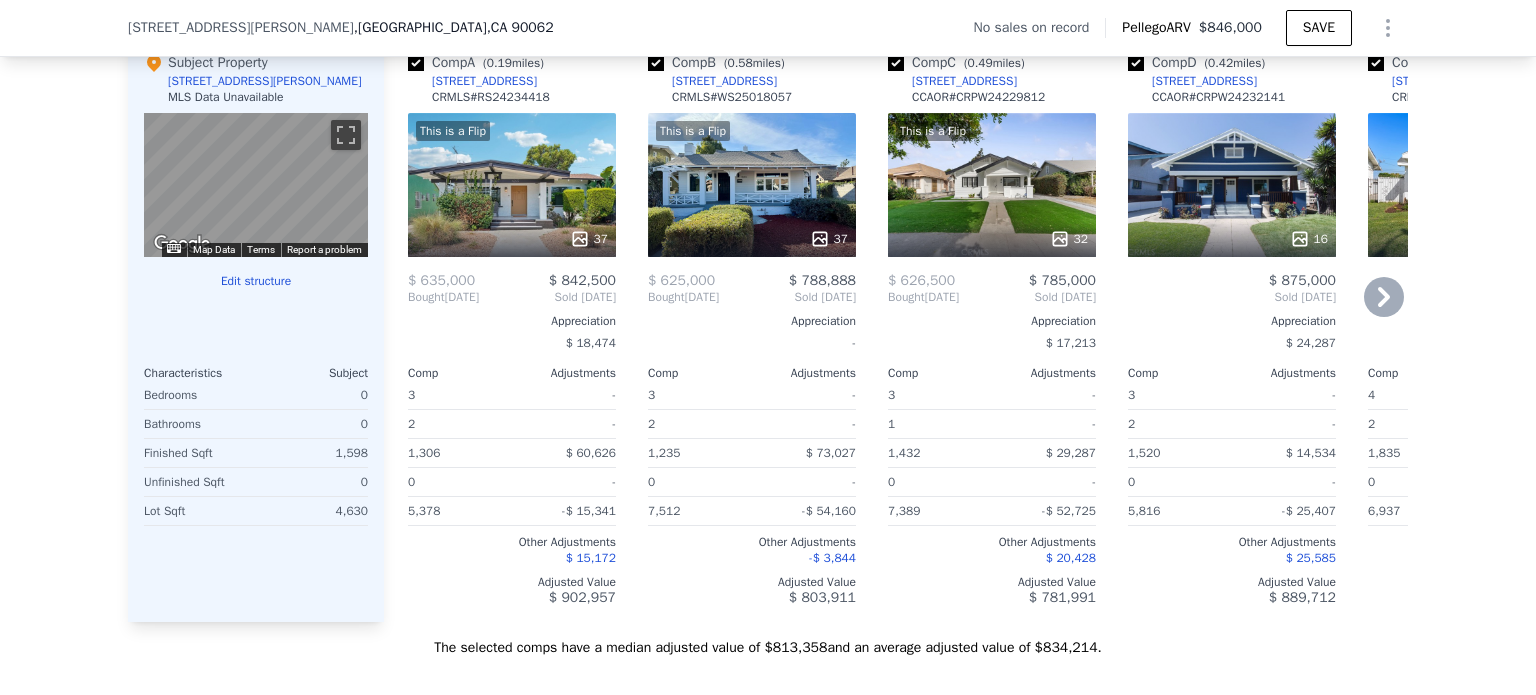 scroll, scrollTop: 1960, scrollLeft: 0, axis: vertical 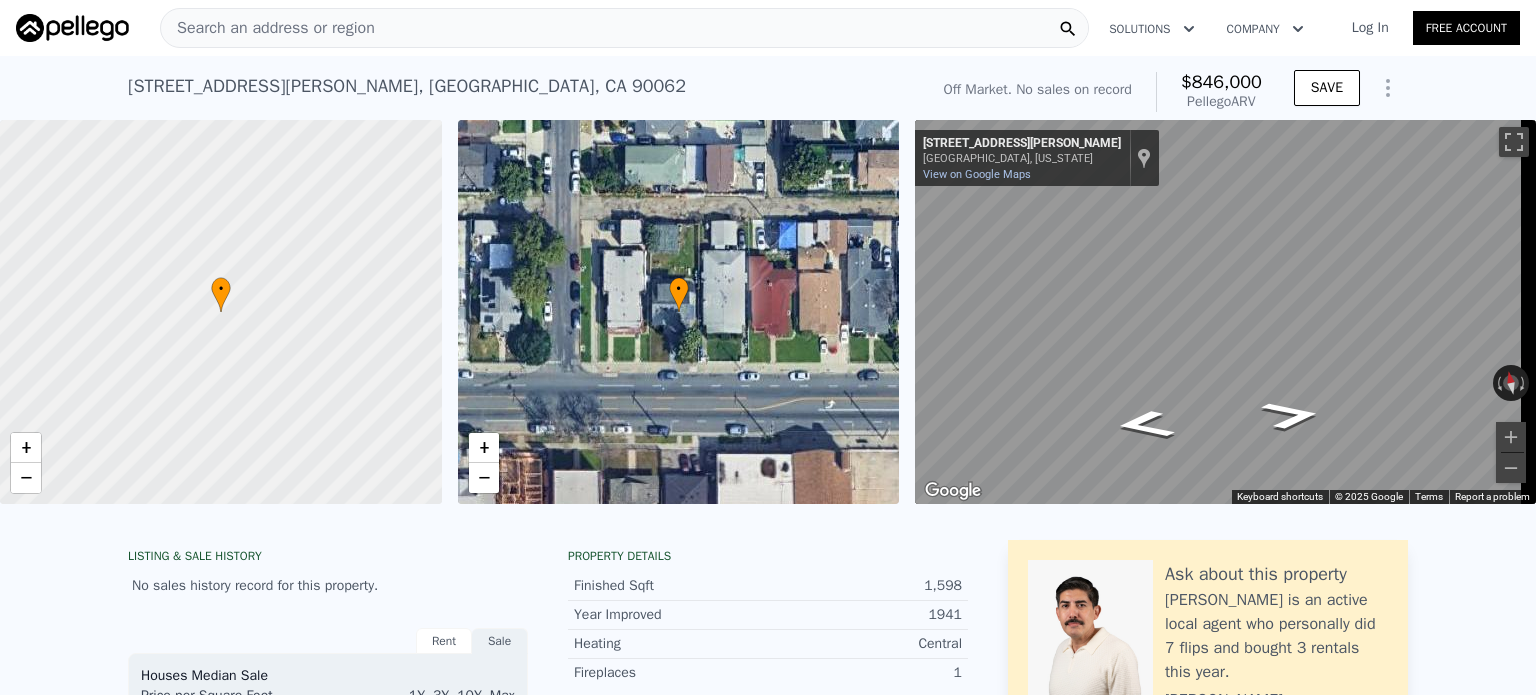 click on "Search an address or region" at bounding box center [268, 28] 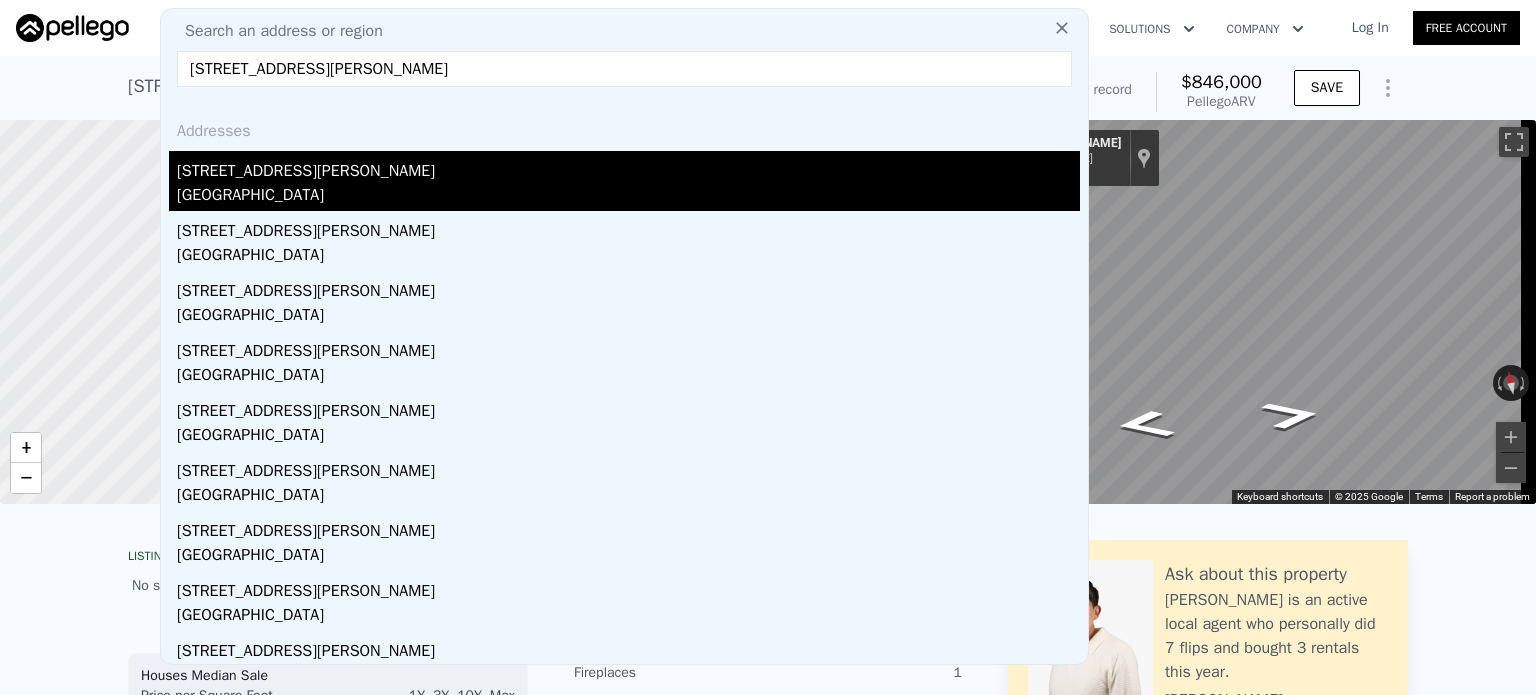 type on "[STREET_ADDRESS][PERSON_NAME]" 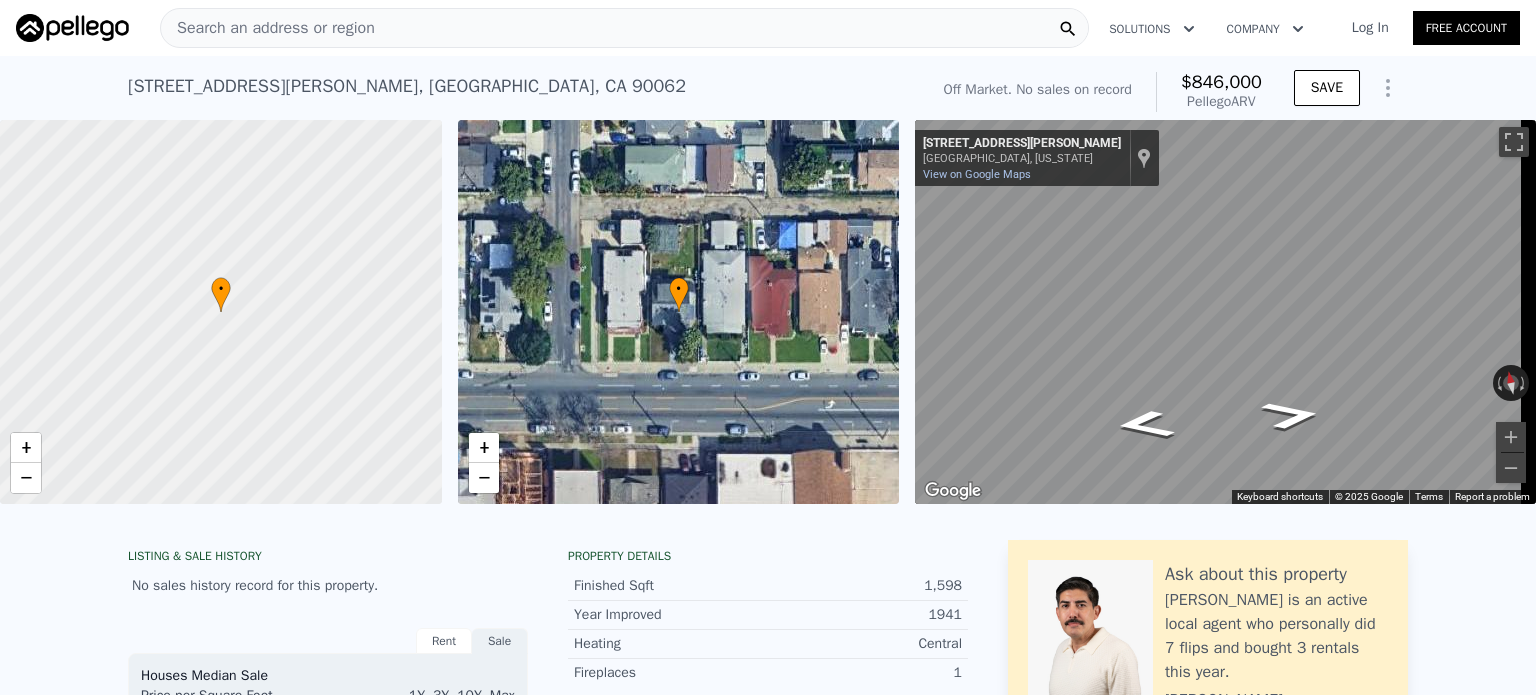type on "2" 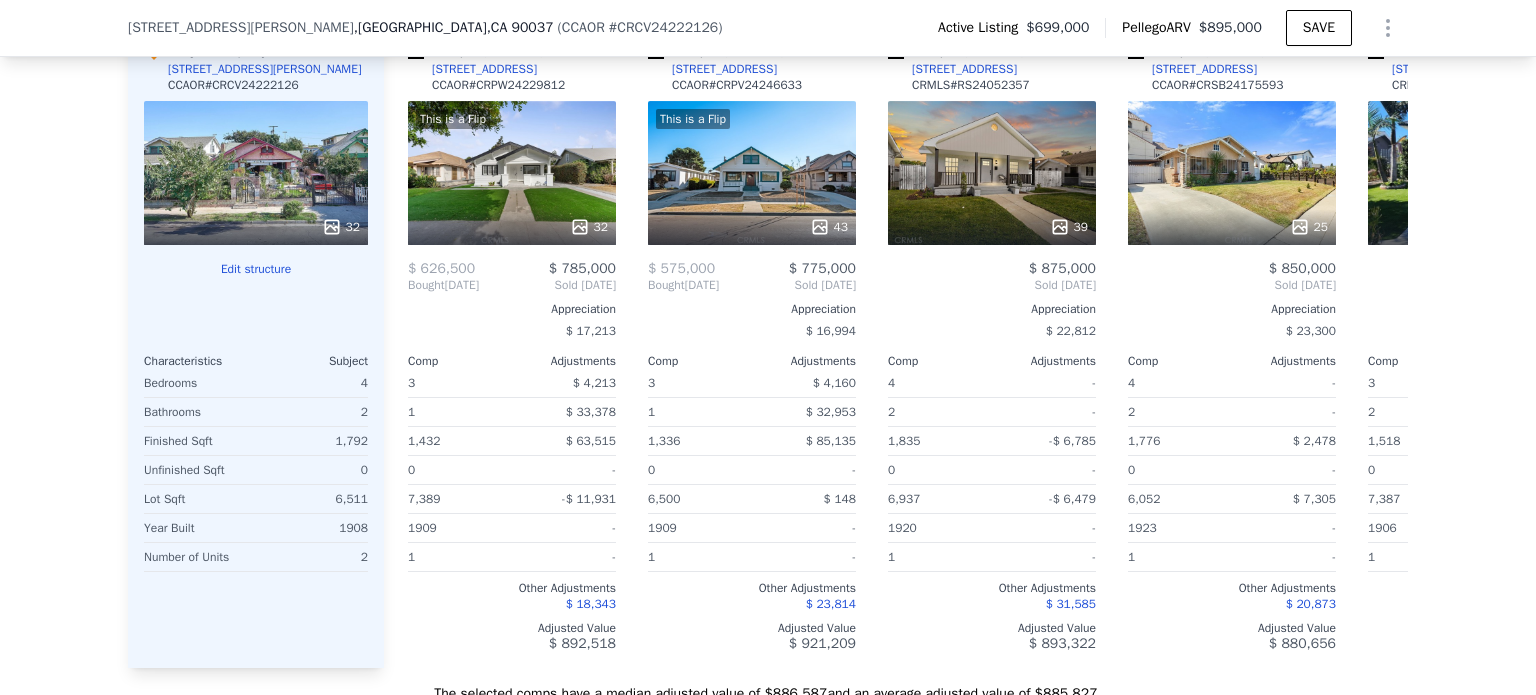 scroll, scrollTop: 2401, scrollLeft: 0, axis: vertical 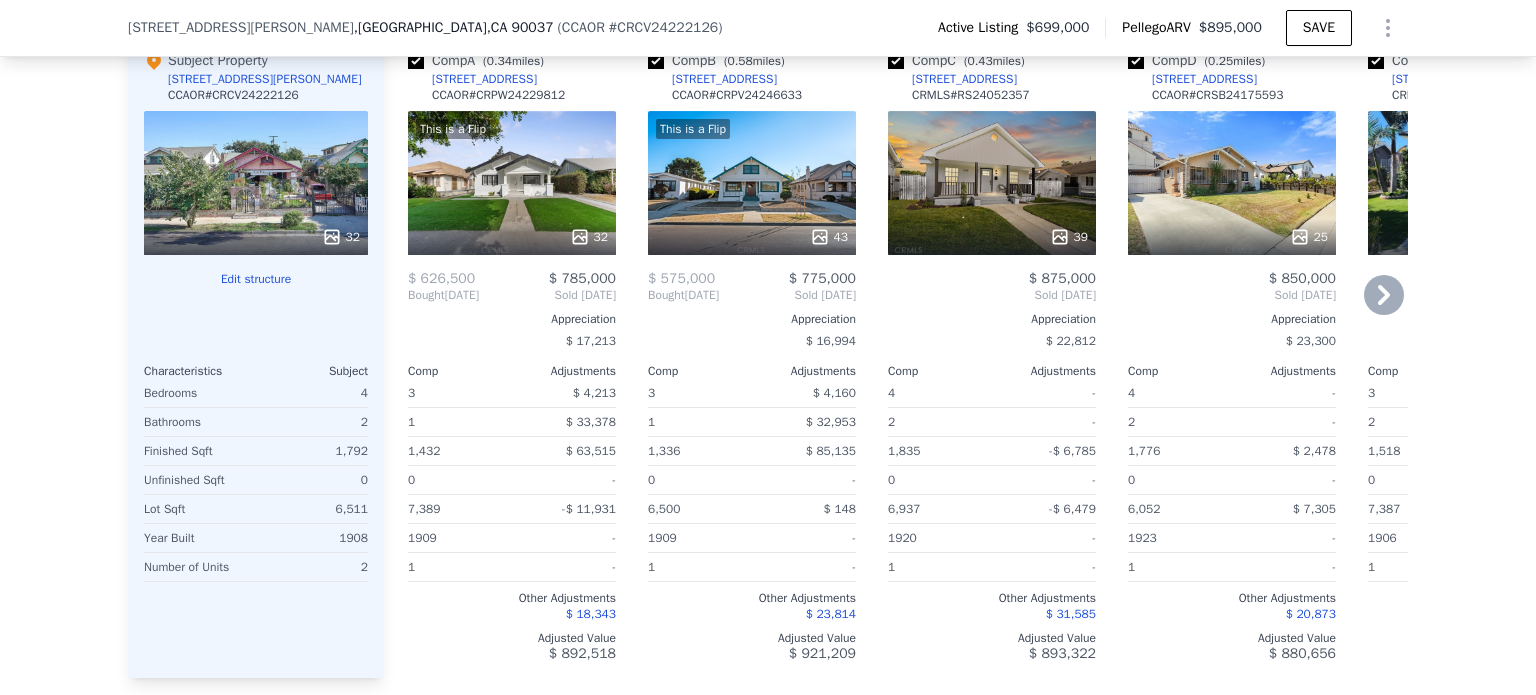 click at bounding box center (656, 61) 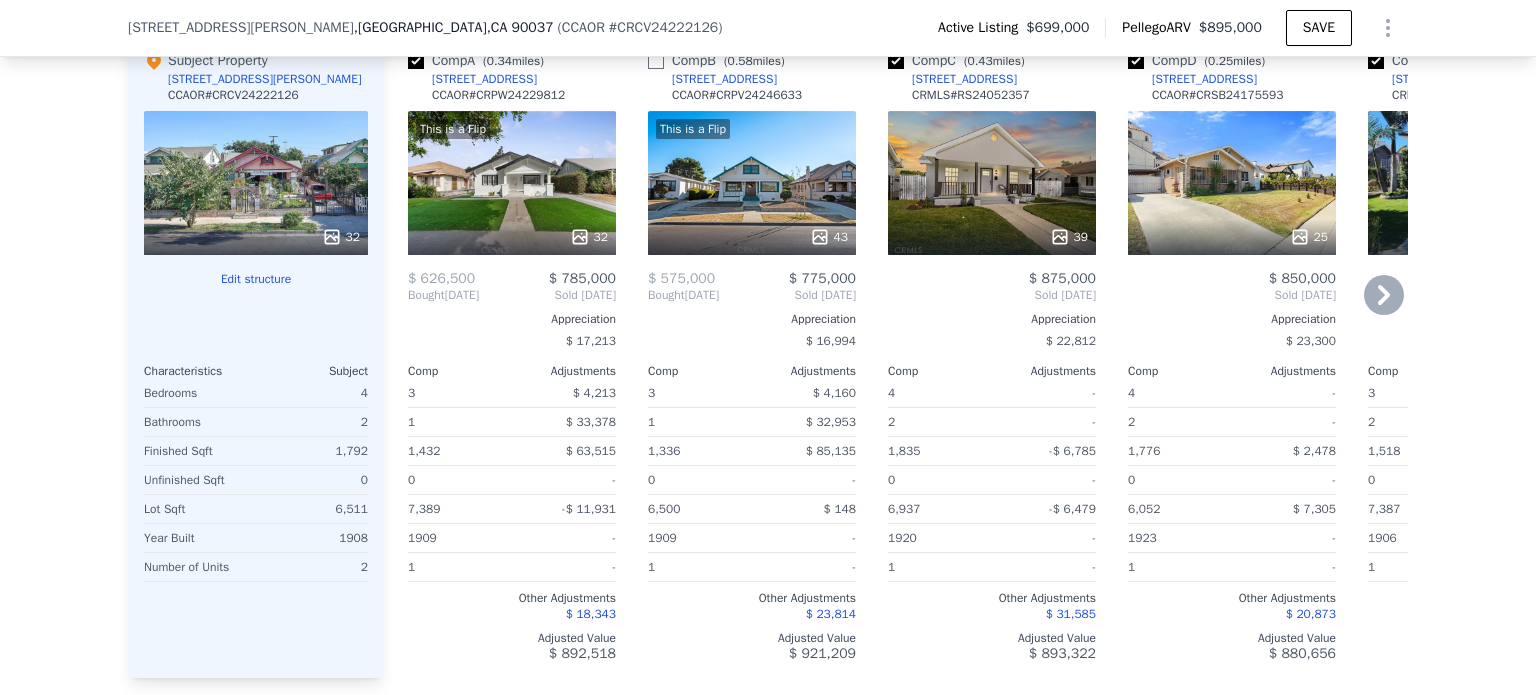 checkbox on "false" 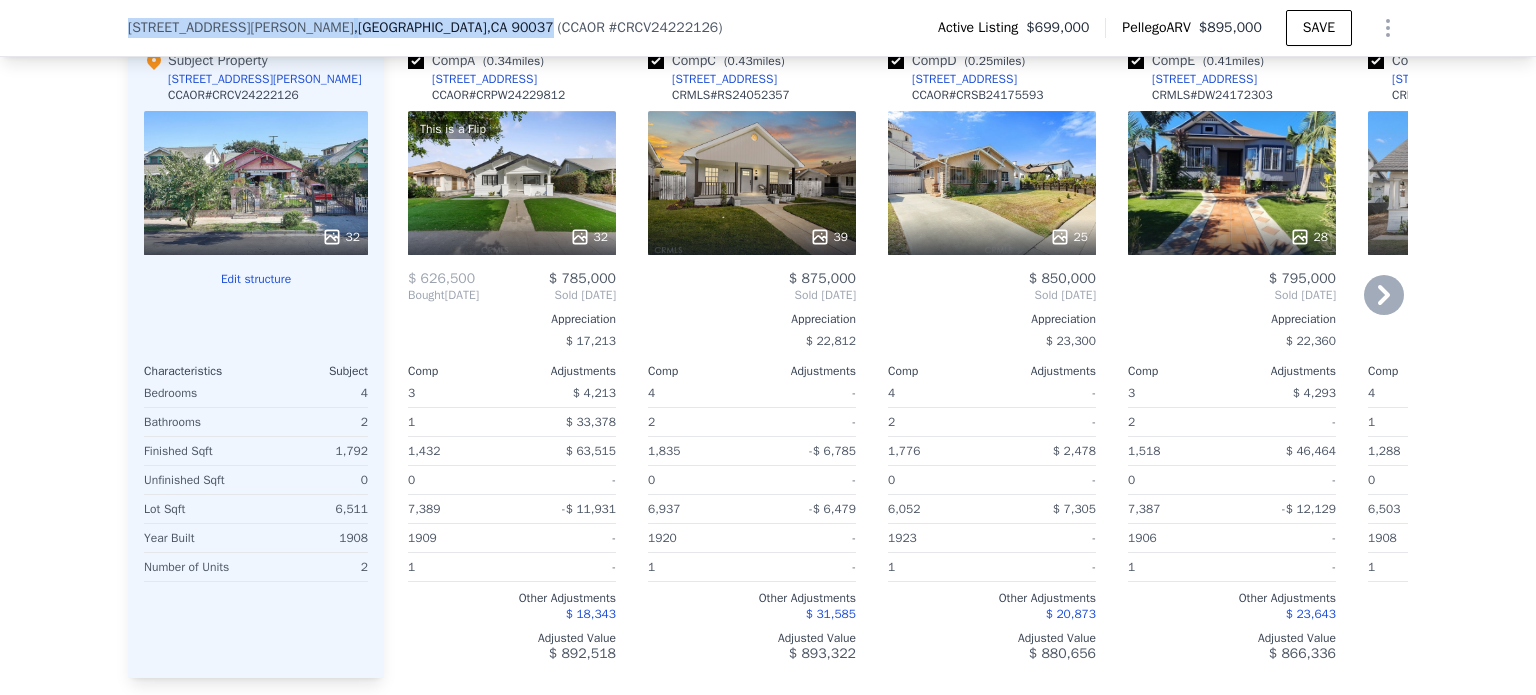 drag, startPoint x: 111, startPoint y: 34, endPoint x: 393, endPoint y: 31, distance: 282.01596 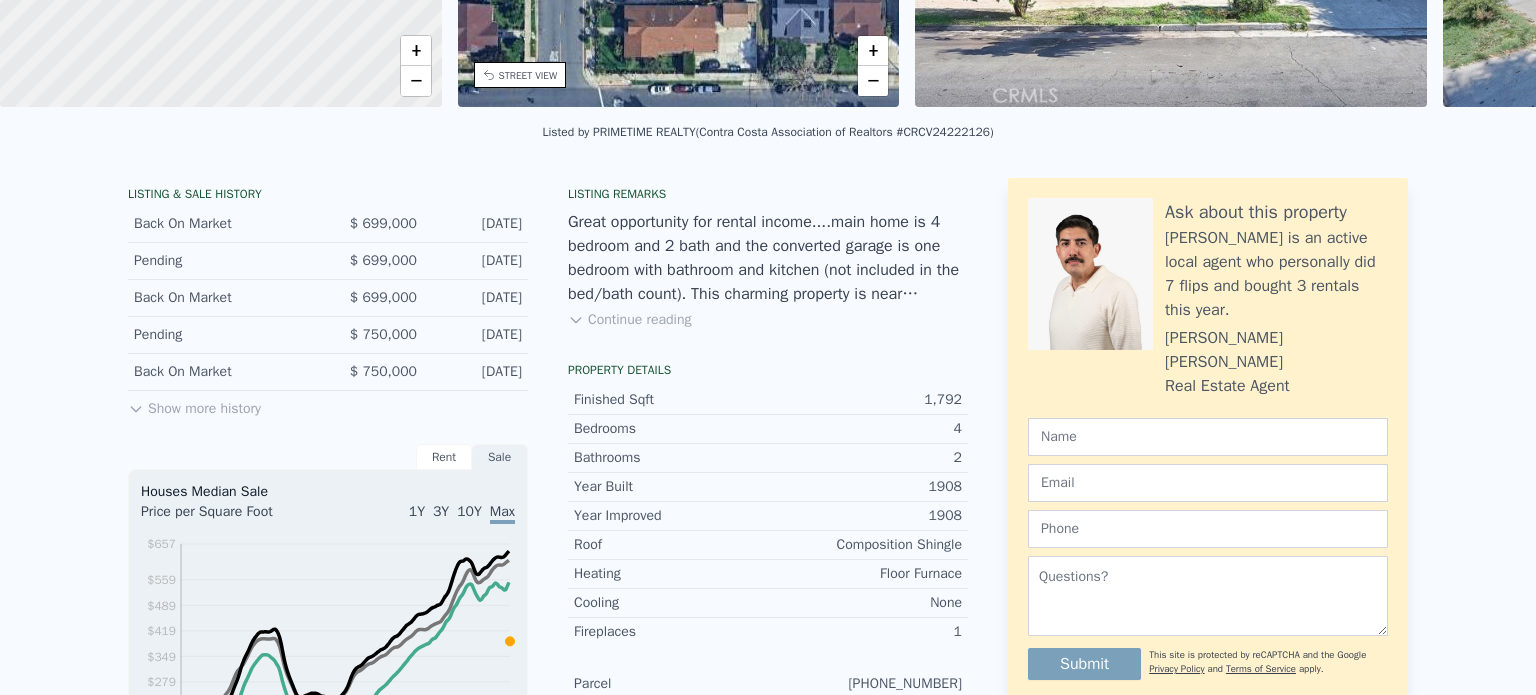 scroll, scrollTop: 0, scrollLeft: 0, axis: both 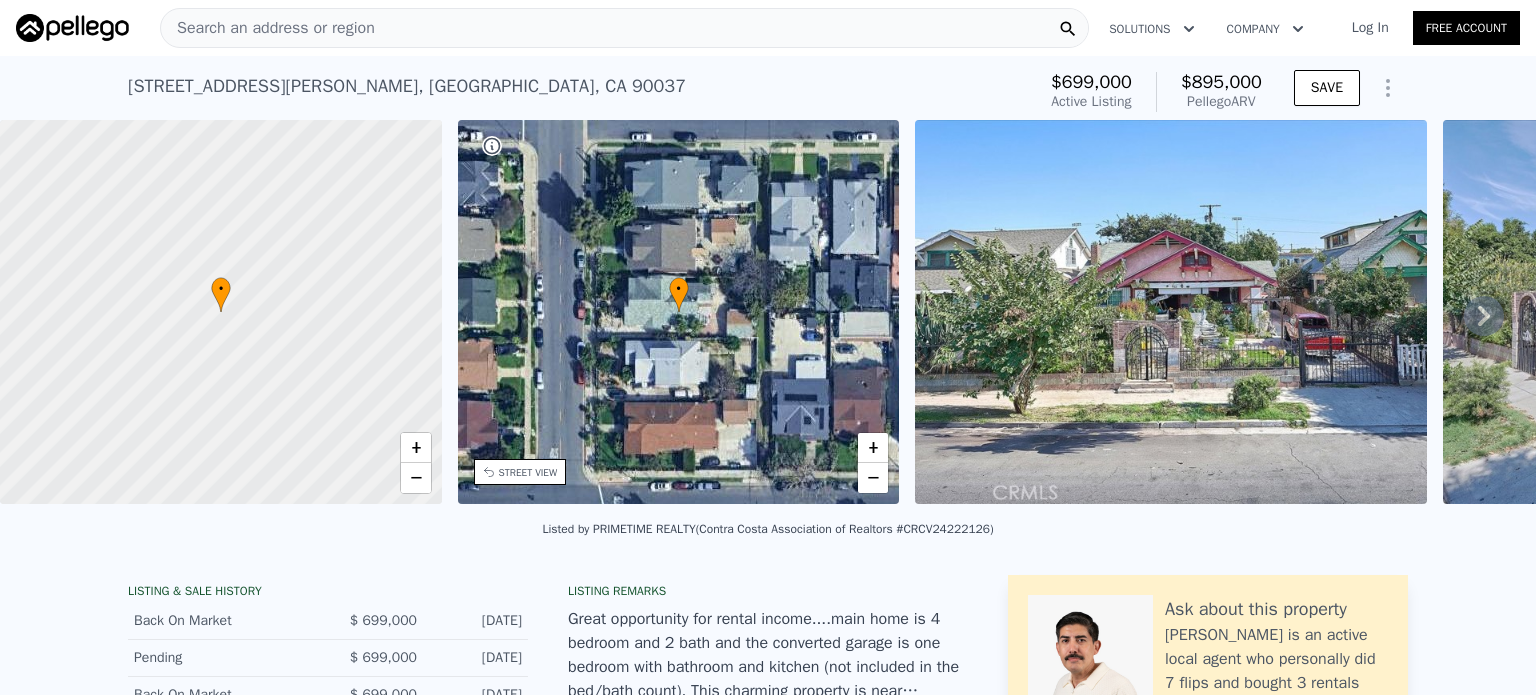 click on "Search an address or region" at bounding box center (268, 28) 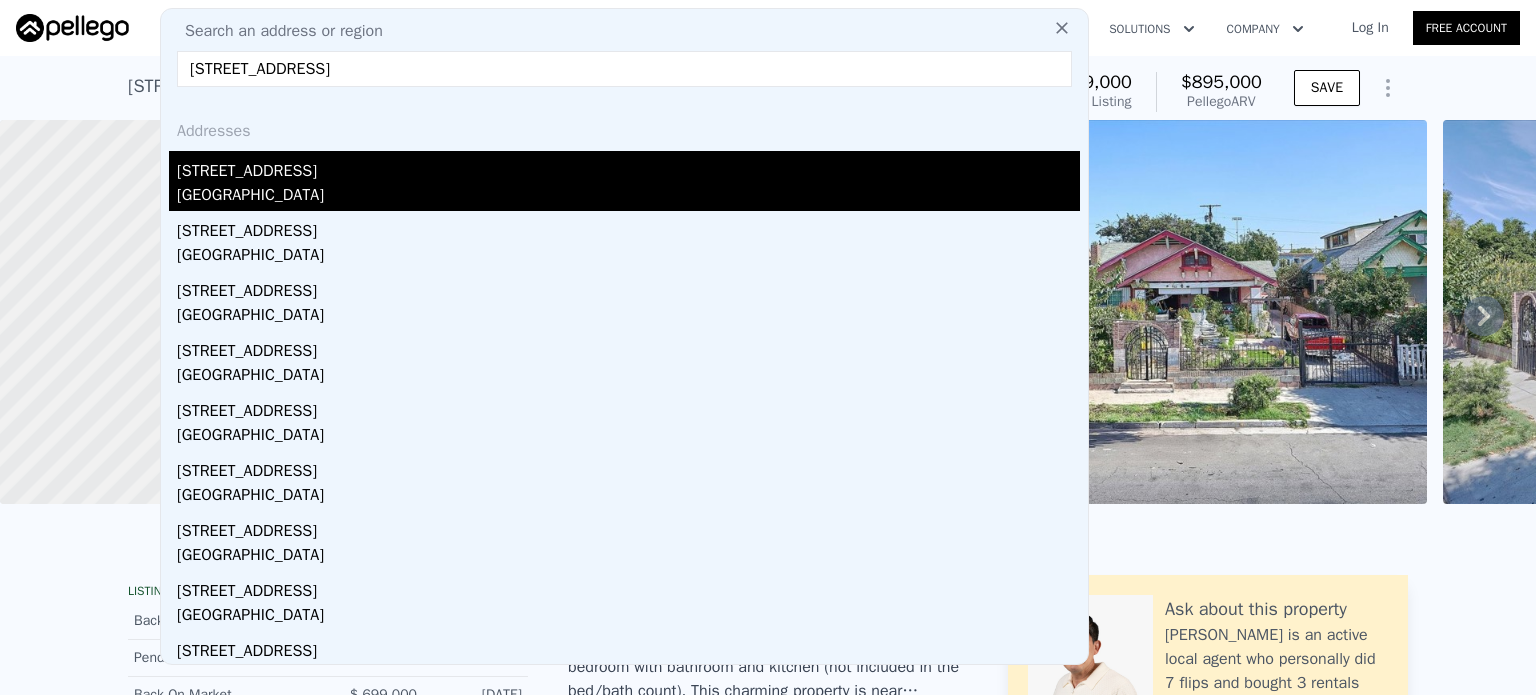 type on "801 W 124th St, Los Angeles, CA 90044" 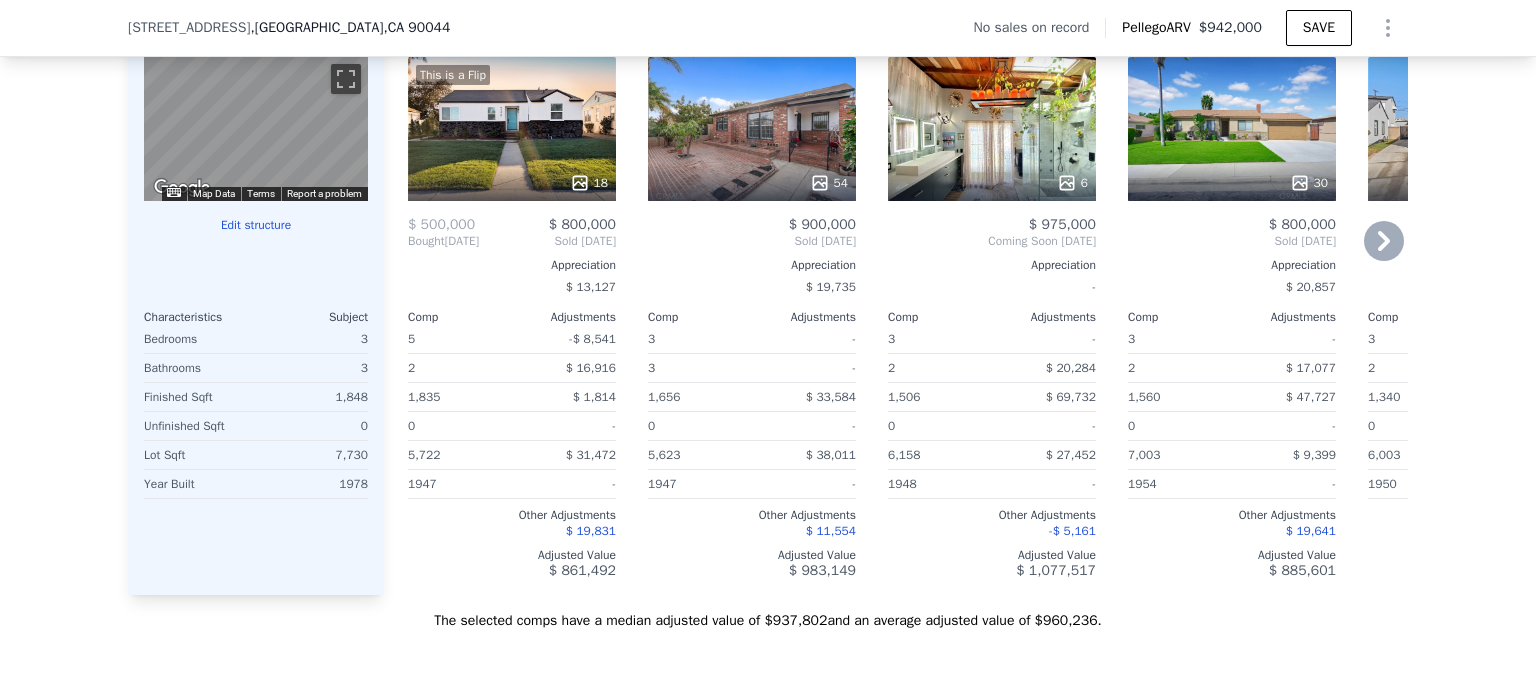scroll, scrollTop: 1964, scrollLeft: 0, axis: vertical 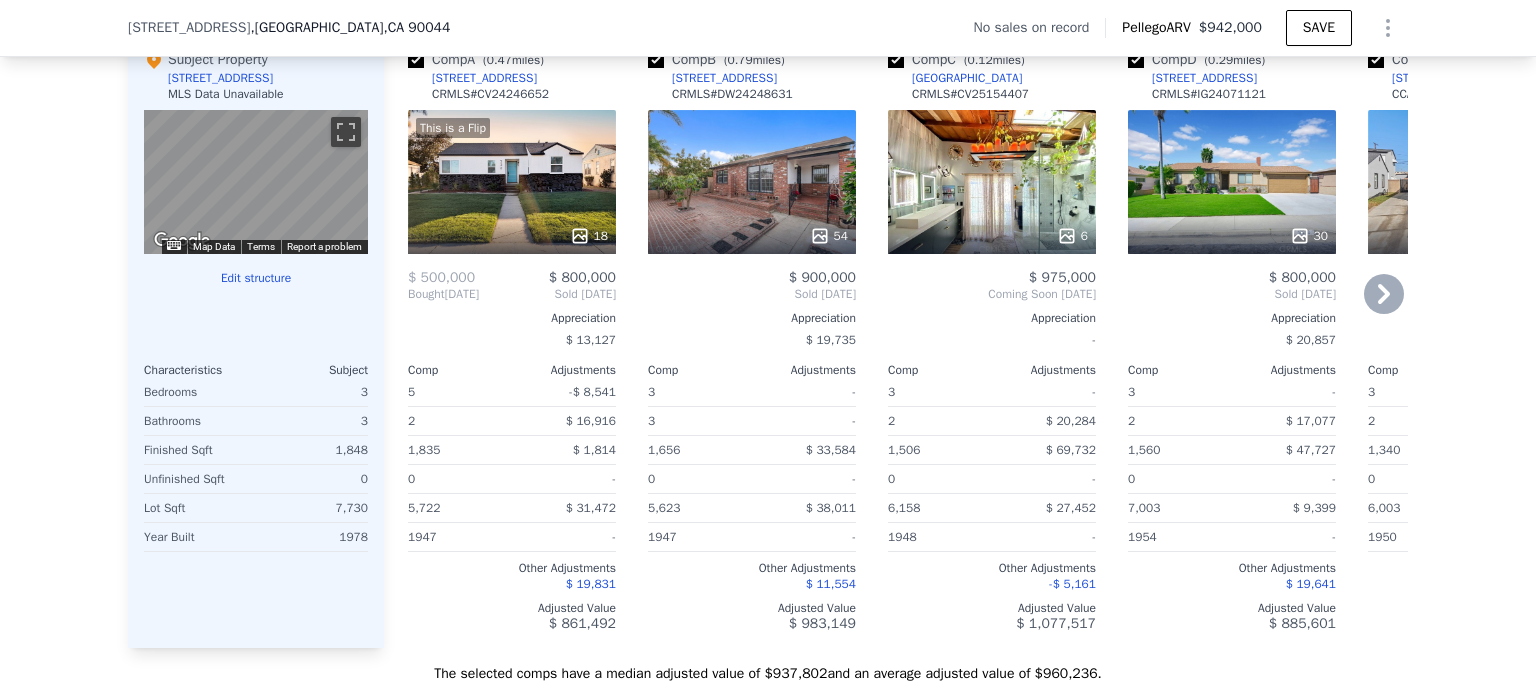 click at bounding box center (896, 60) 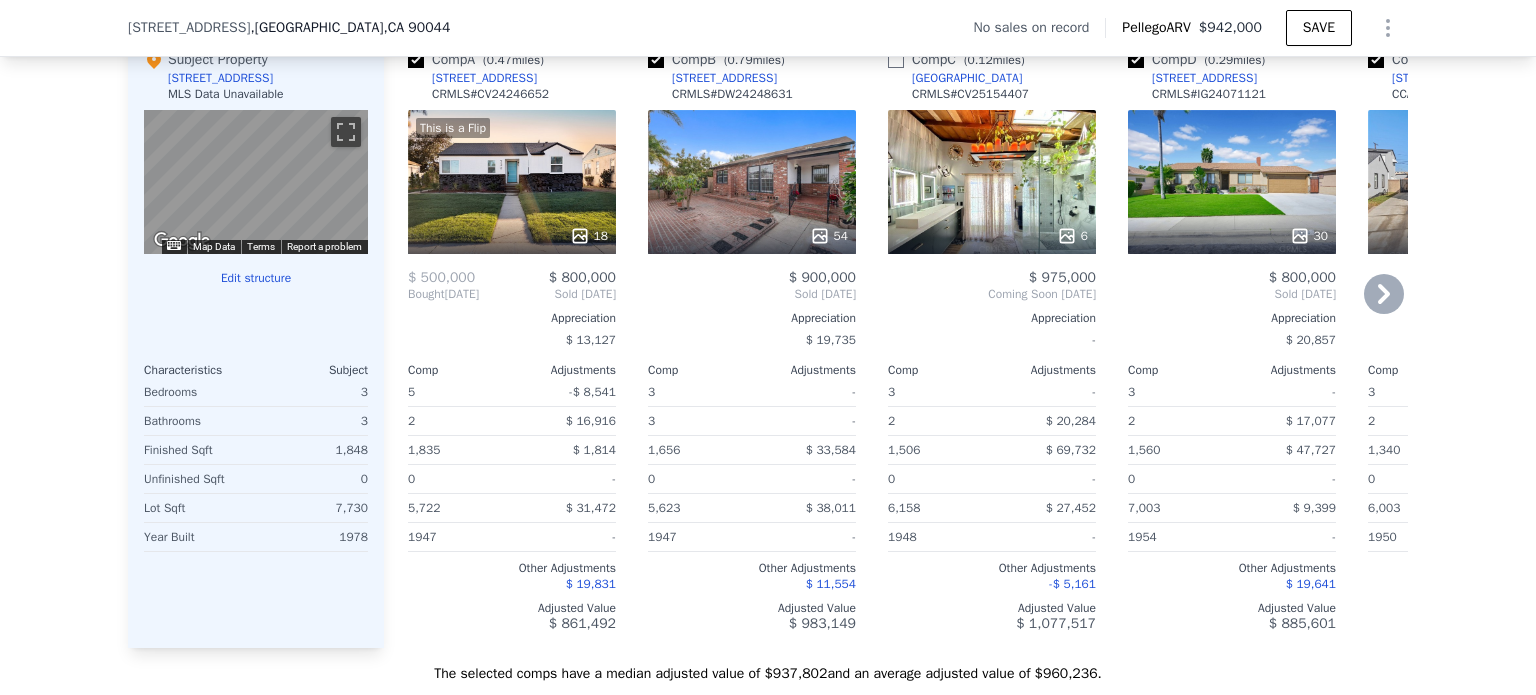 checkbox on "false" 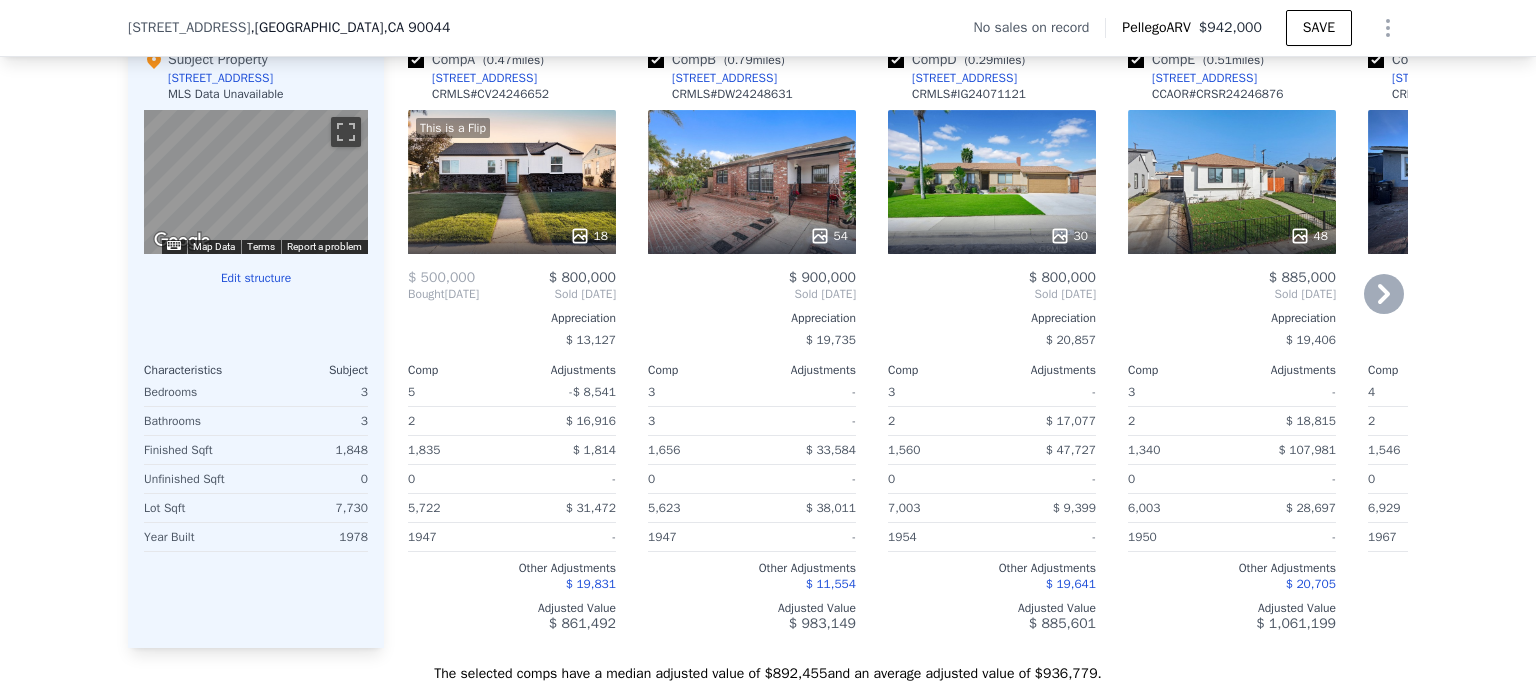 click at bounding box center (896, 60) 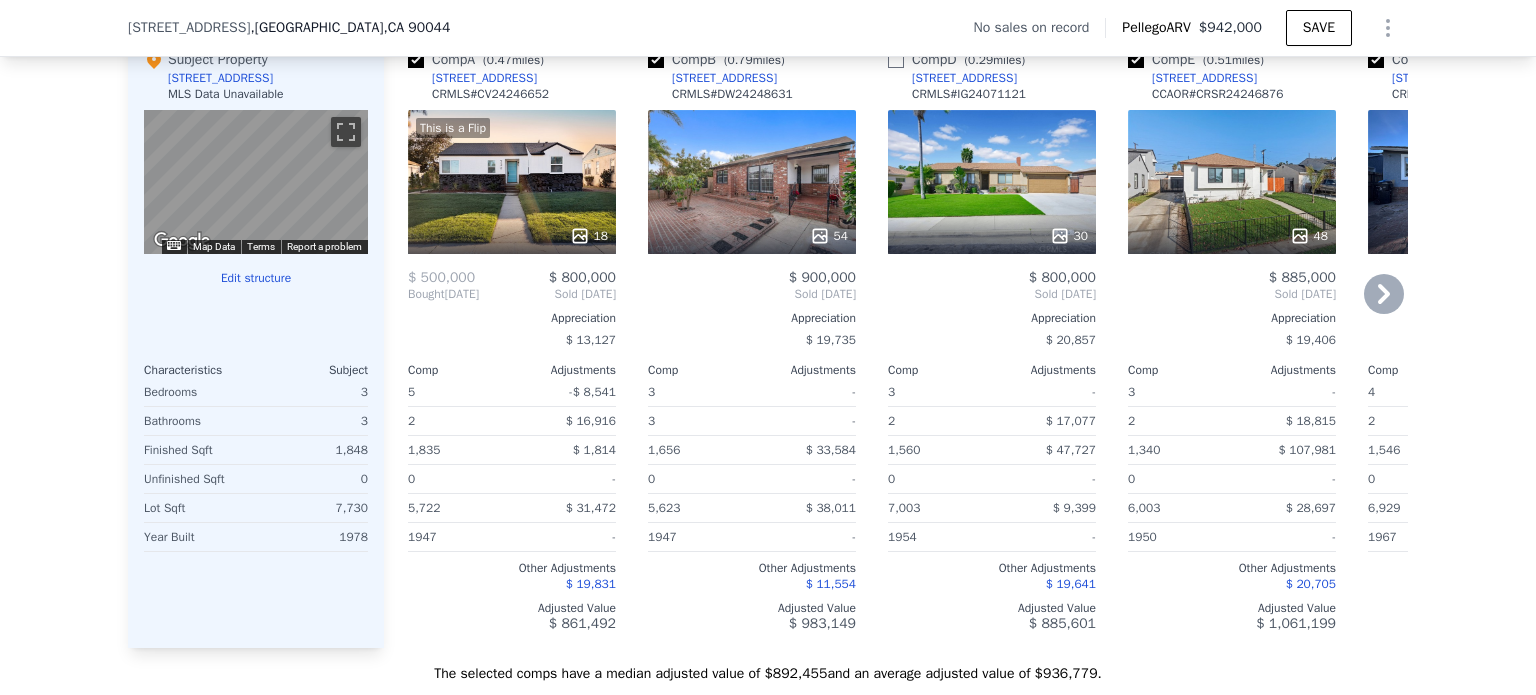 checkbox on "false" 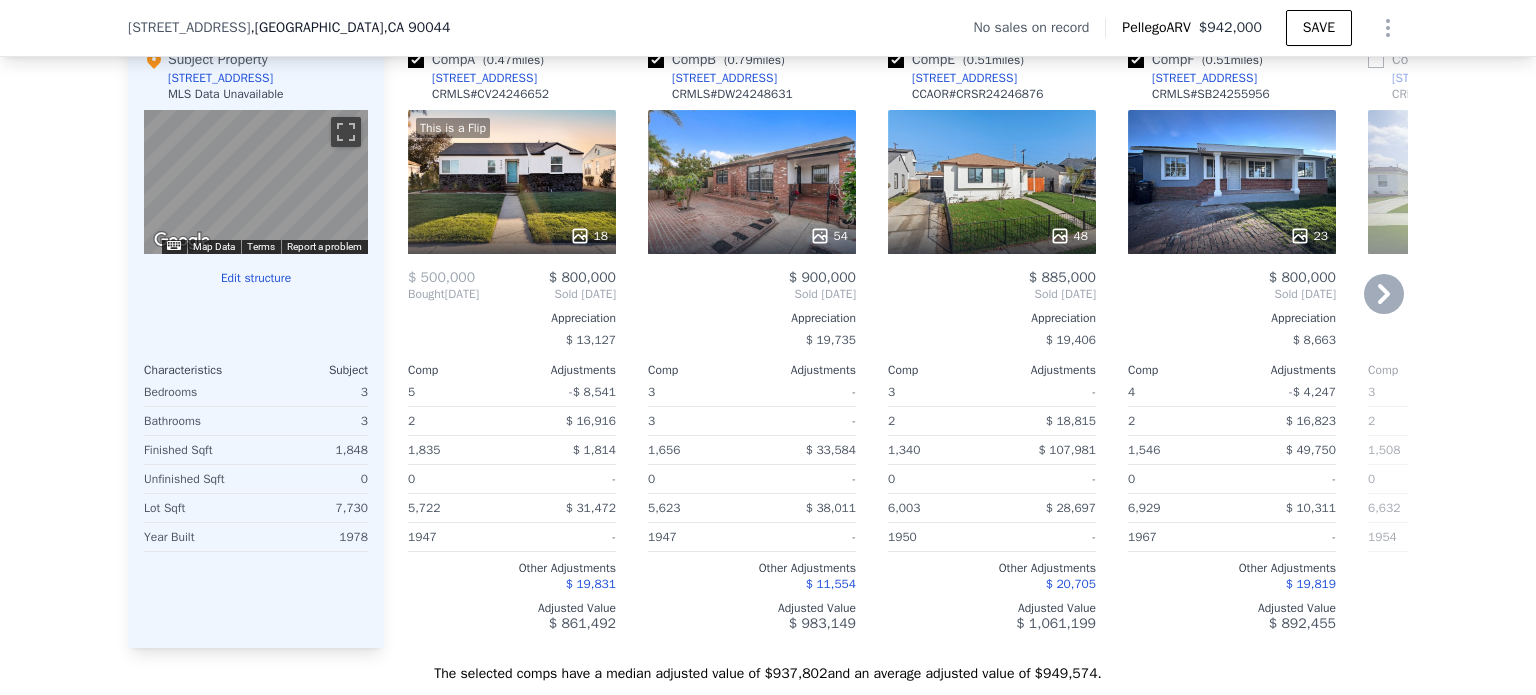 checkbox on "true" 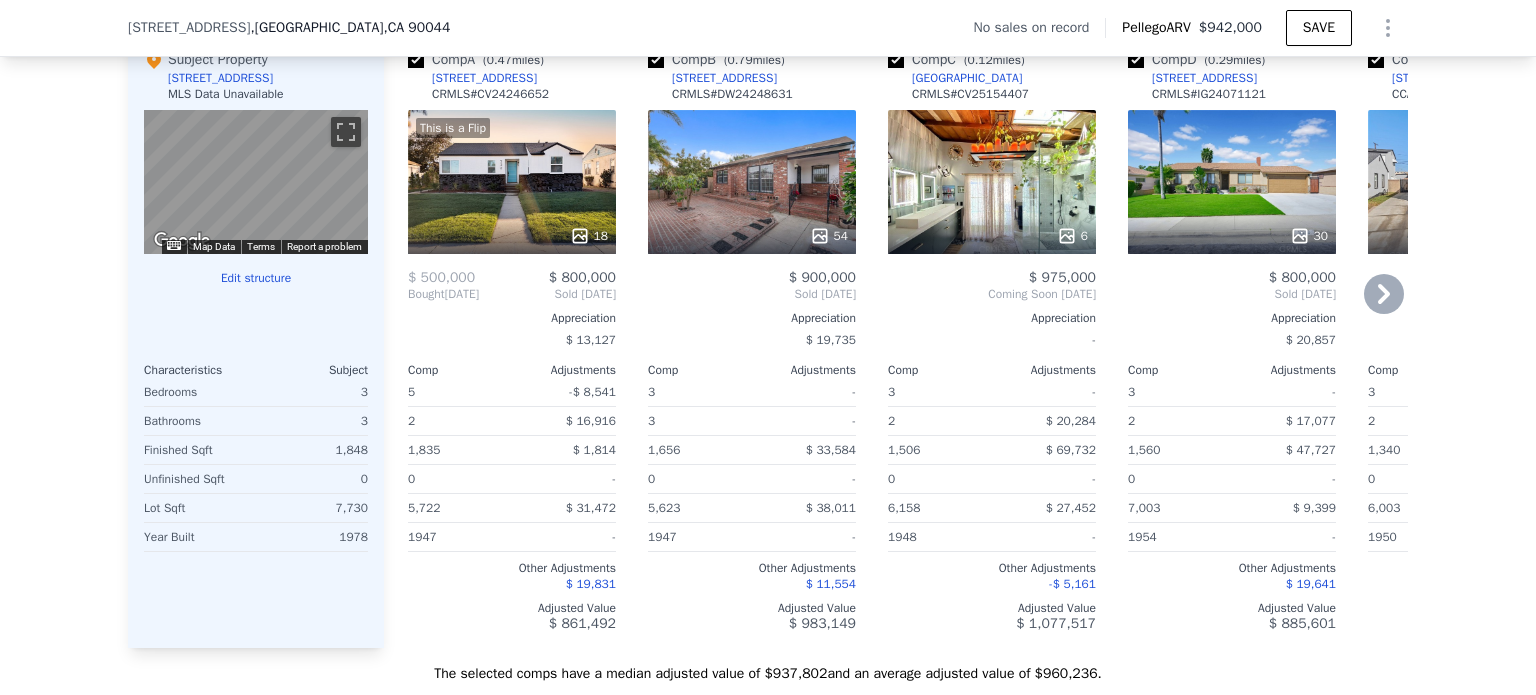 scroll, scrollTop: 0, scrollLeft: 0, axis: both 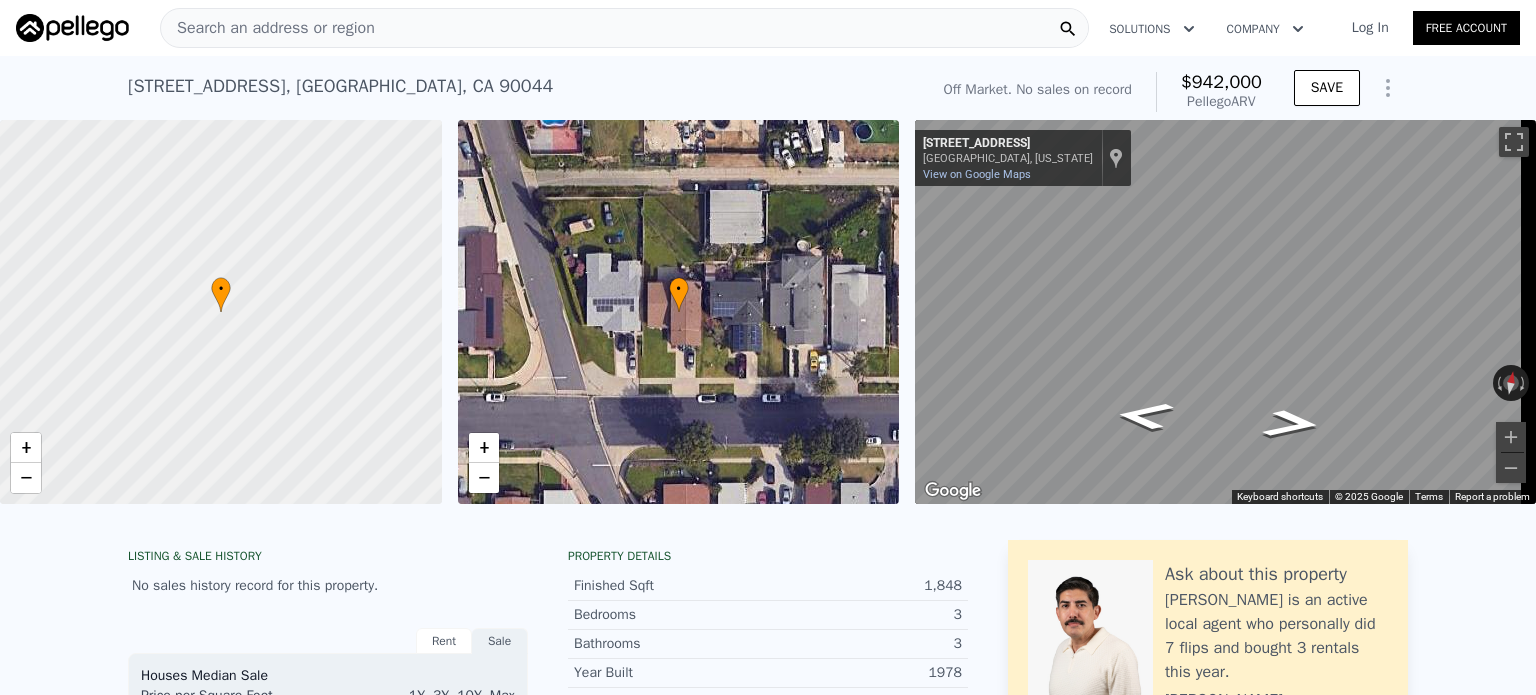 click on "Search an address or region" at bounding box center [268, 28] 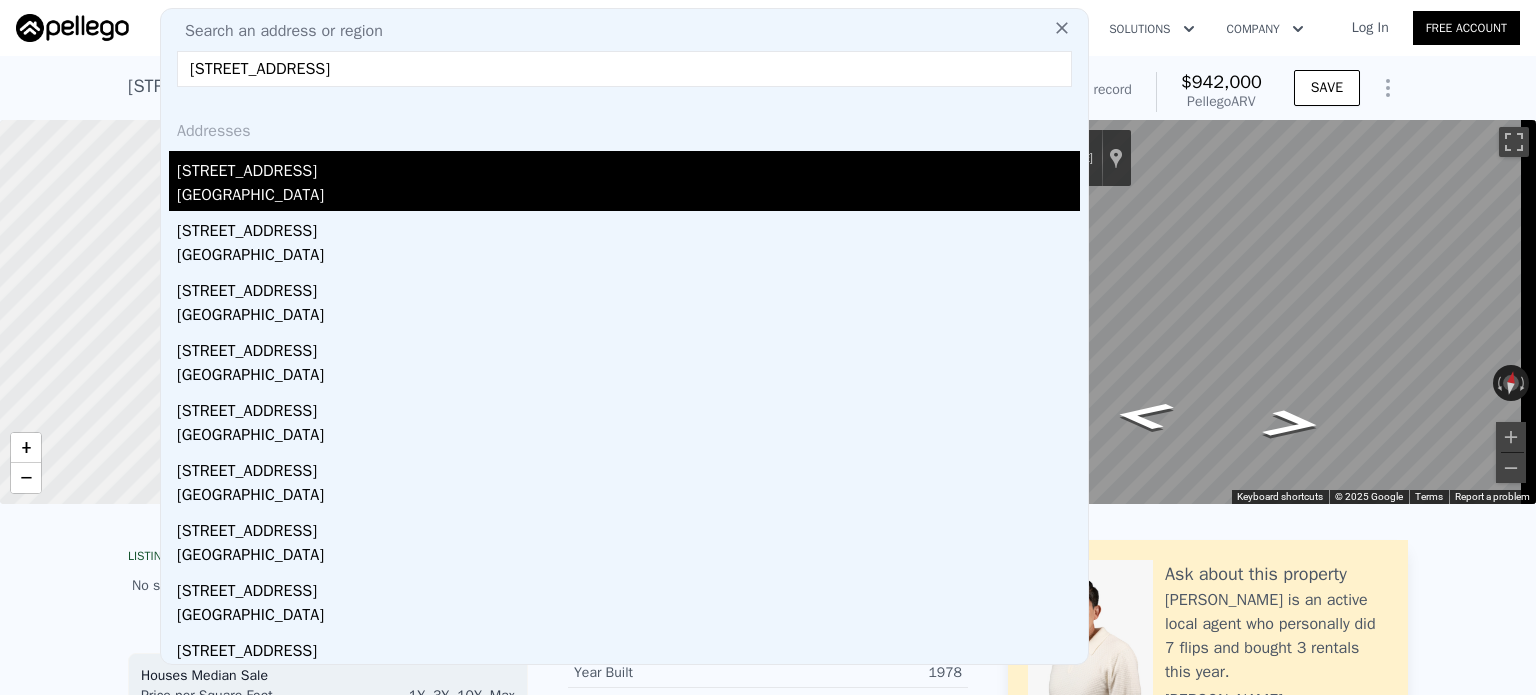 type on "2920 Van Buren Pl, Los Angeles, CA 90007" 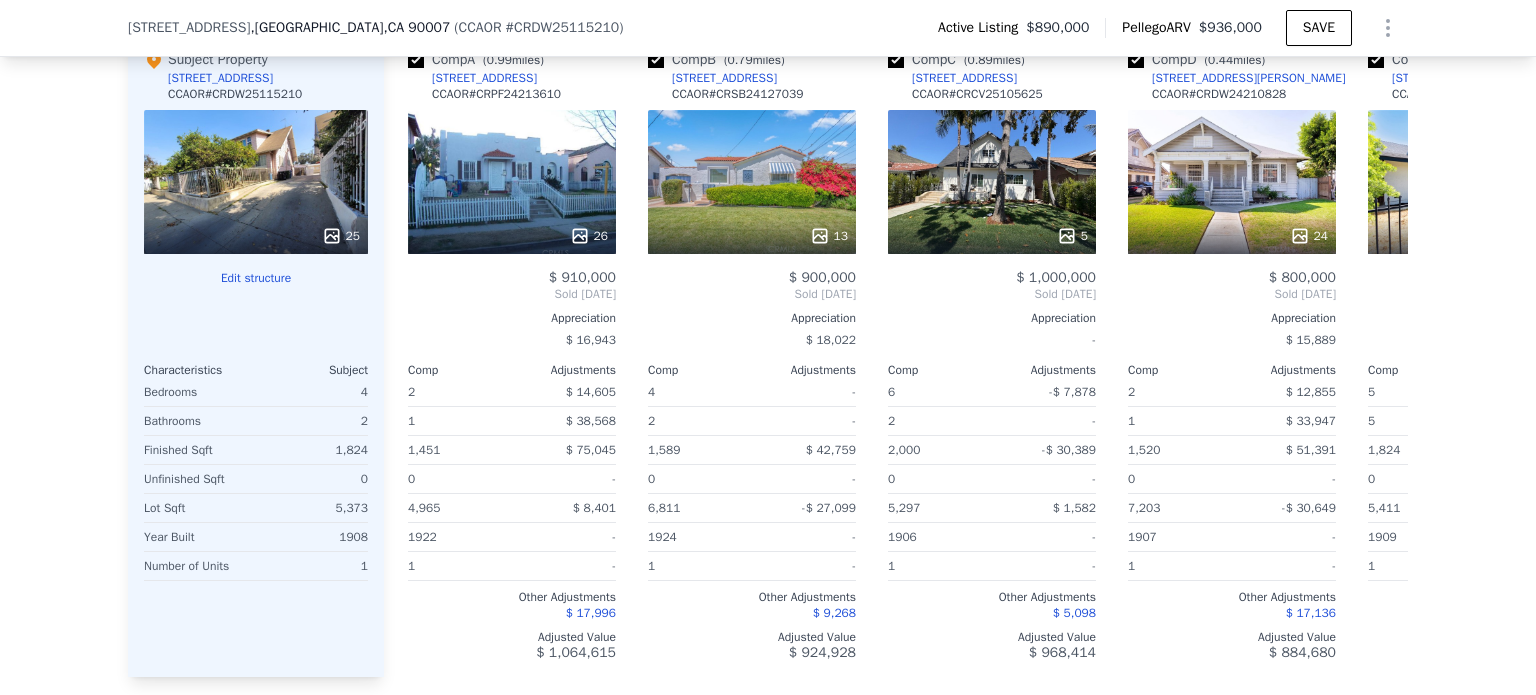 scroll, scrollTop: 2343, scrollLeft: 0, axis: vertical 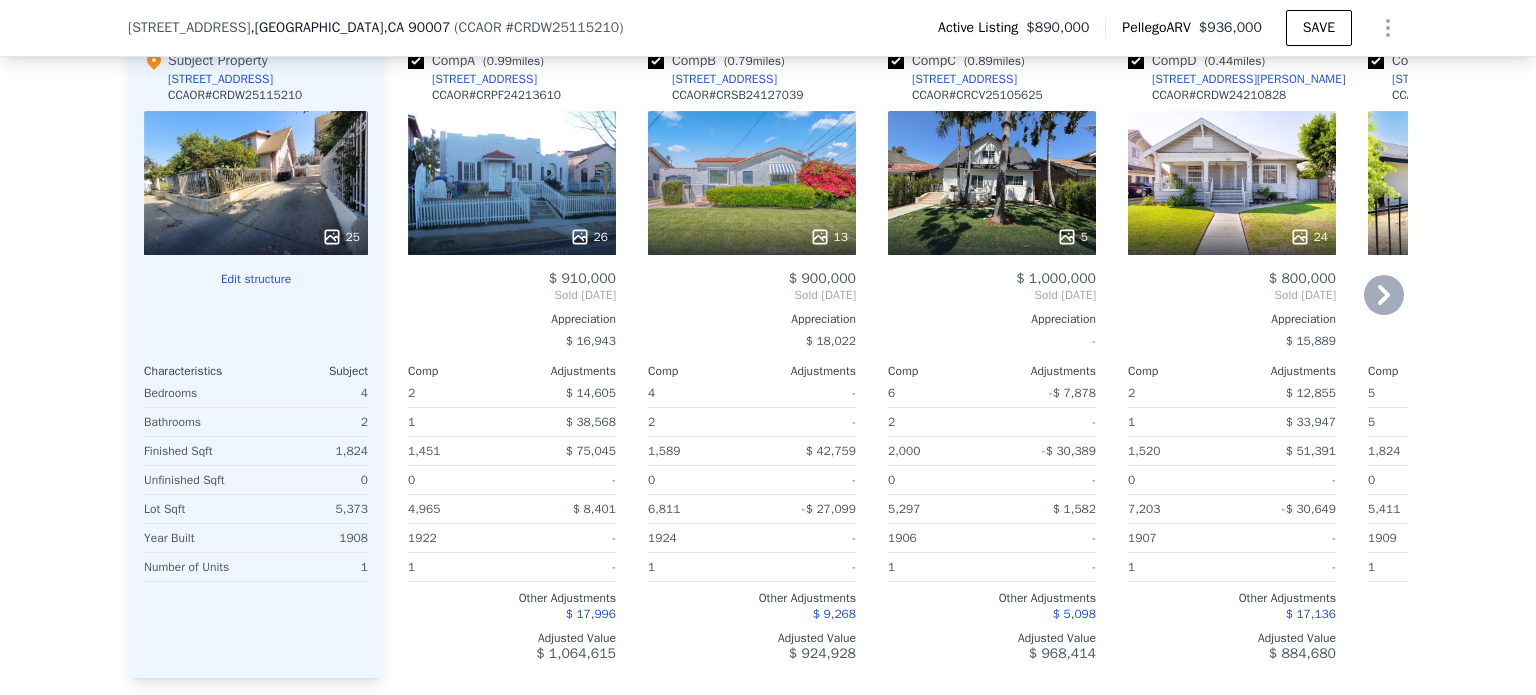 click at bounding box center [416, 61] 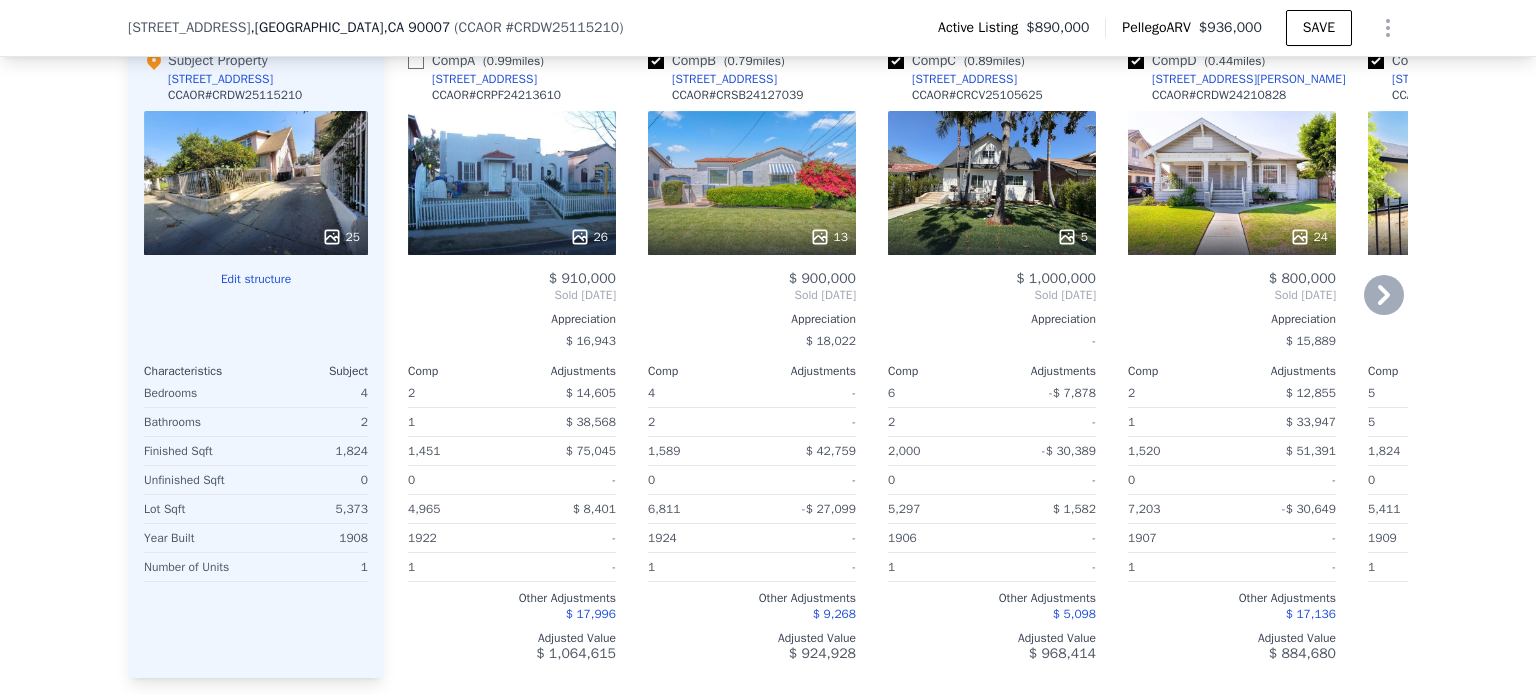 checkbox on "false" 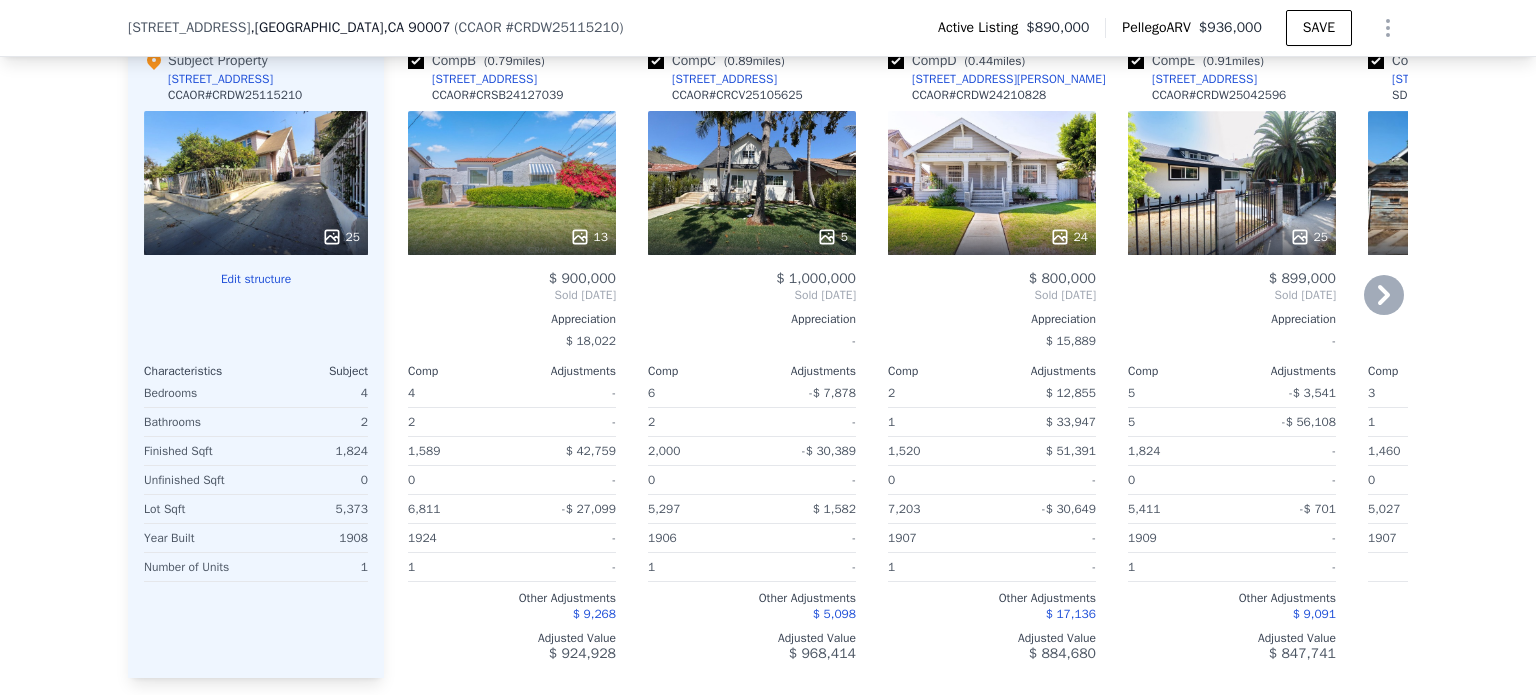 click at bounding box center [656, 61] 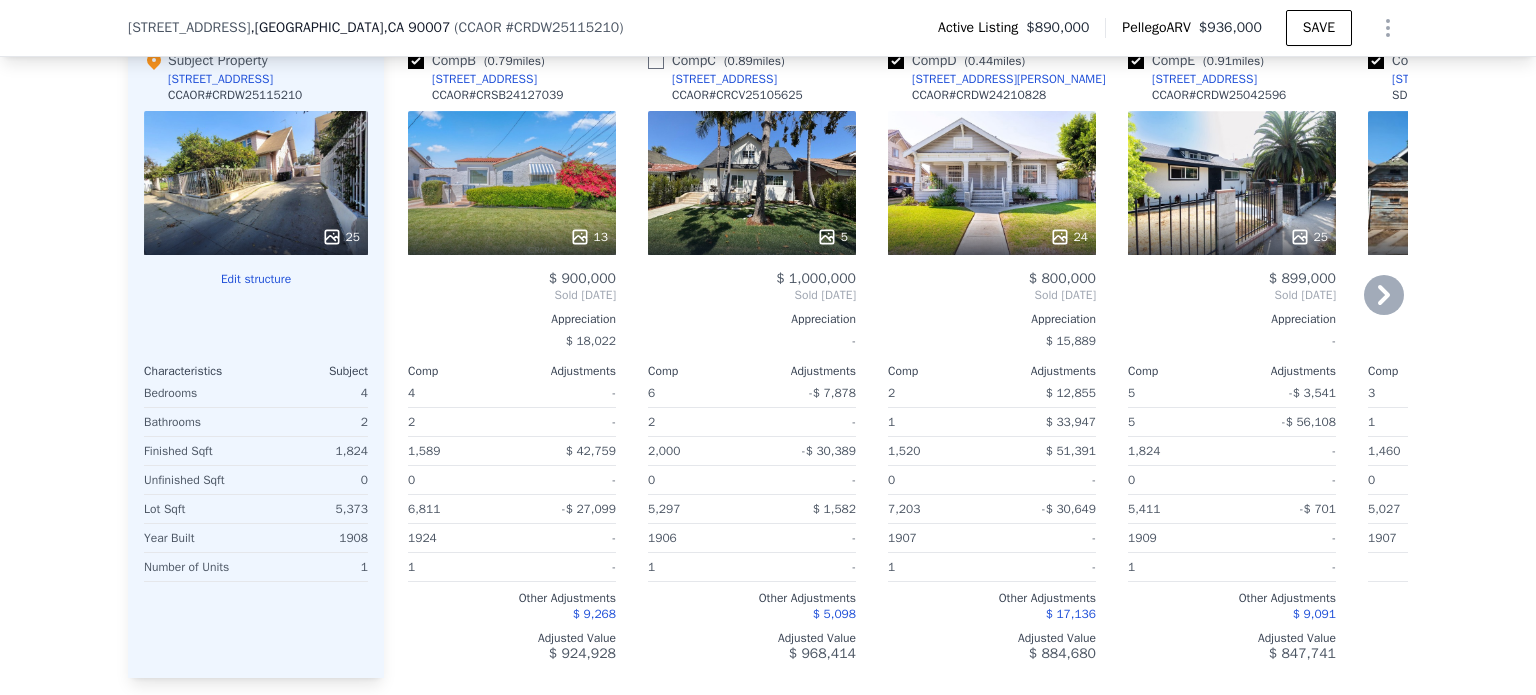 checkbox on "false" 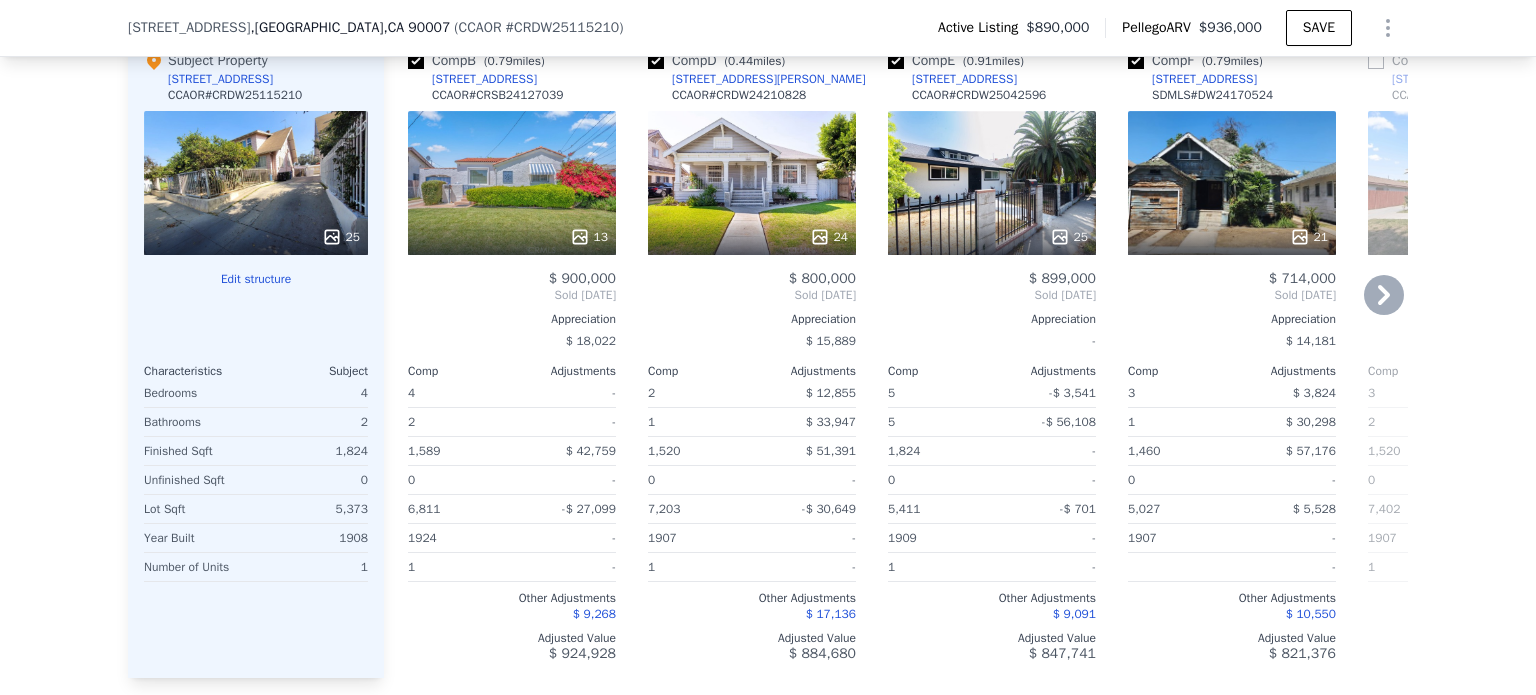 click at bounding box center (656, 61) 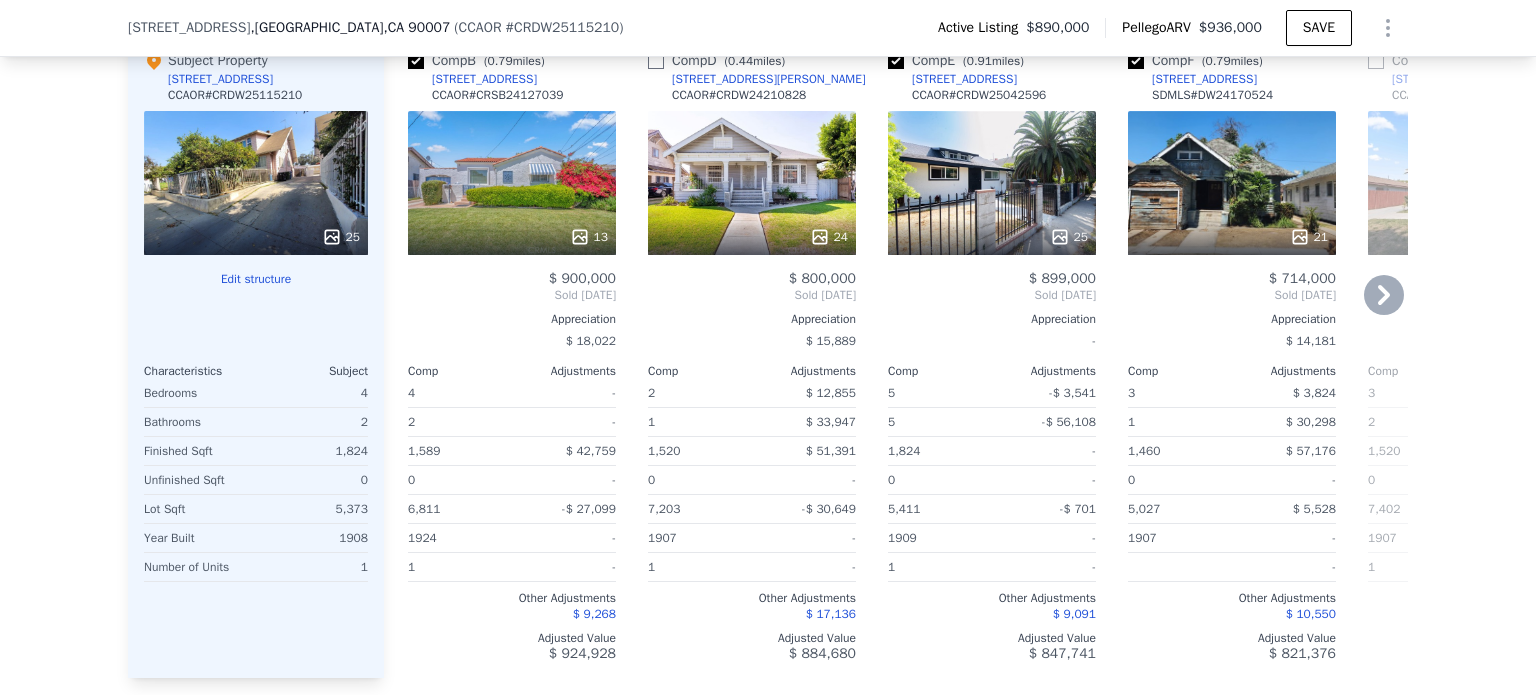 checkbox on "false" 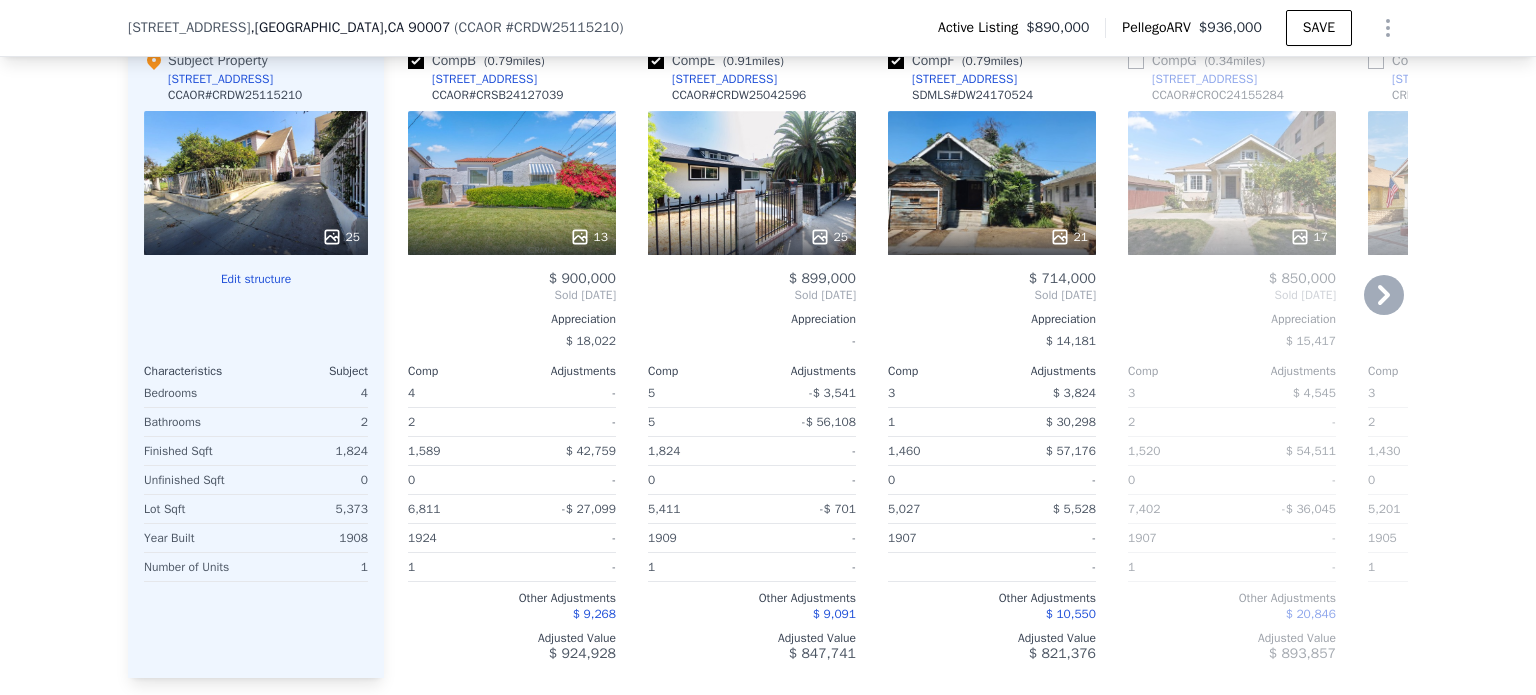 click on "Comp  E ( 0.91  miles) 3798 S La Salle Ave CCAOR  # CRDW25042596 25 $ 899,000 Sold   May 2025 Appreciation - Comp Adjustments 5 -$ 3,541 5 -$ 56,108 1,824 - 0 - 5,411 -$ 701 1909 - 1 - Other Adjustments $ 9,091 Adjusted Value $ 847,741" at bounding box center [752, 356] 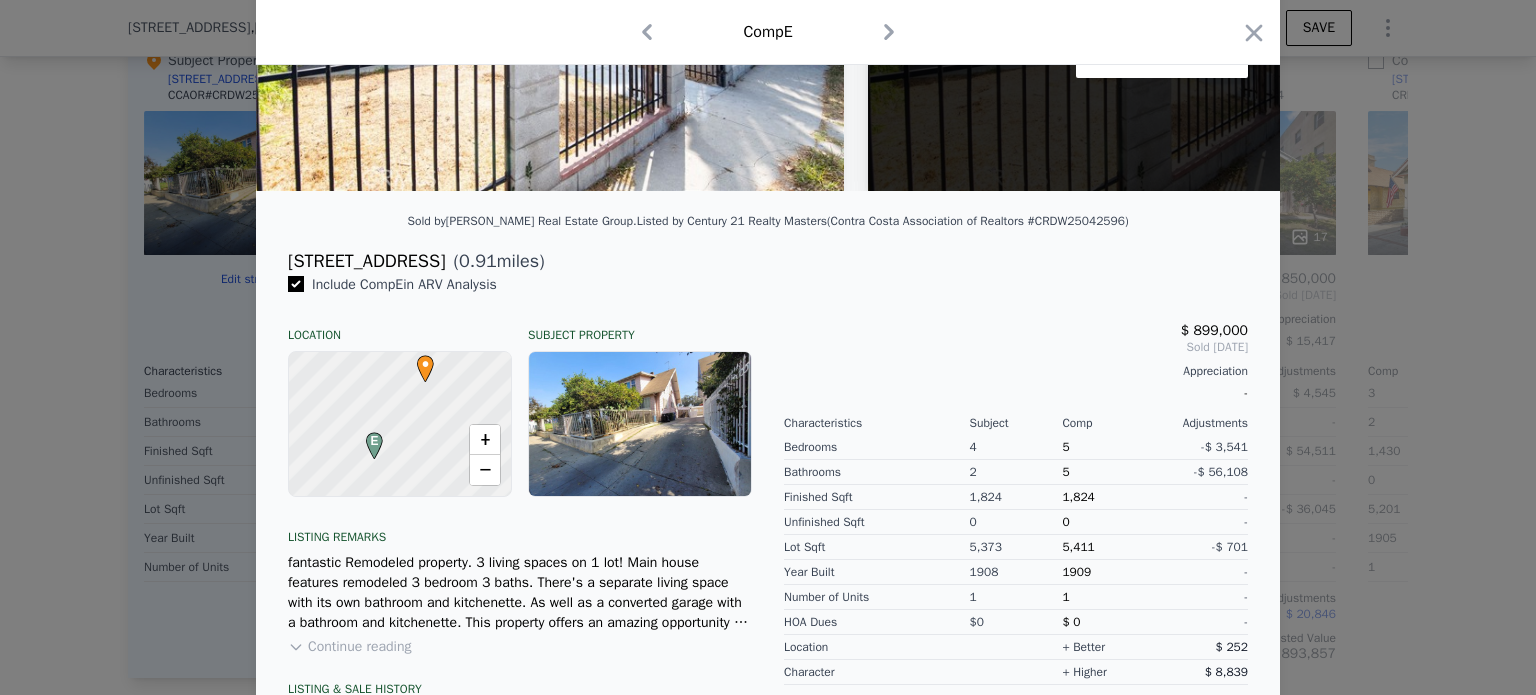 scroll, scrollTop: 130, scrollLeft: 0, axis: vertical 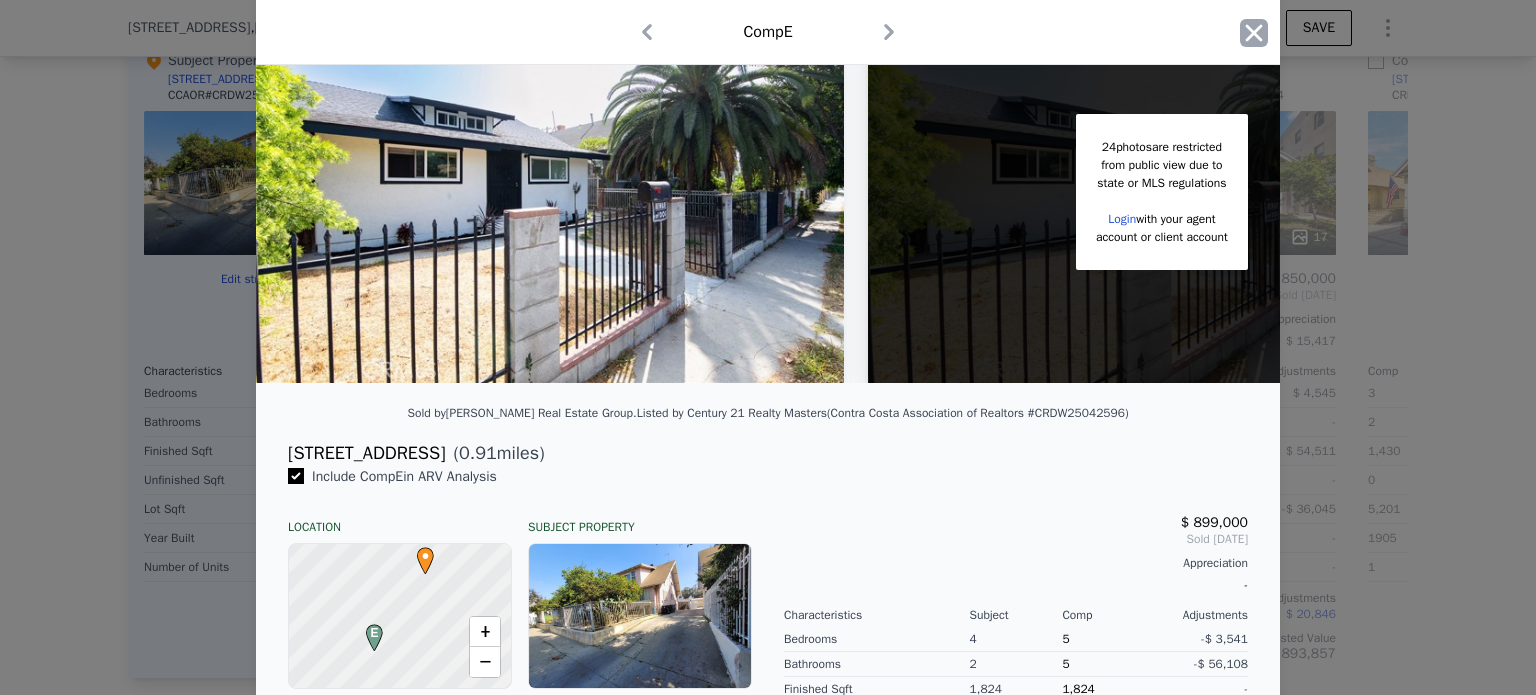 click 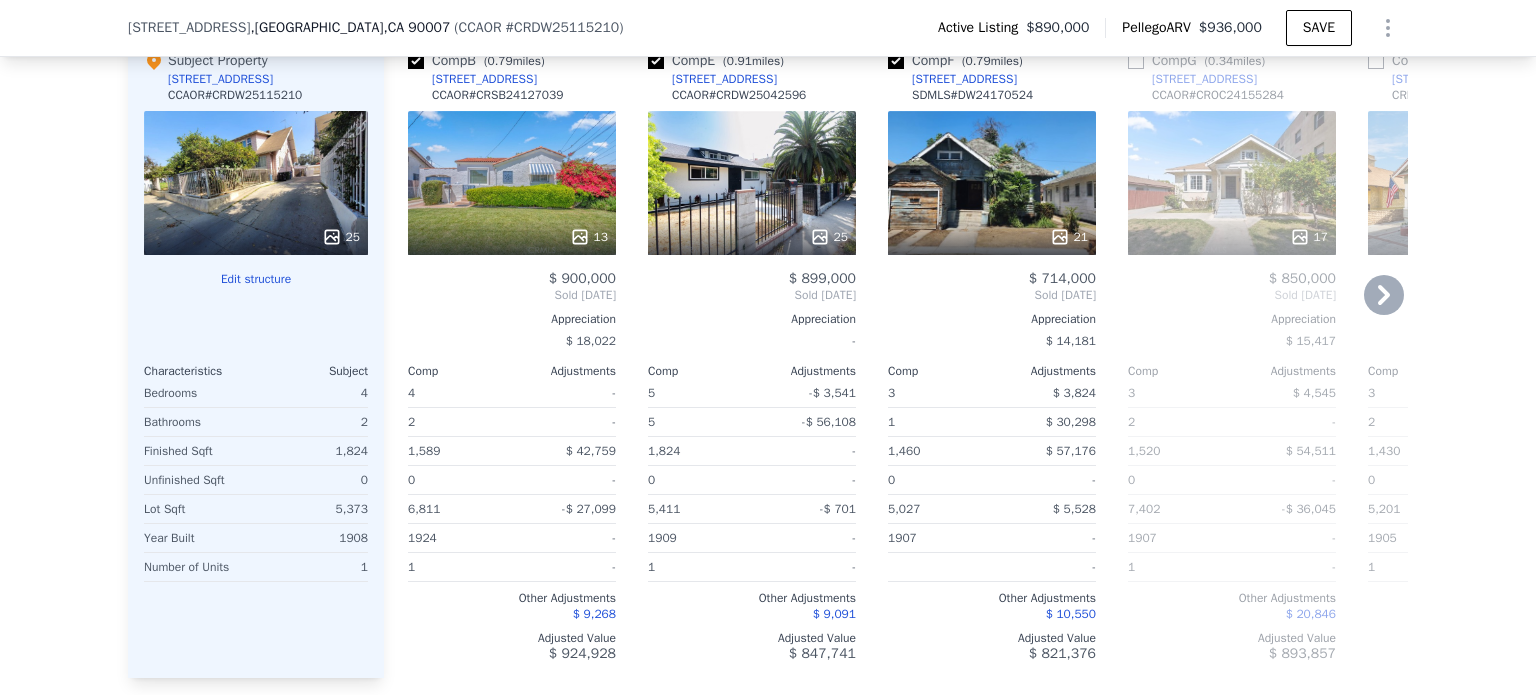 scroll, scrollTop: 2319, scrollLeft: 0, axis: vertical 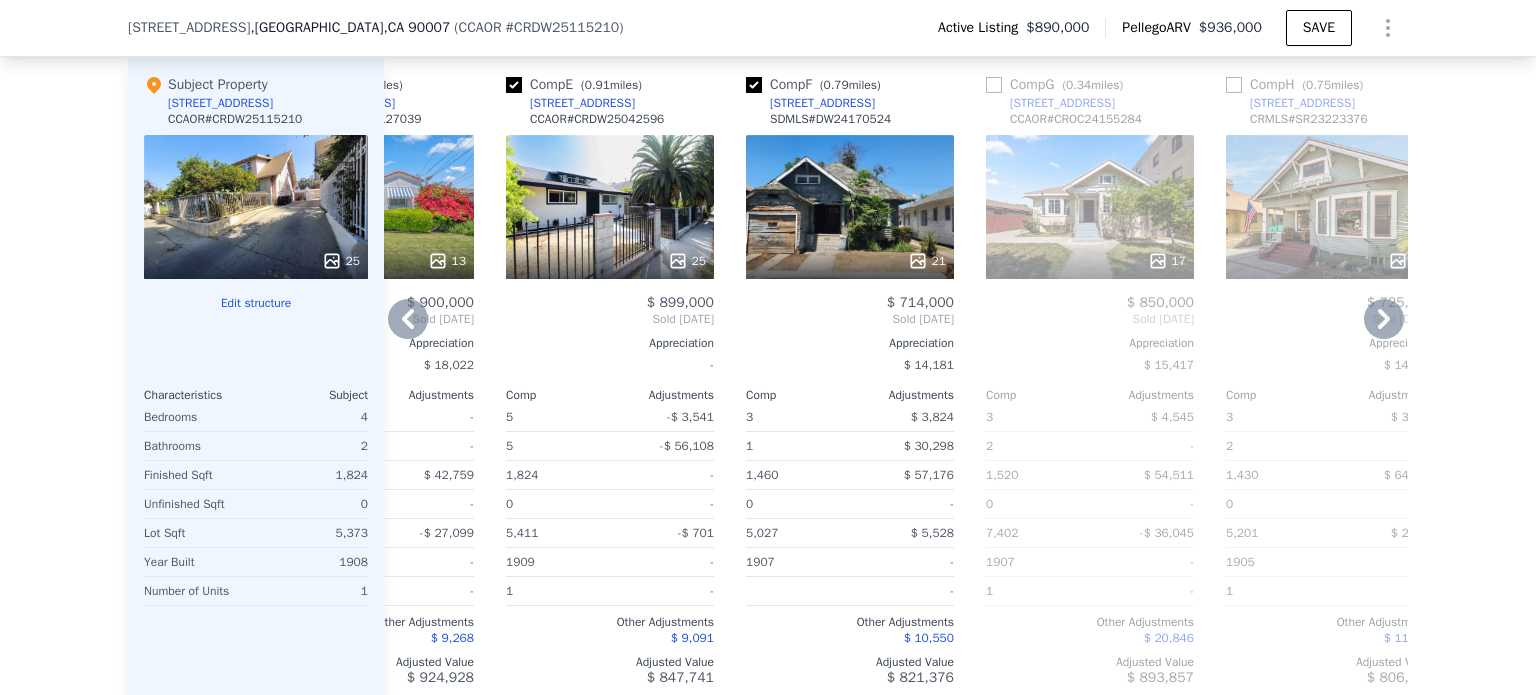 click at bounding box center (754, 85) 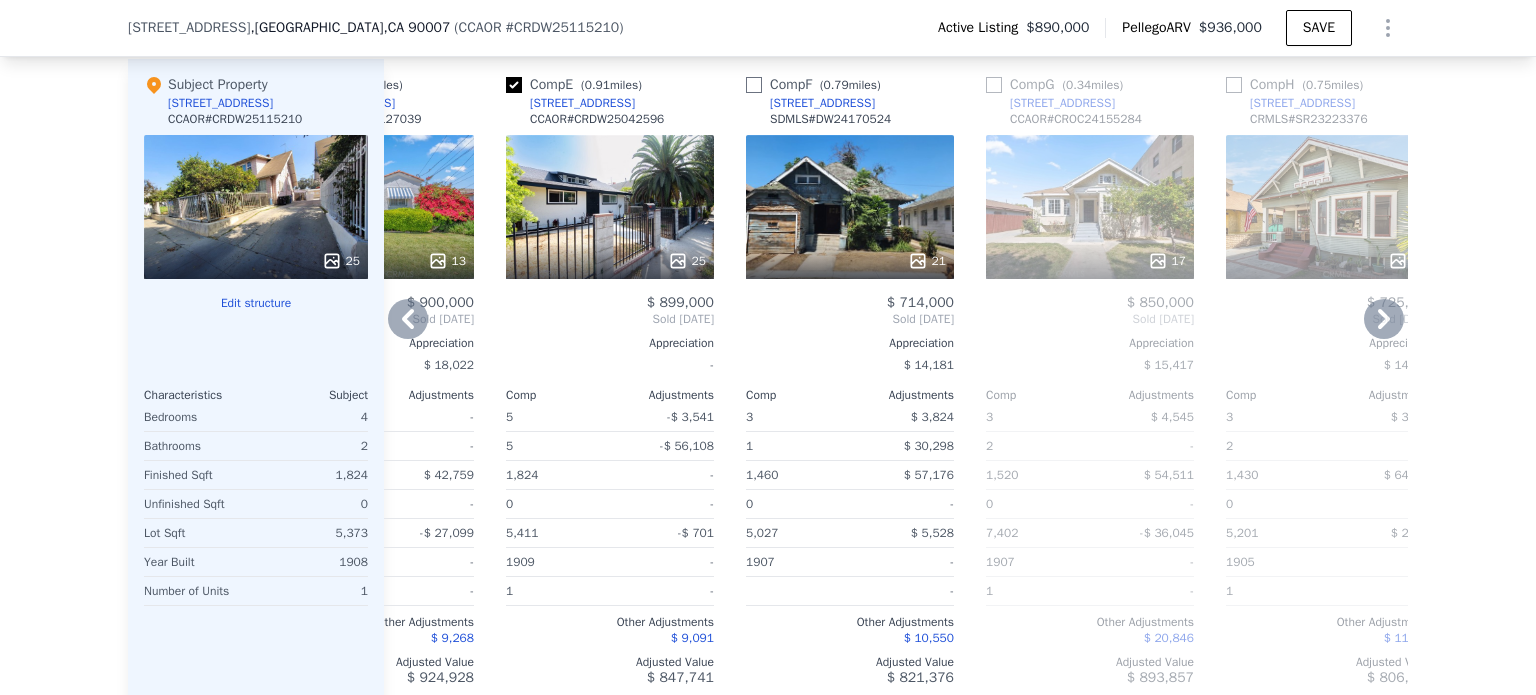 checkbox on "false" 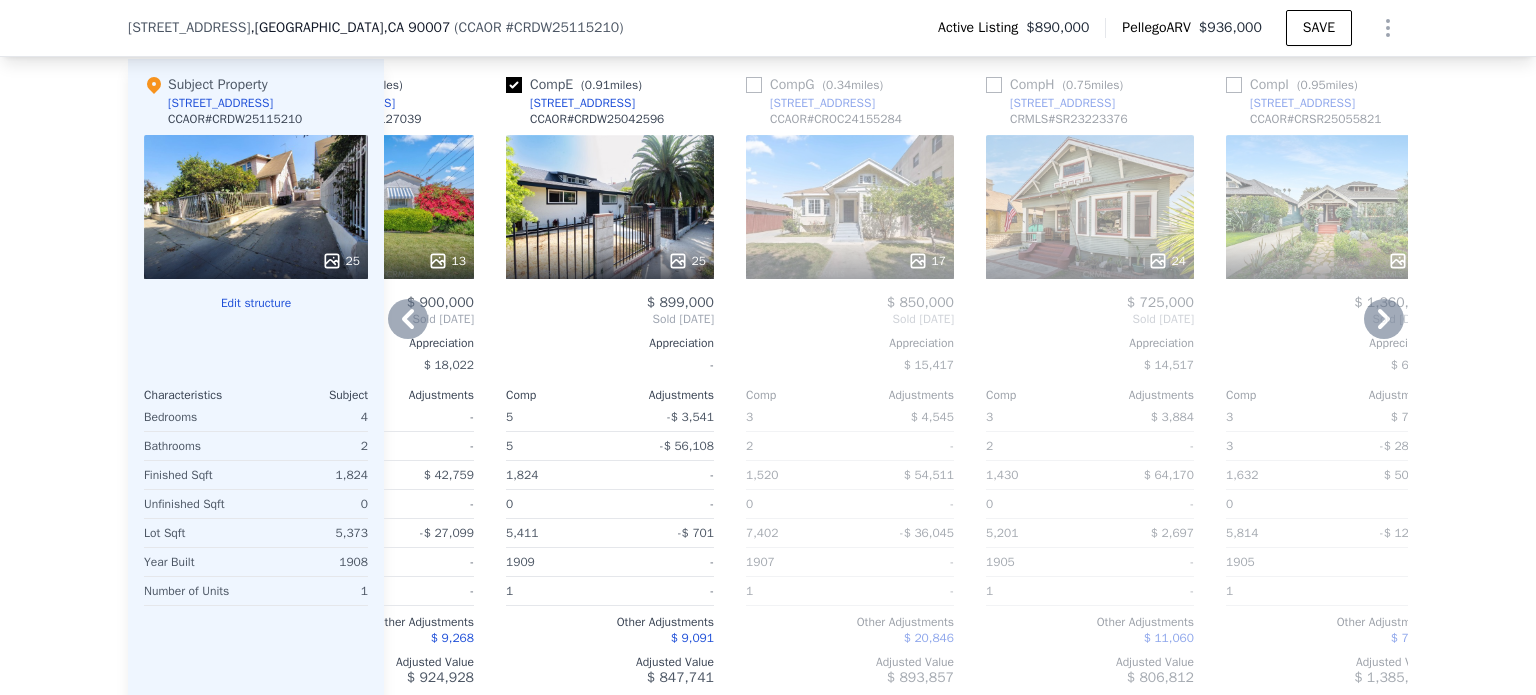 click at bounding box center (754, 85) 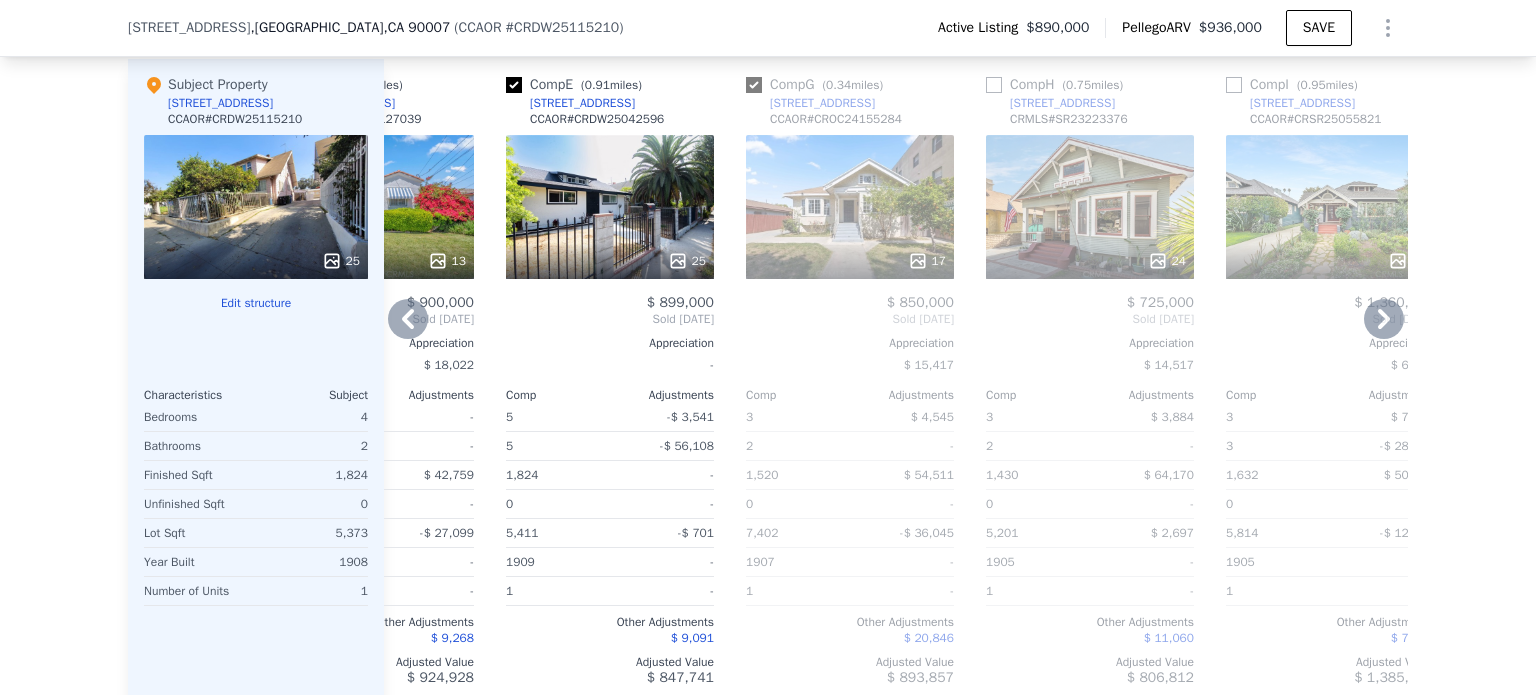 checkbox on "true" 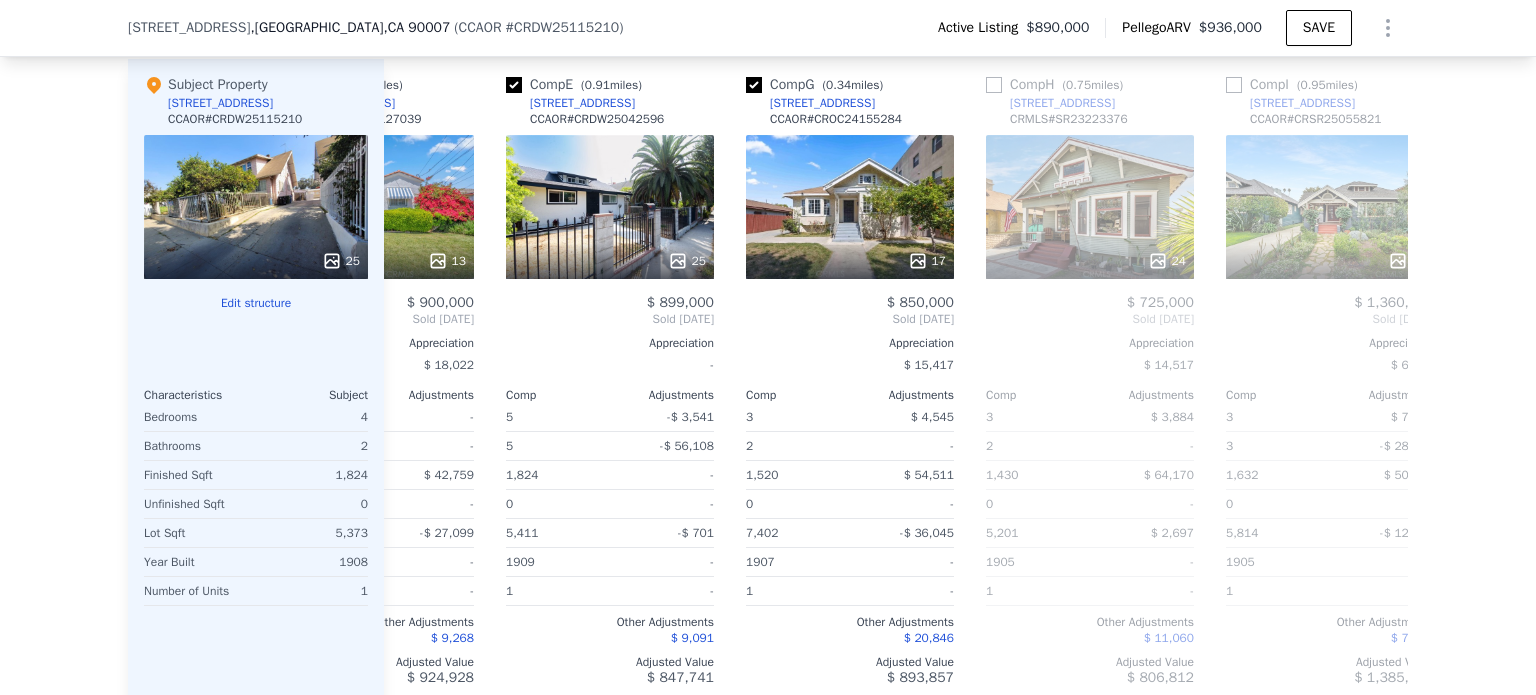 scroll, scrollTop: 0, scrollLeft: 0, axis: both 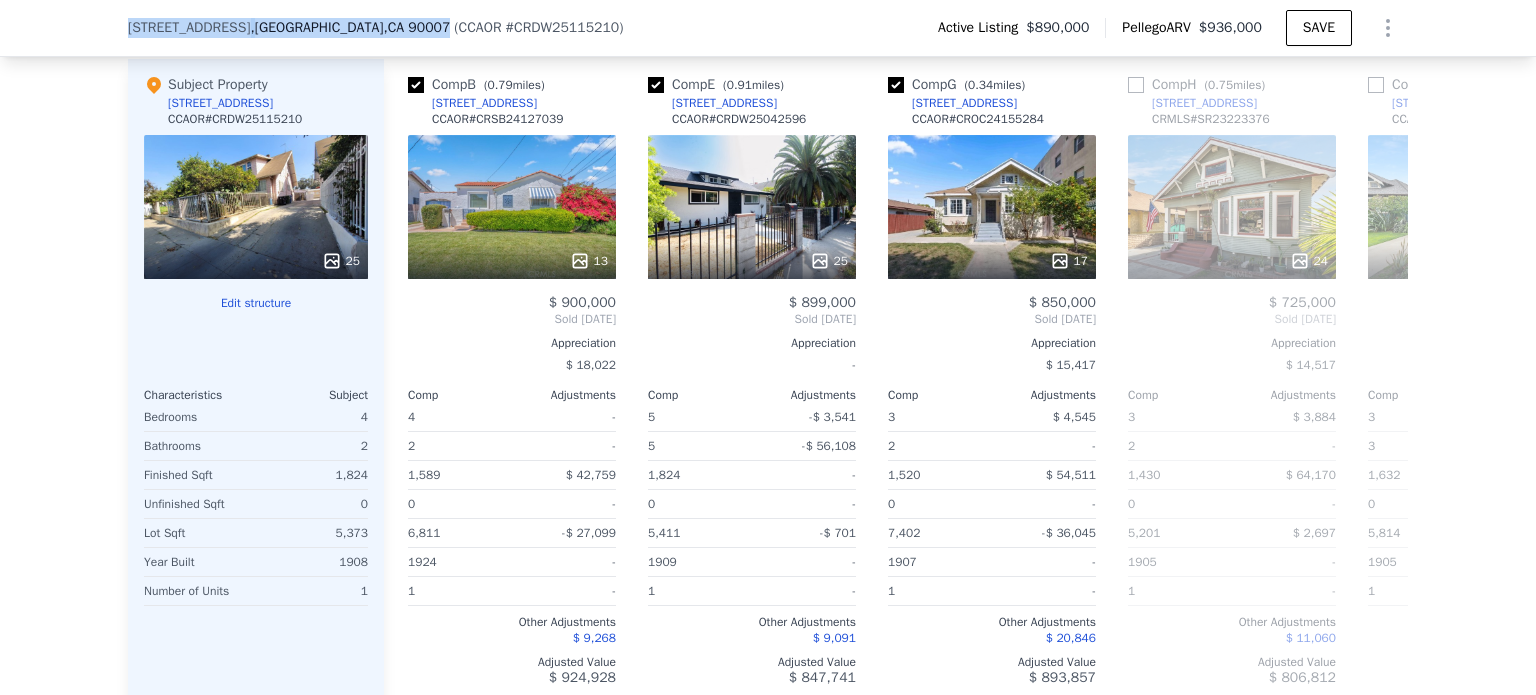 drag, startPoint x: 116, startPoint y: 31, endPoint x: 387, endPoint y: 43, distance: 271.26556 